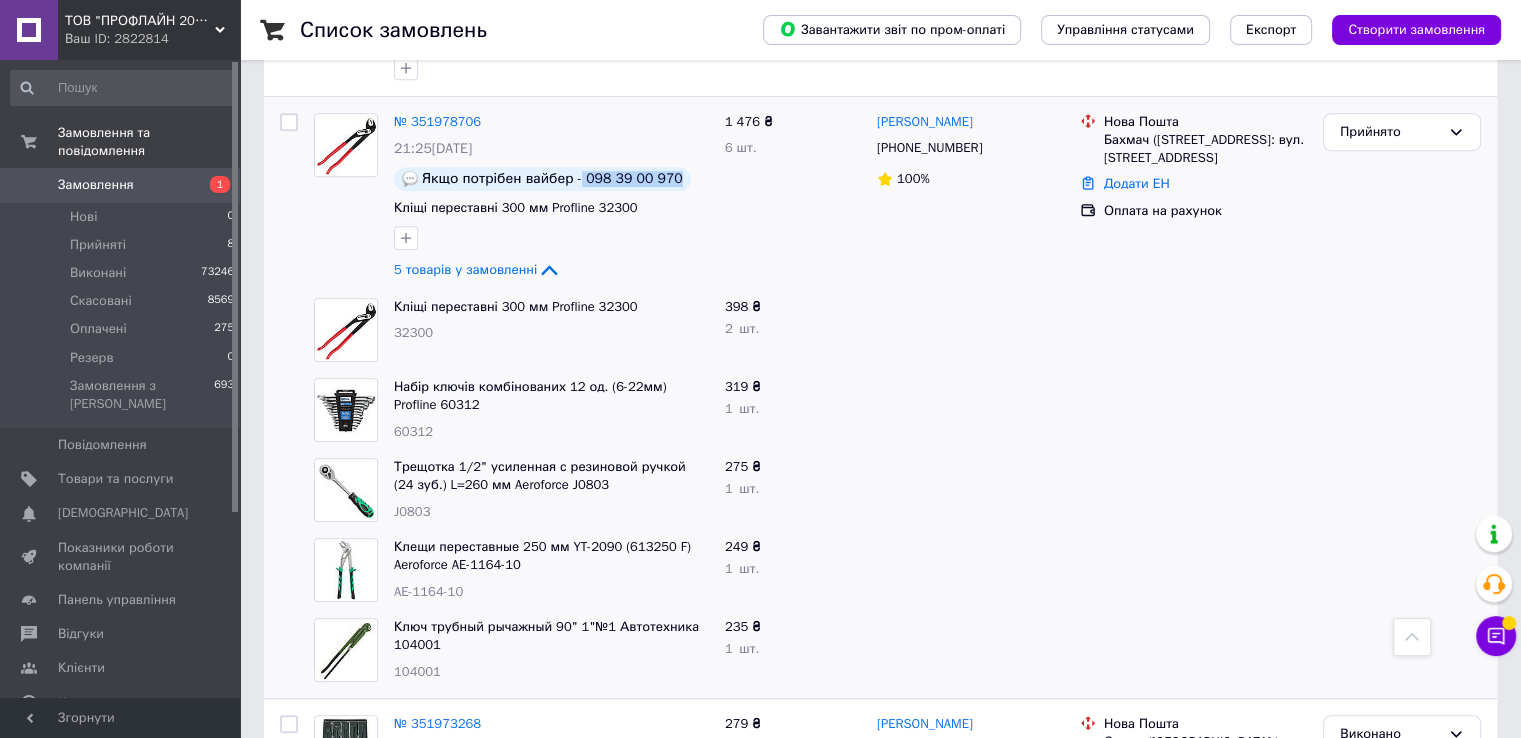 scroll, scrollTop: 1056, scrollLeft: 0, axis: vertical 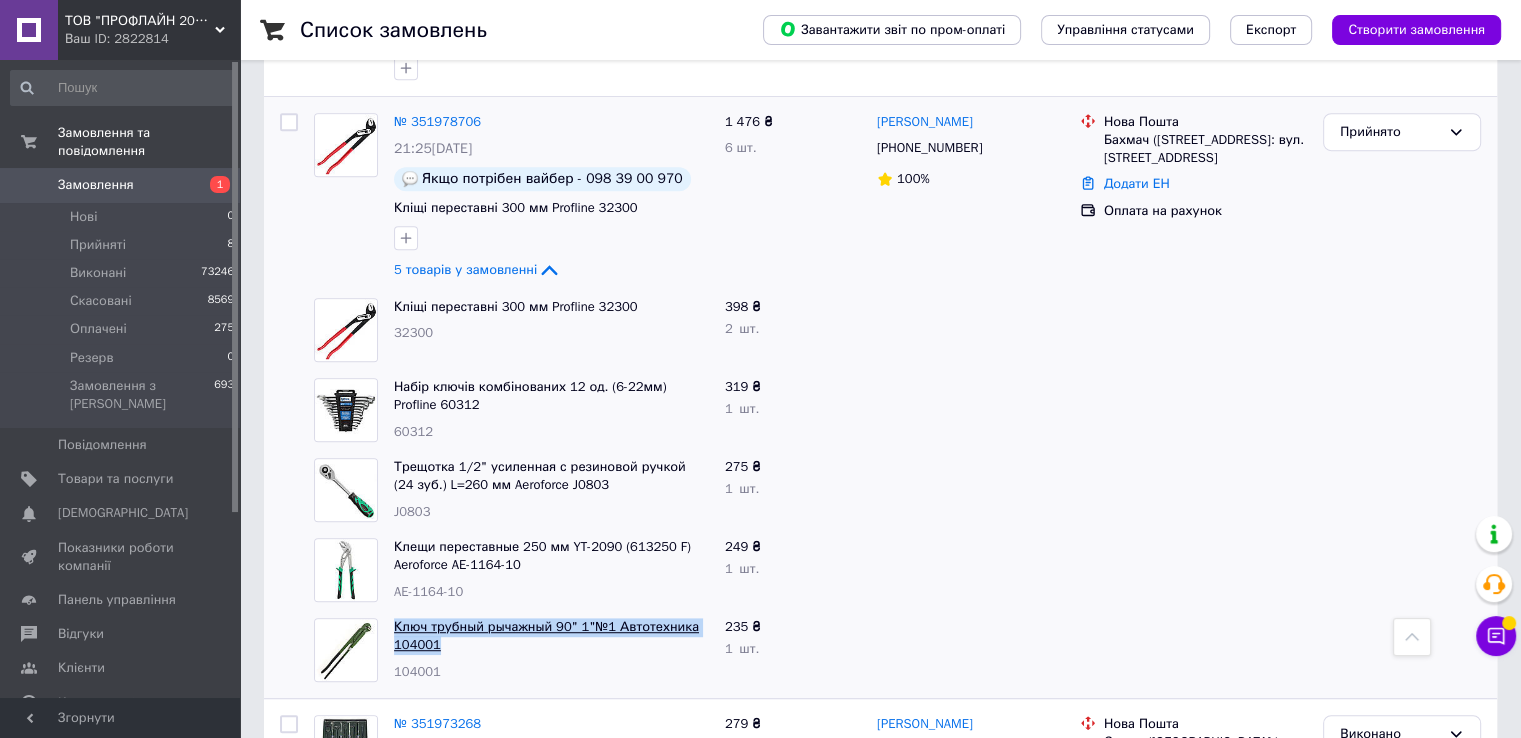 drag, startPoint x: 463, startPoint y: 624, endPoint x: 395, endPoint y: 607, distance: 70.0928 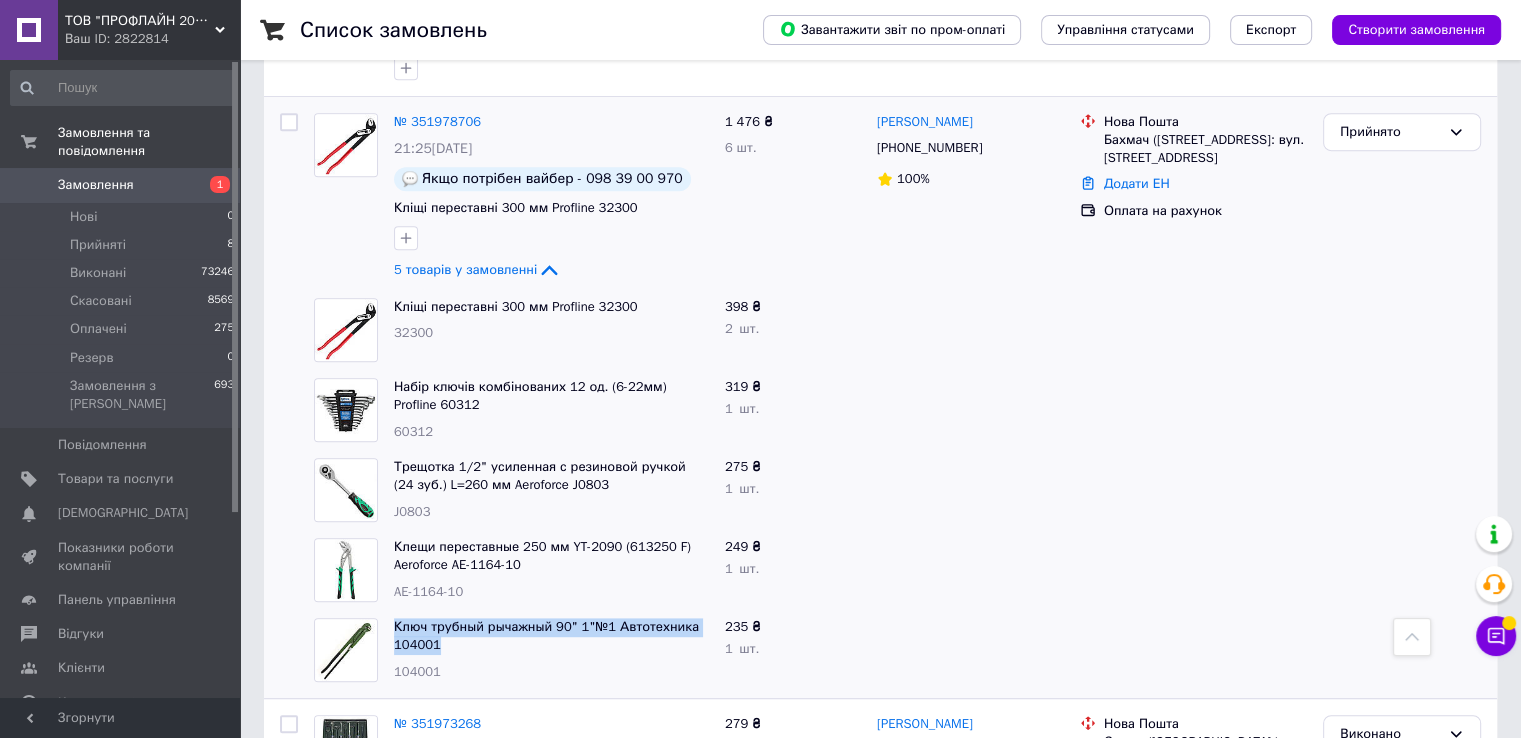 copy on "Ключ трубный рычажный 90" 1"№1 Автотехника 104001" 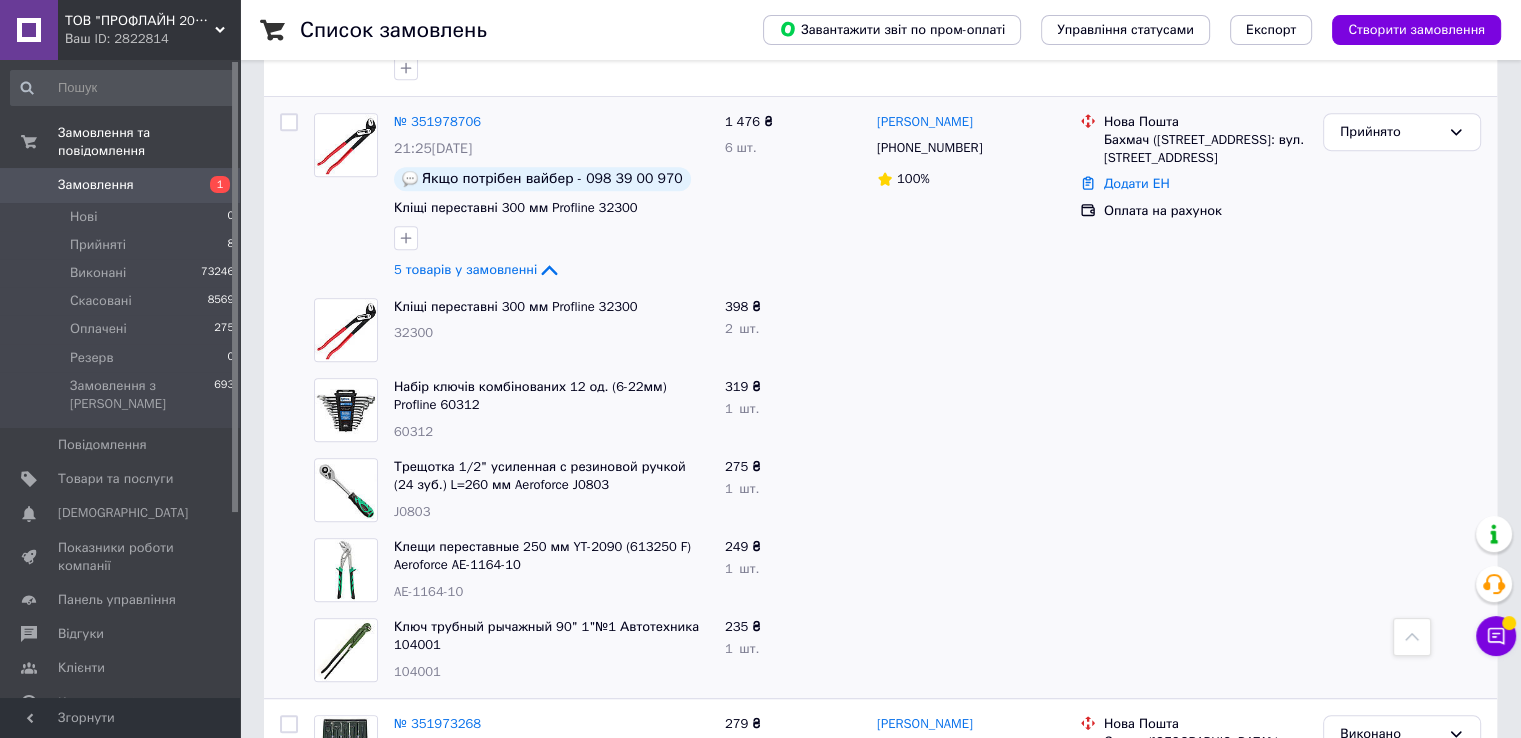 drag, startPoint x: 924, startPoint y: 317, endPoint x: 1150, endPoint y: 290, distance: 227.60712 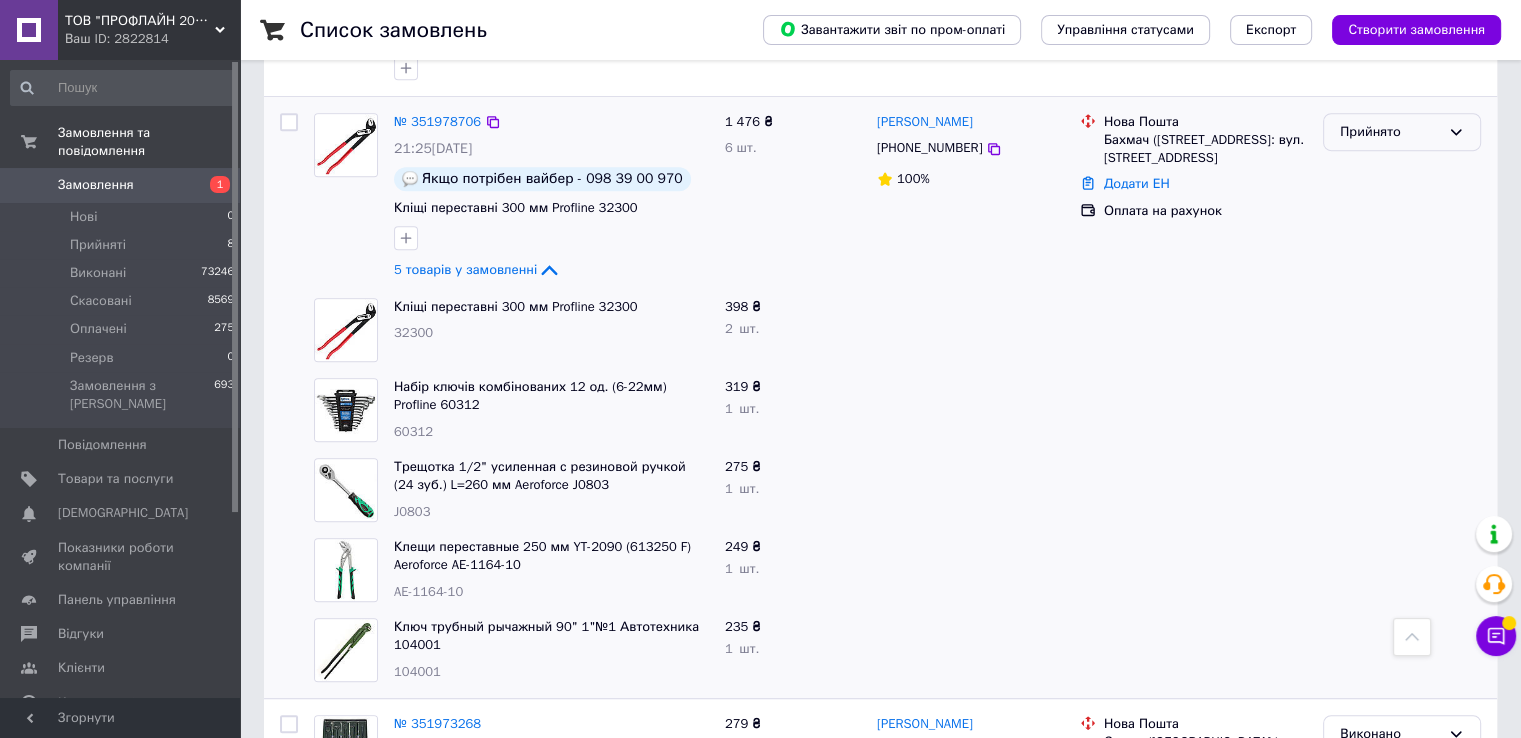 click on "Прийнято" at bounding box center (1390, 132) 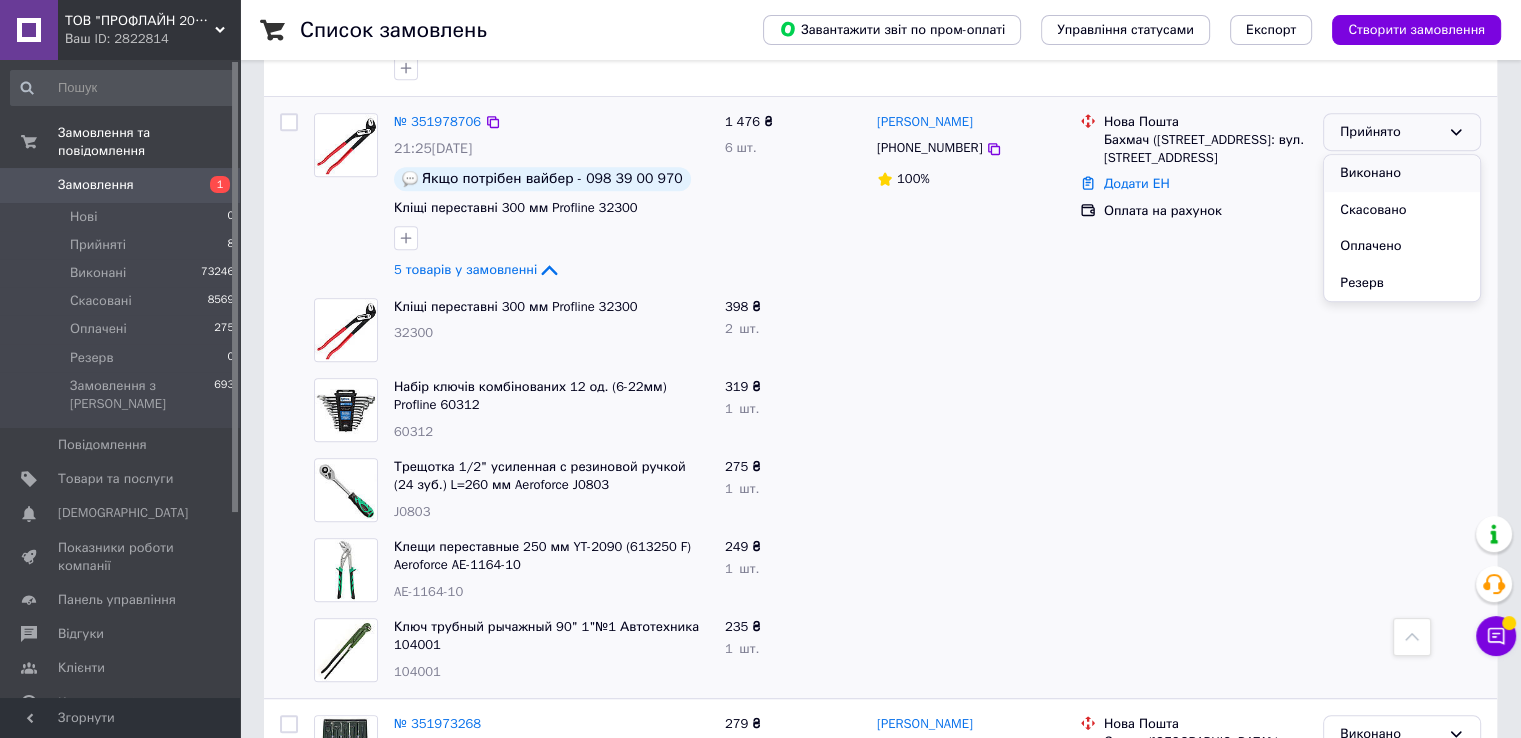 click on "Виконано" at bounding box center (1402, 173) 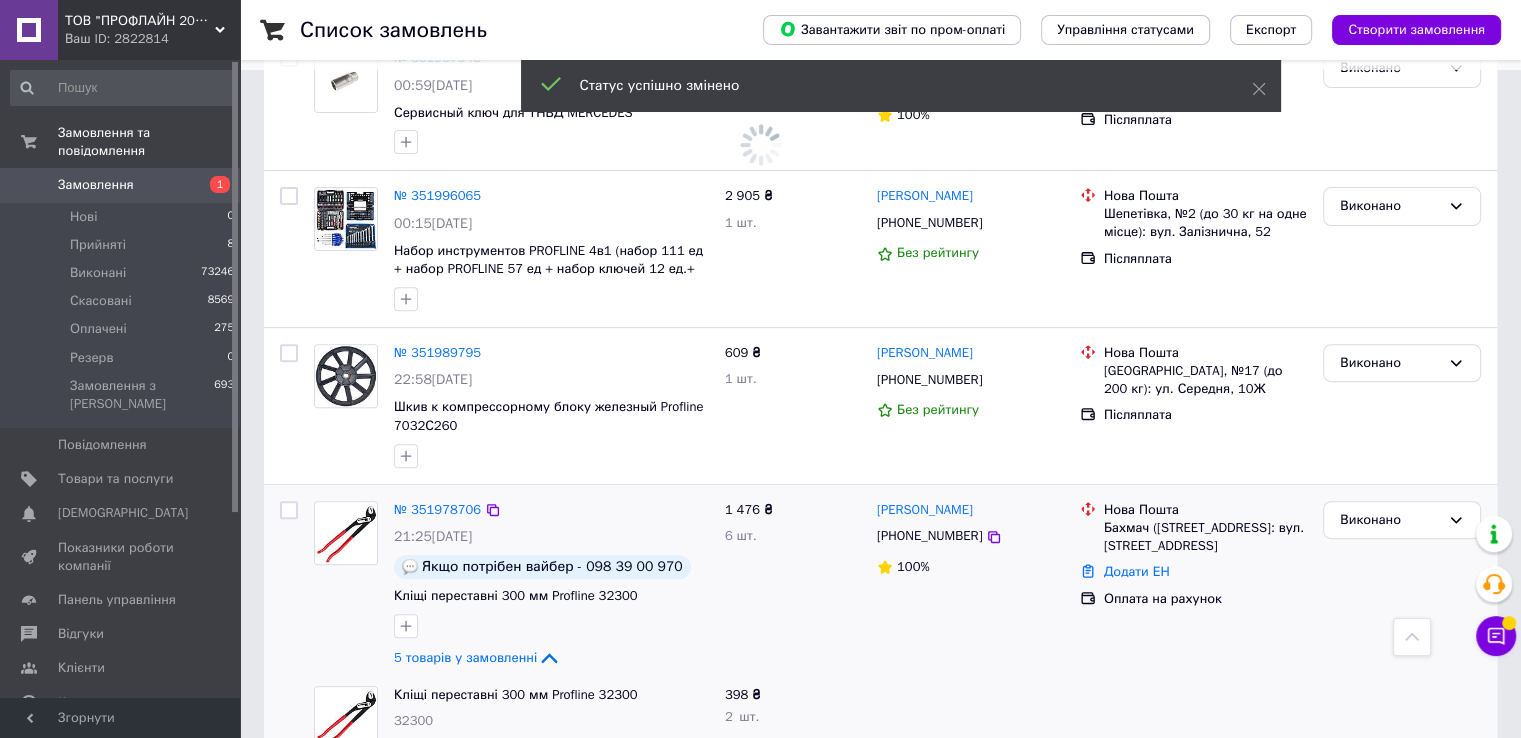scroll, scrollTop: 856, scrollLeft: 0, axis: vertical 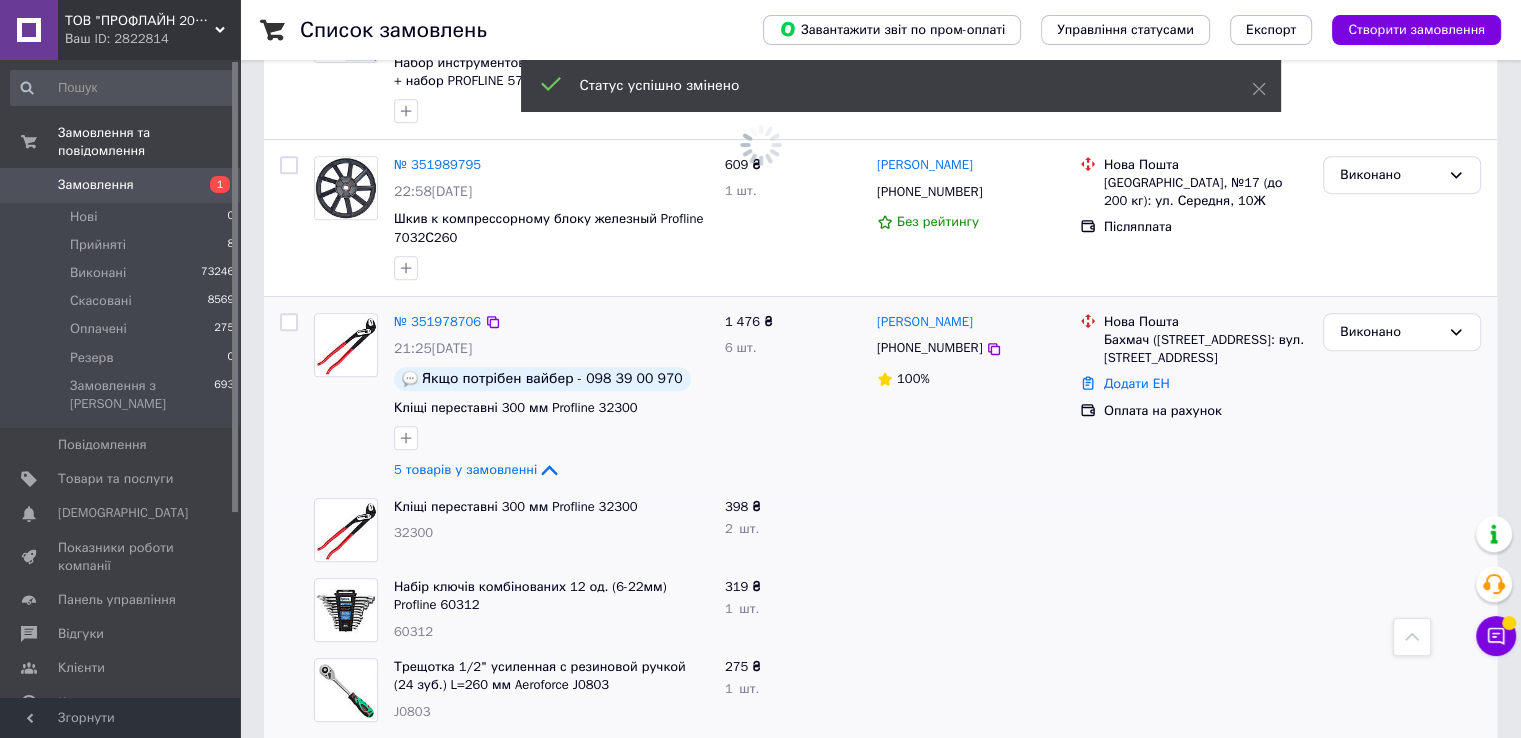 click on "5 товарів у замовленні" at bounding box center (551, 470) 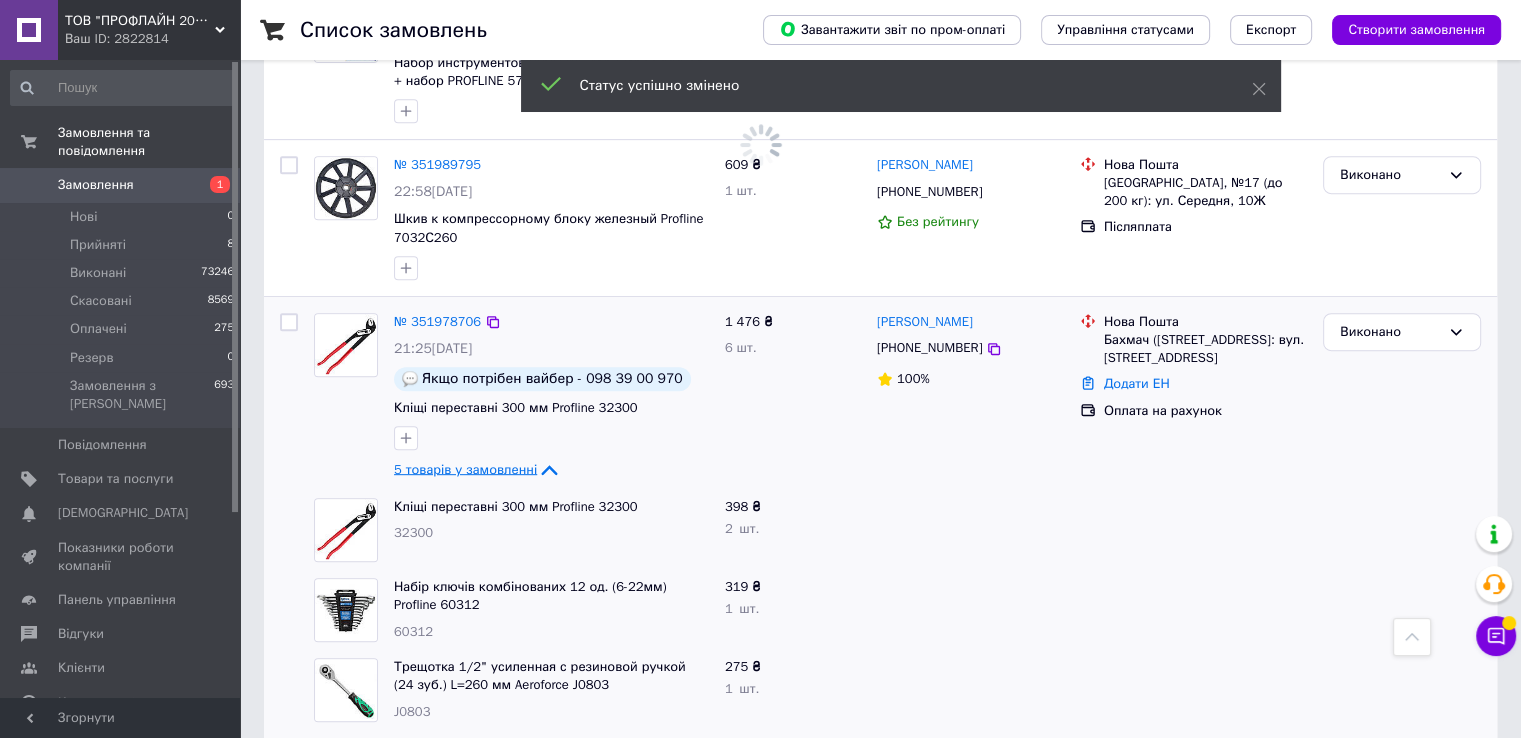 click on "5 товарів у замовленні" at bounding box center [465, 468] 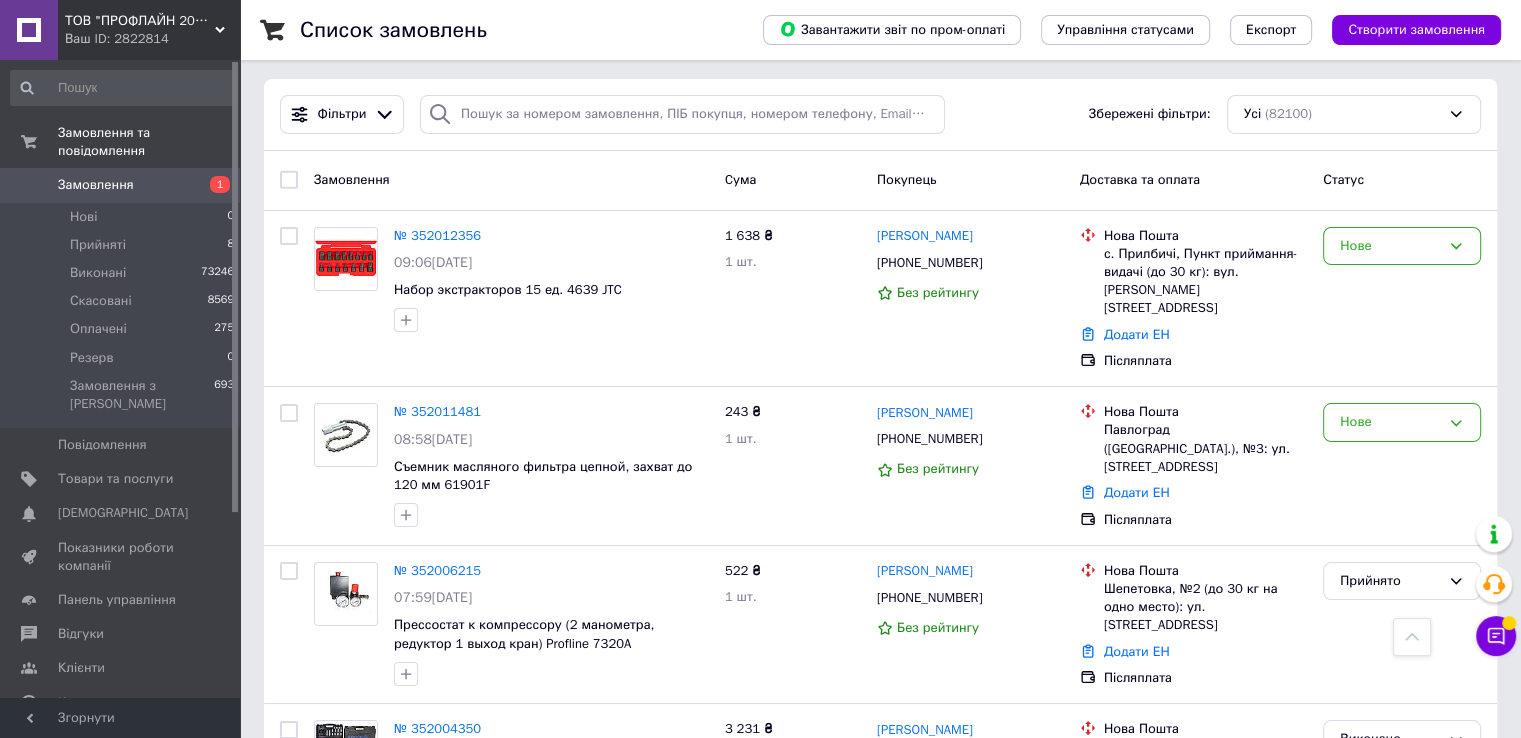 scroll, scrollTop: 0, scrollLeft: 0, axis: both 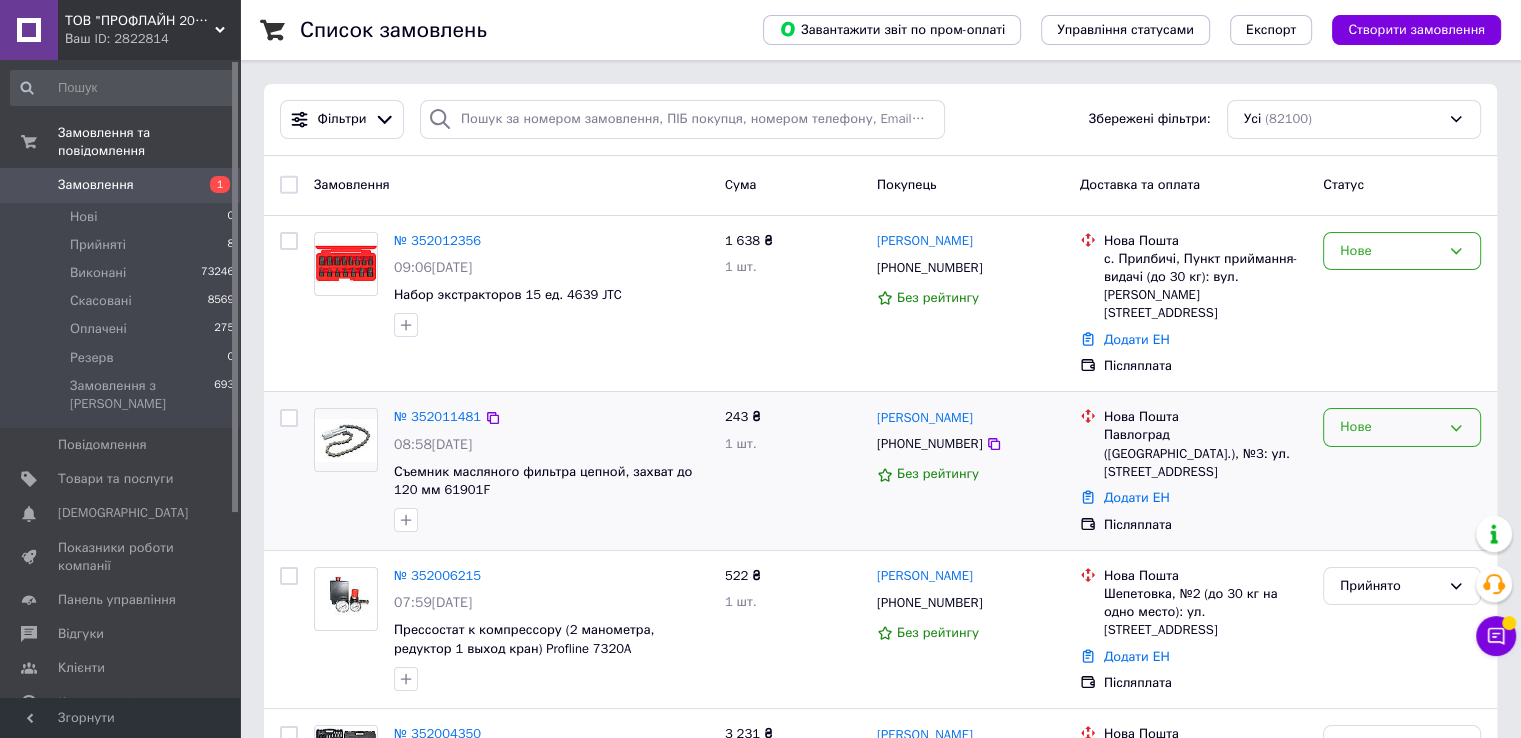 click on "Нове" at bounding box center (1390, 427) 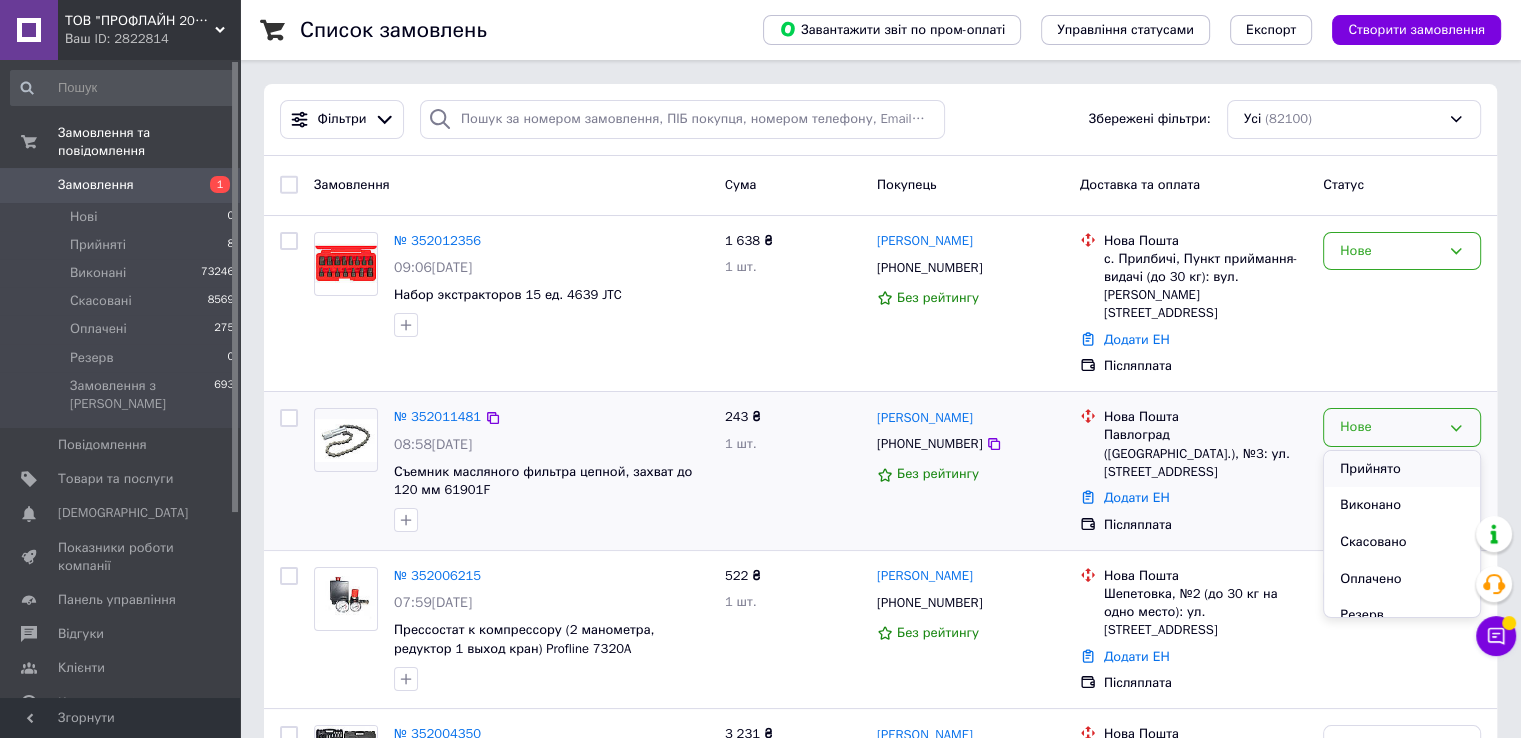 click on "Прийнято" at bounding box center [1402, 469] 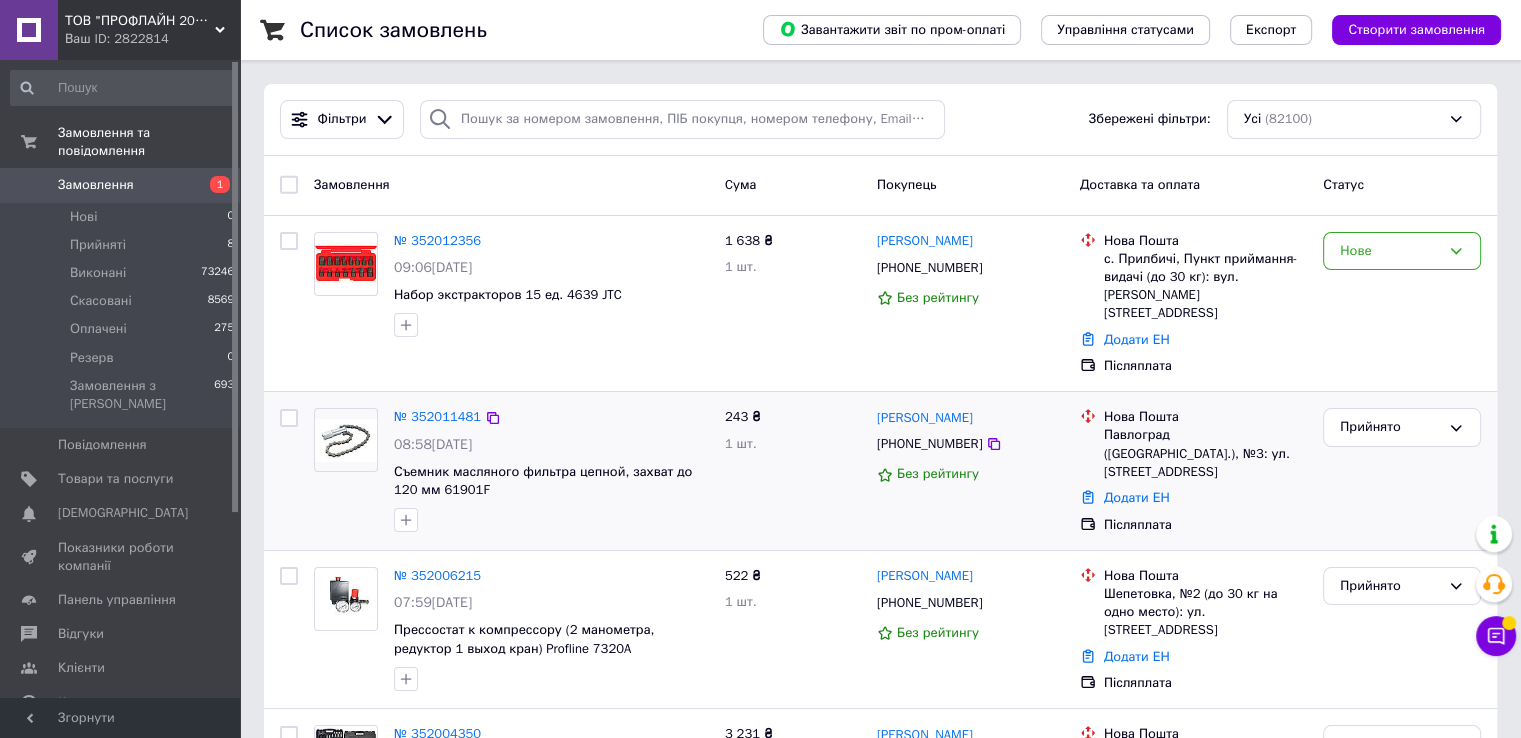 click on "Прийнято" at bounding box center [1390, 427] 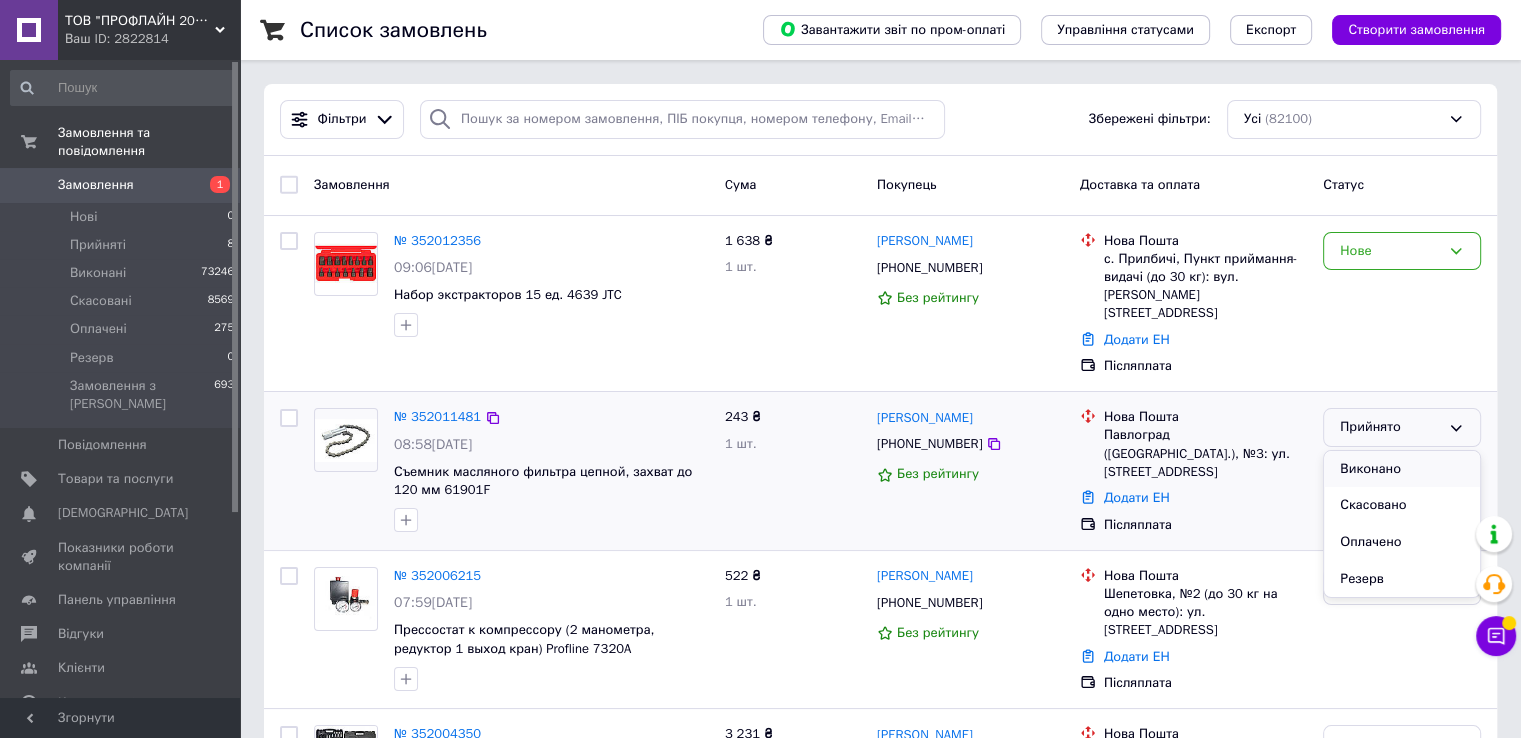 click on "Виконано" at bounding box center (1402, 469) 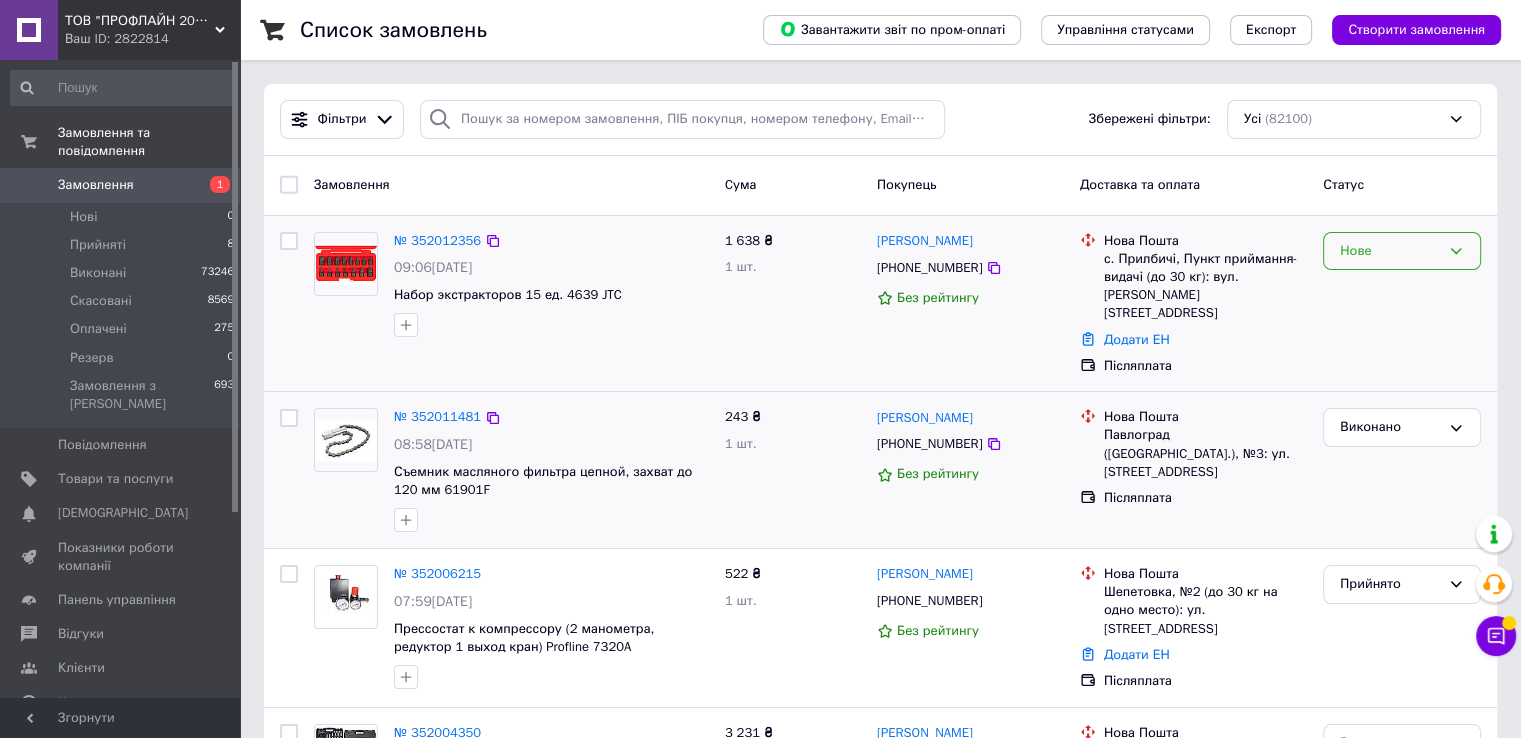 drag, startPoint x: 1372, startPoint y: 245, endPoint x: 1372, endPoint y: 257, distance: 12 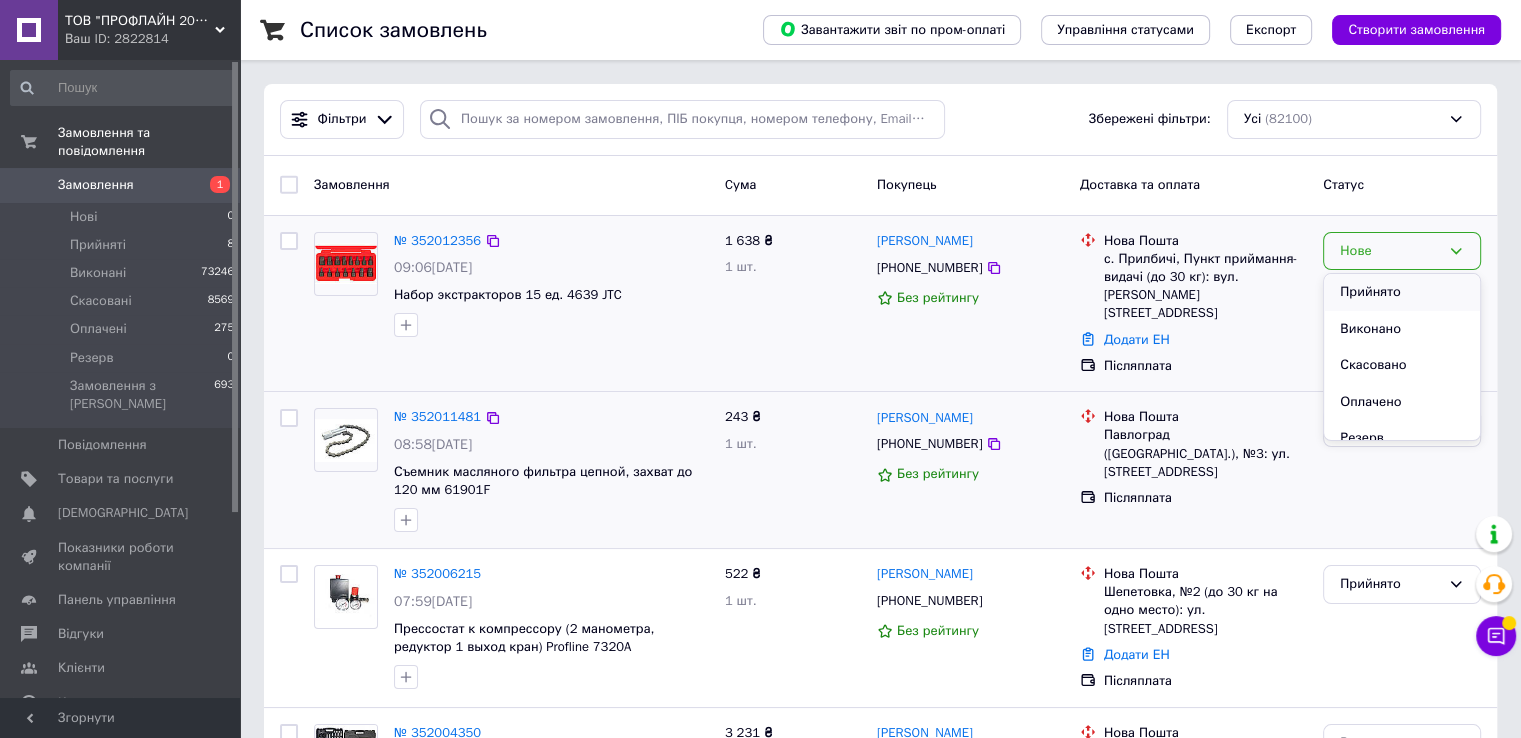 click on "Прийнято" at bounding box center [1402, 292] 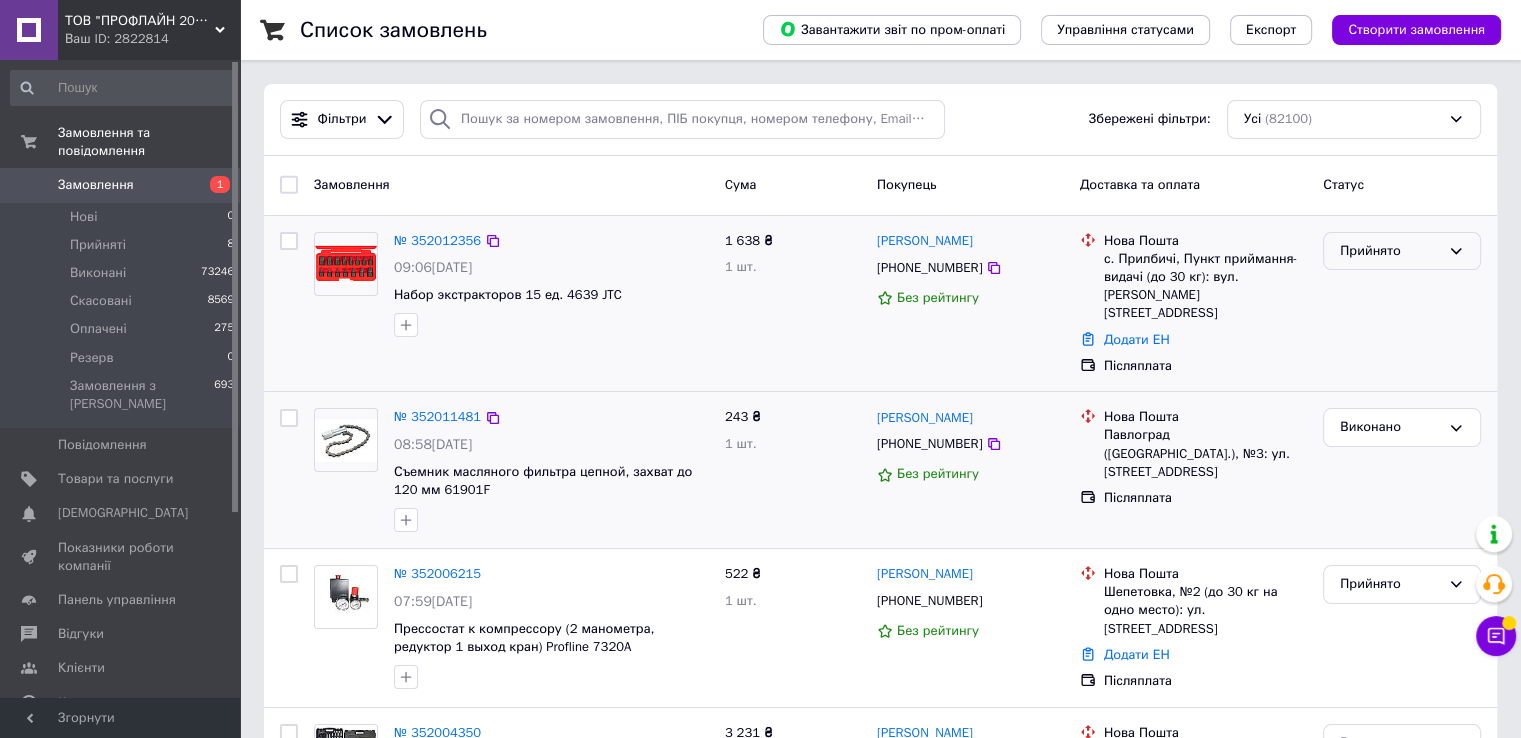 click on "Прийнято" at bounding box center [1390, 251] 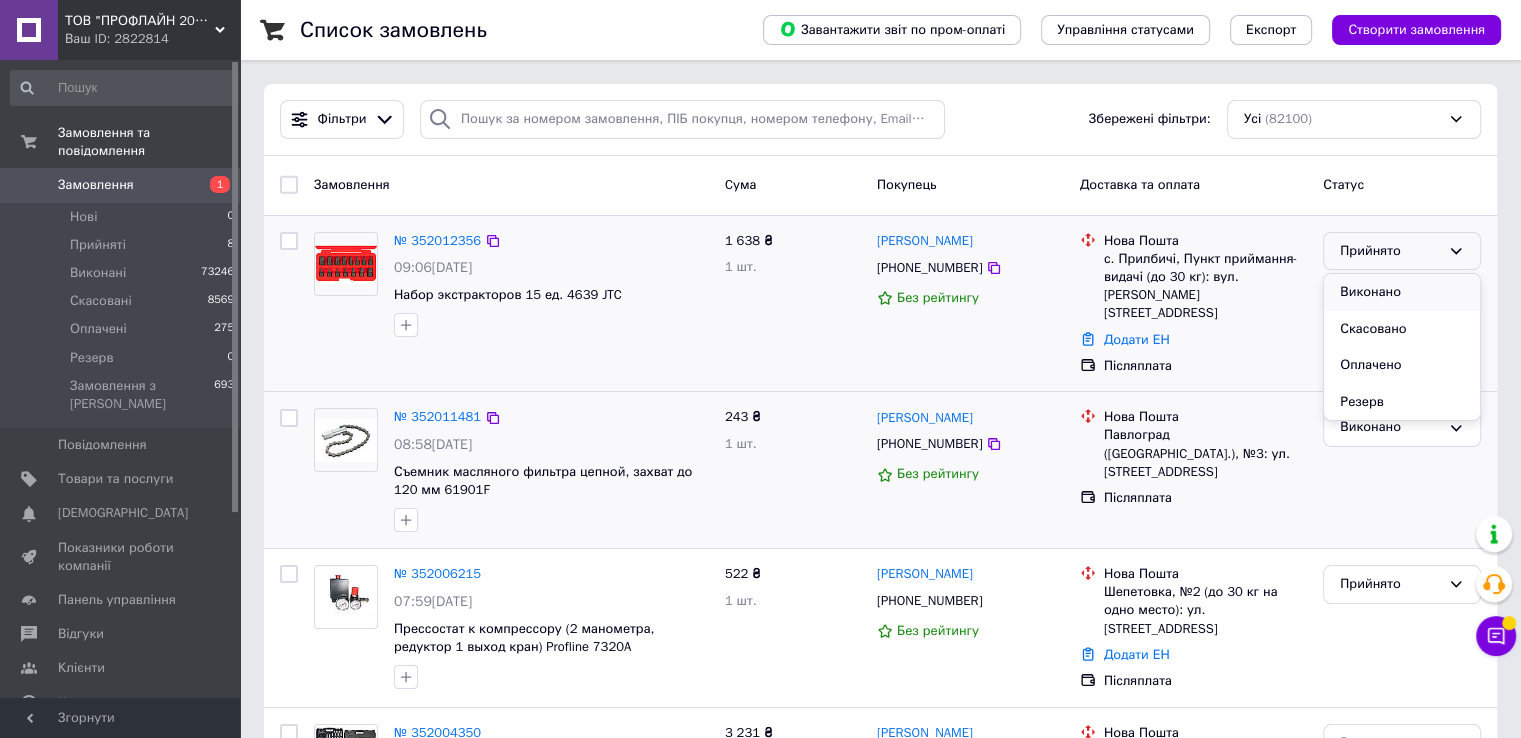 click on "Виконано" at bounding box center [1402, 292] 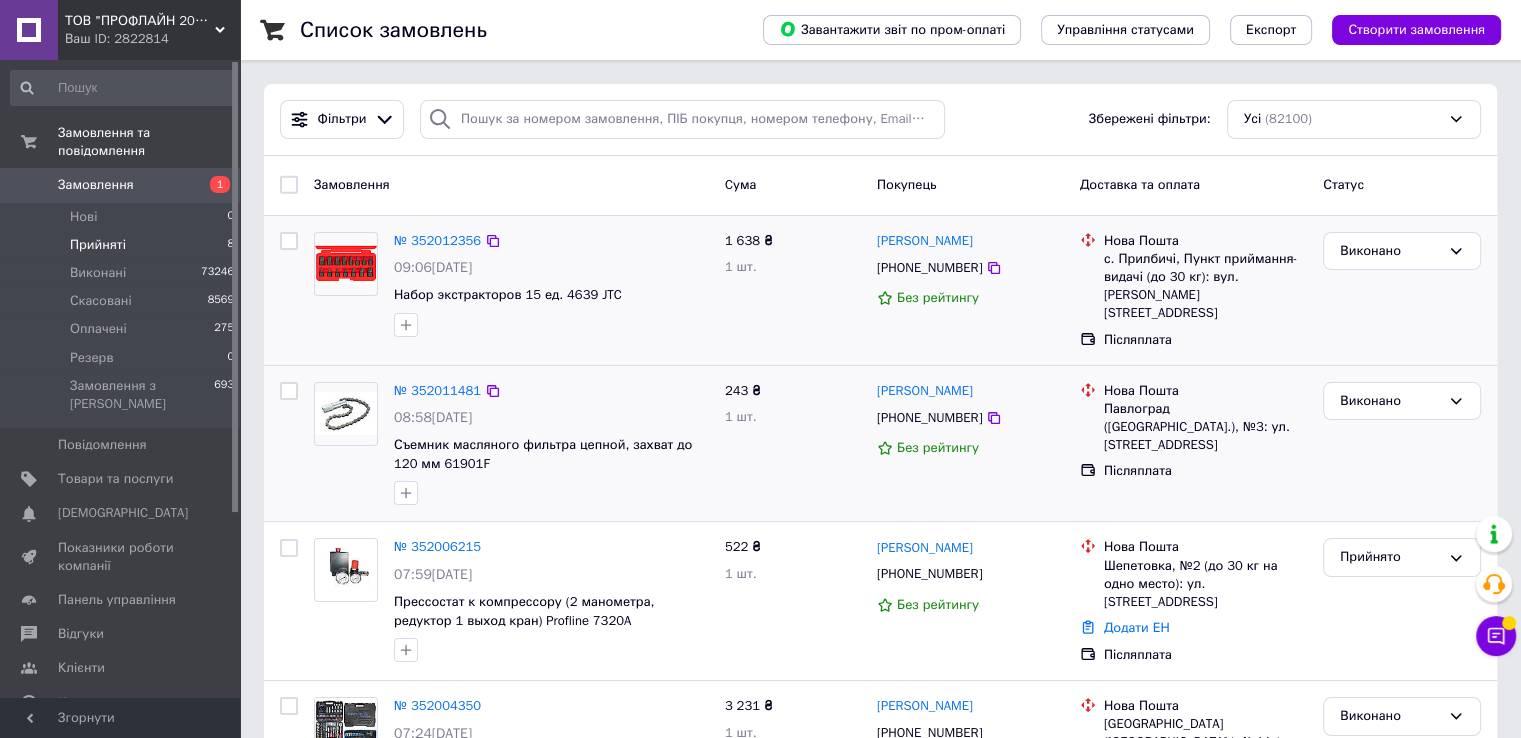 click on "Прийняті 8" at bounding box center [123, 245] 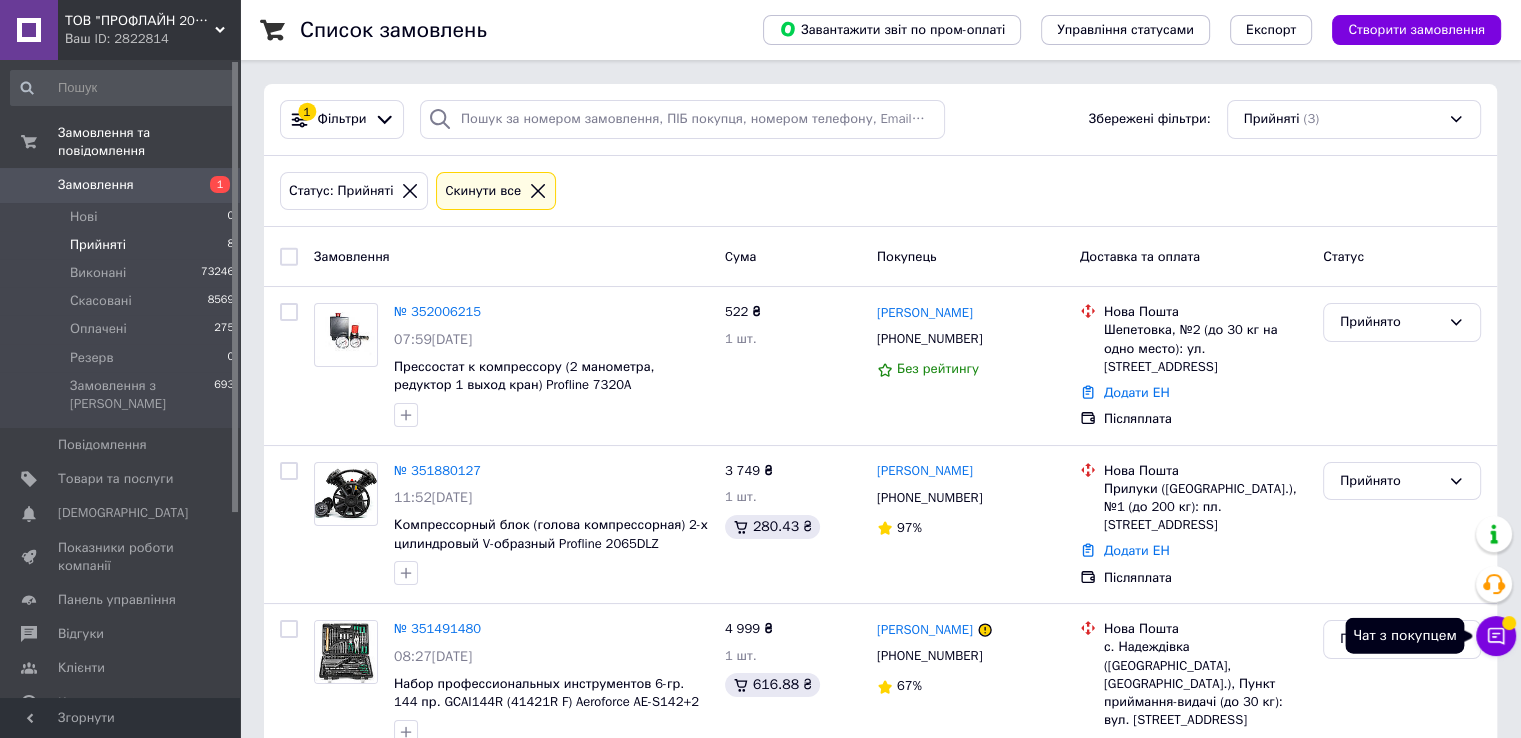 click 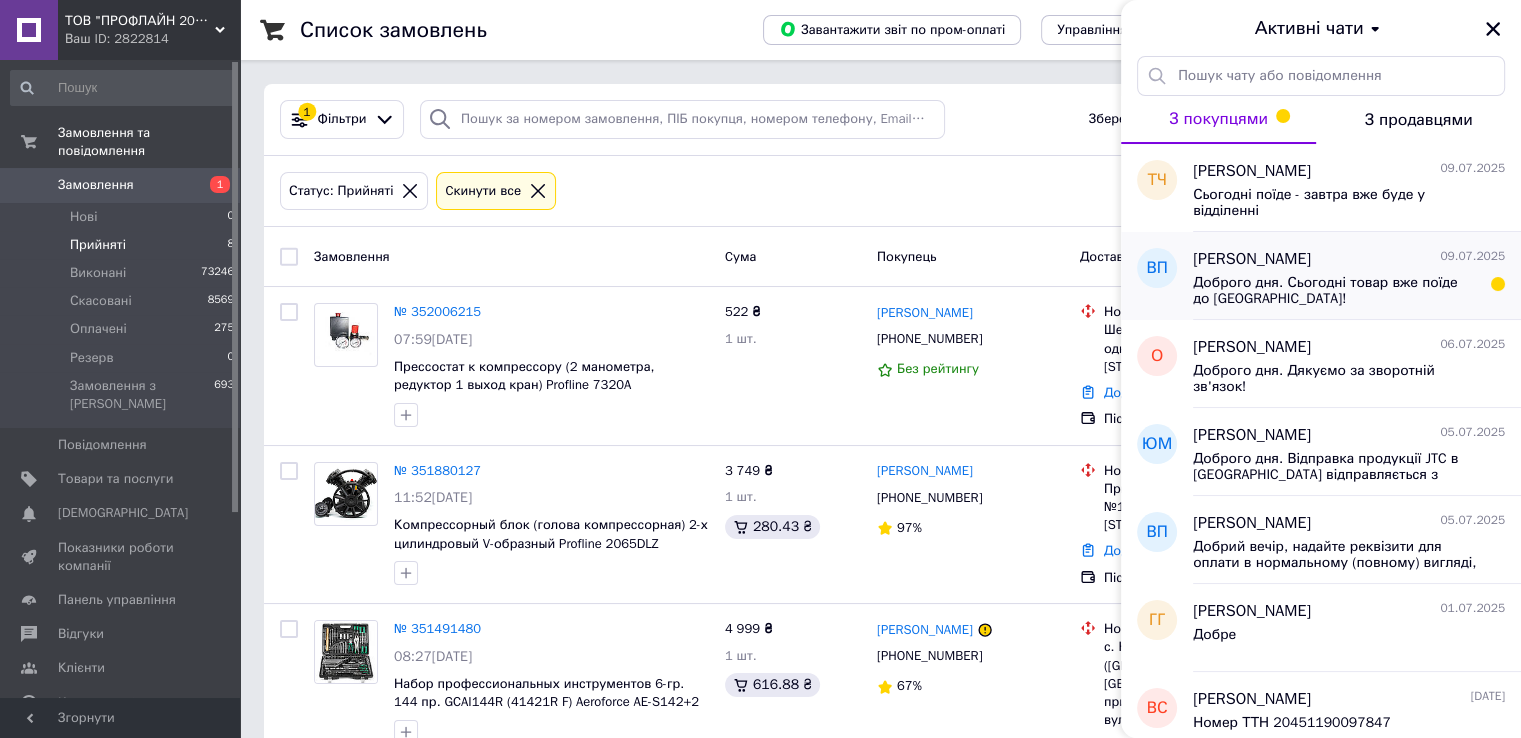 click on "Доброго дня. Сьогодні товар вже поїде до Вас!" at bounding box center [1335, 291] 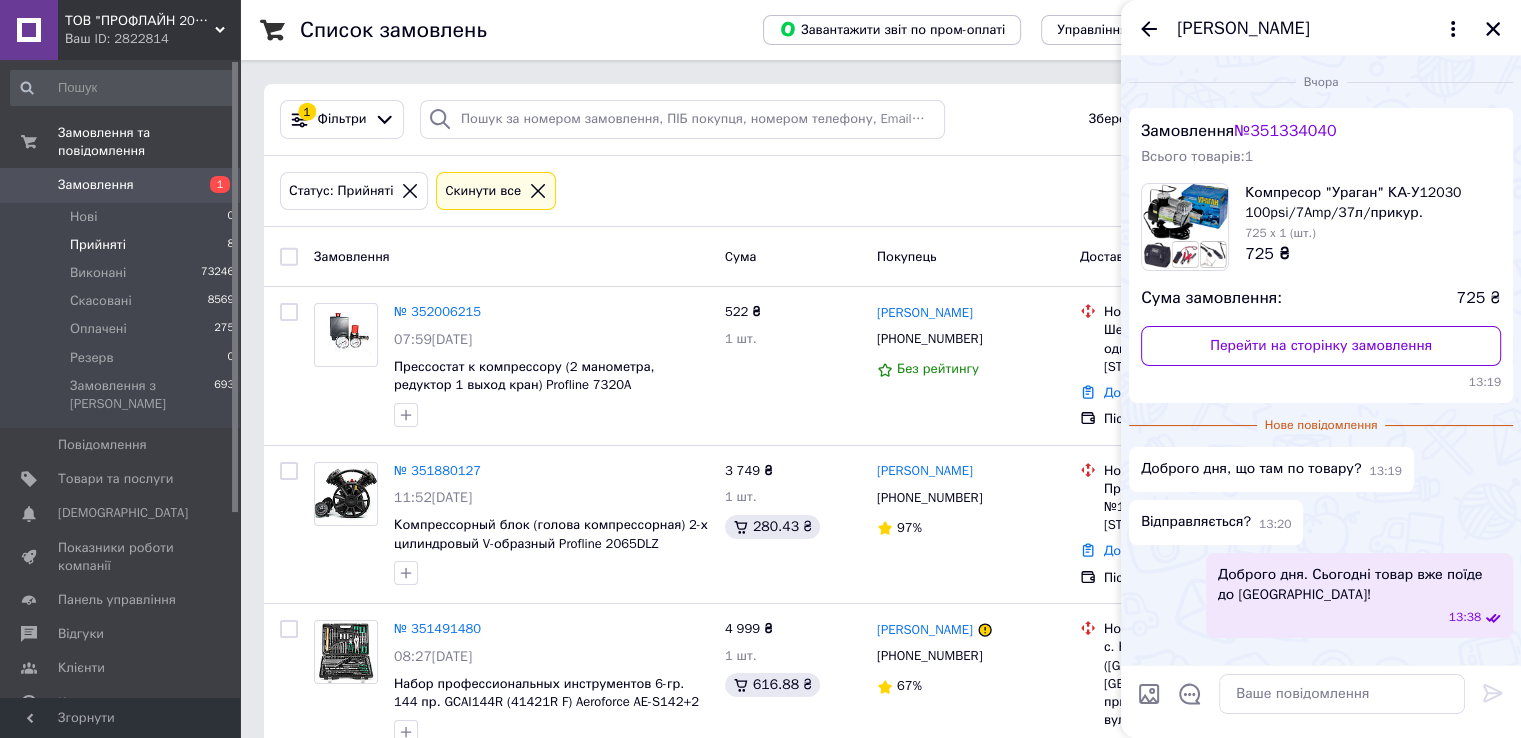 scroll, scrollTop: 63, scrollLeft: 0, axis: vertical 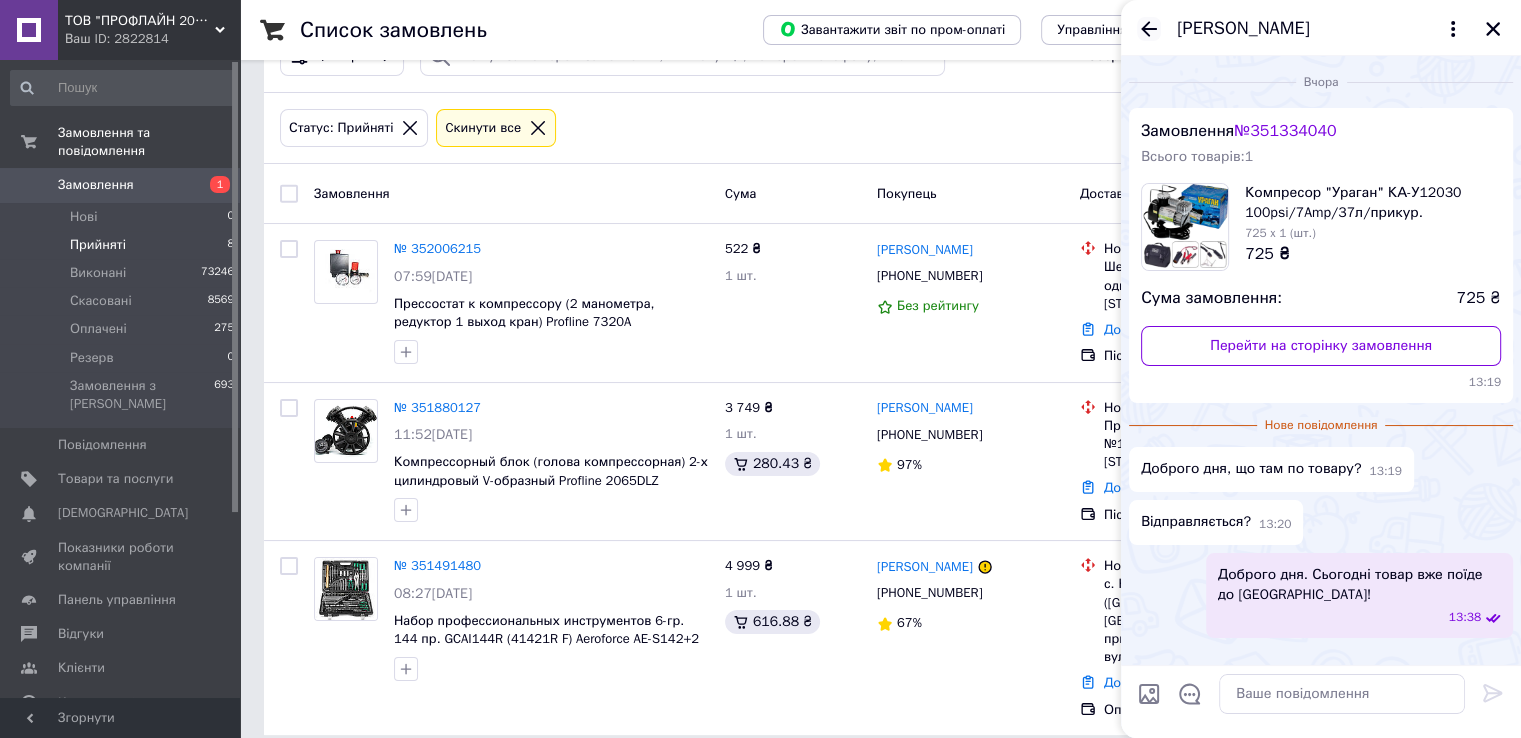 click 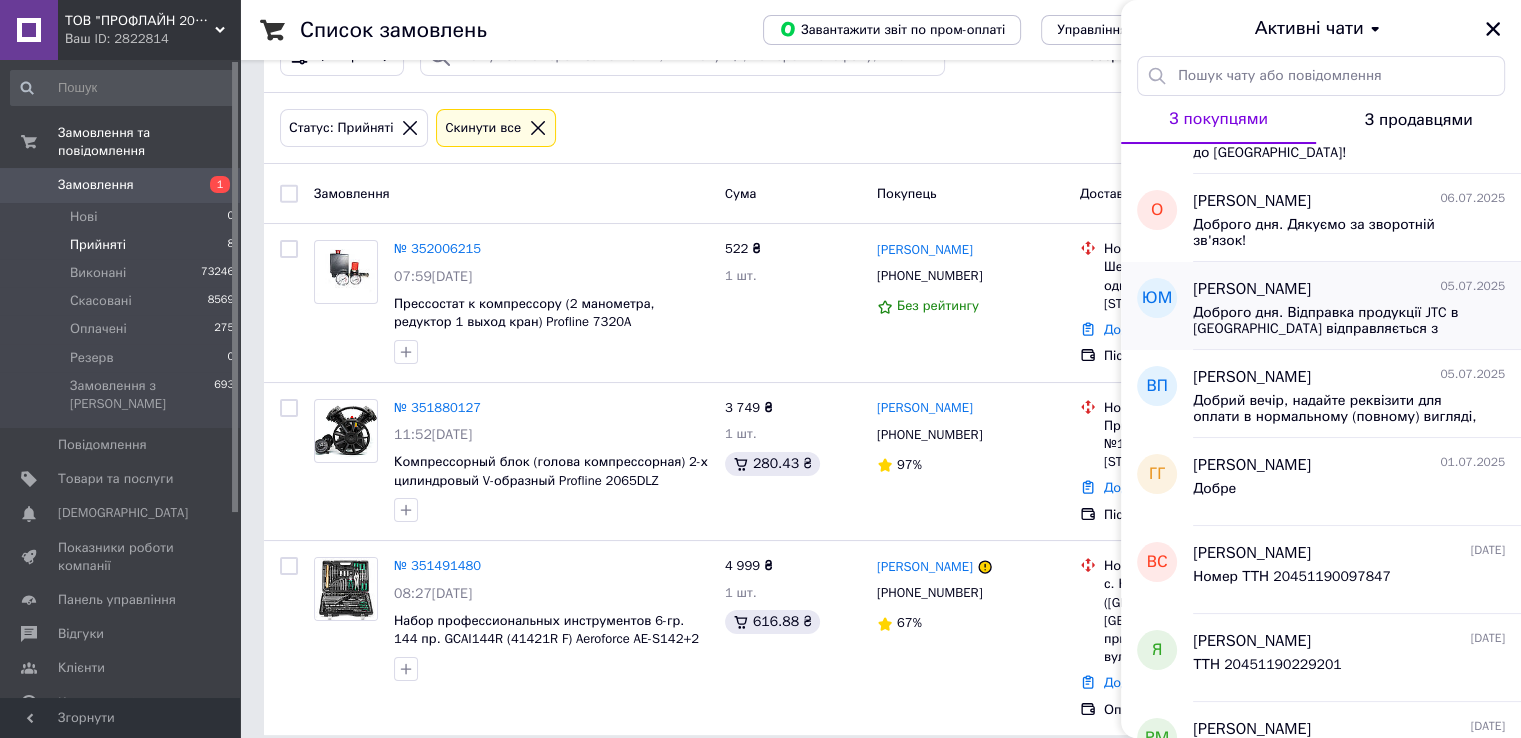 scroll, scrollTop: 0, scrollLeft: 0, axis: both 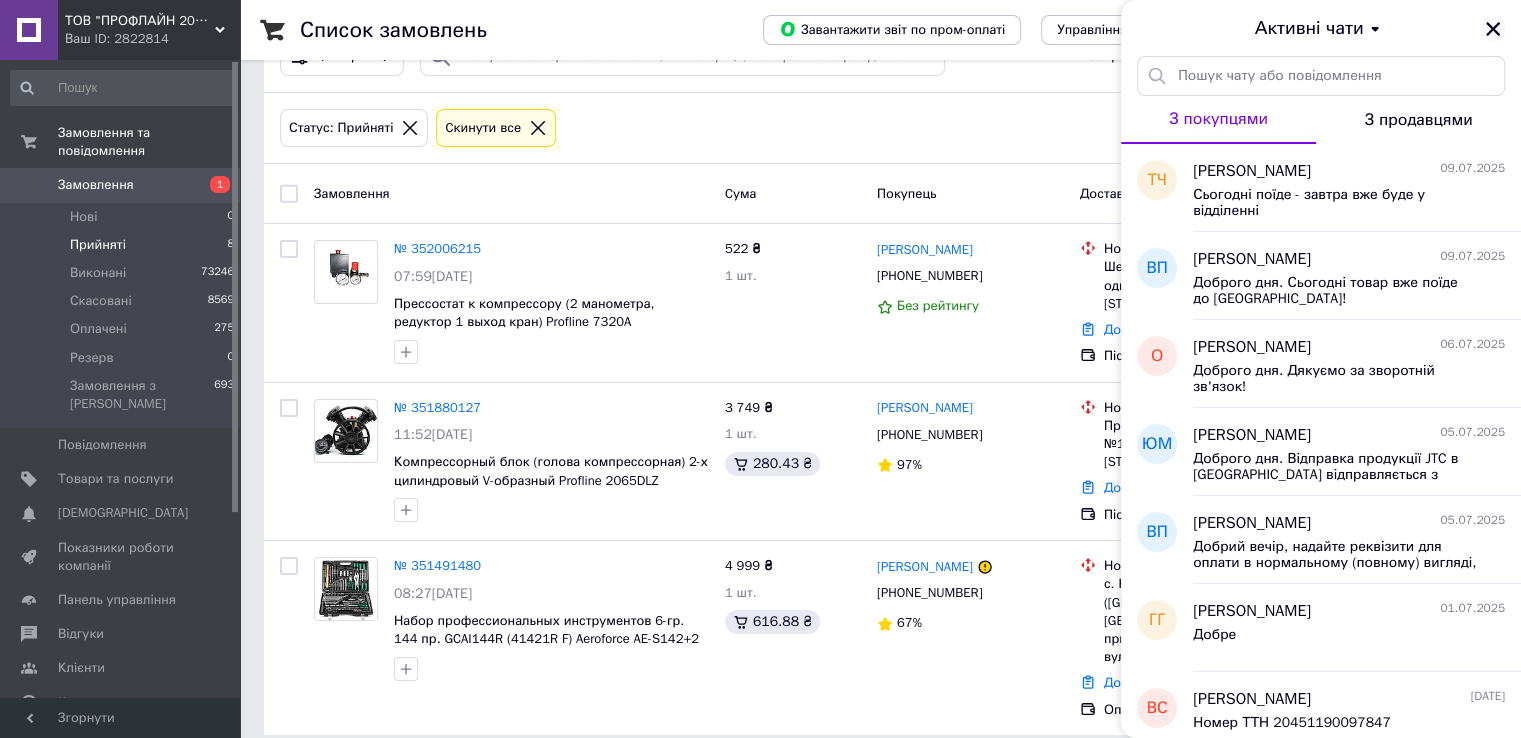click 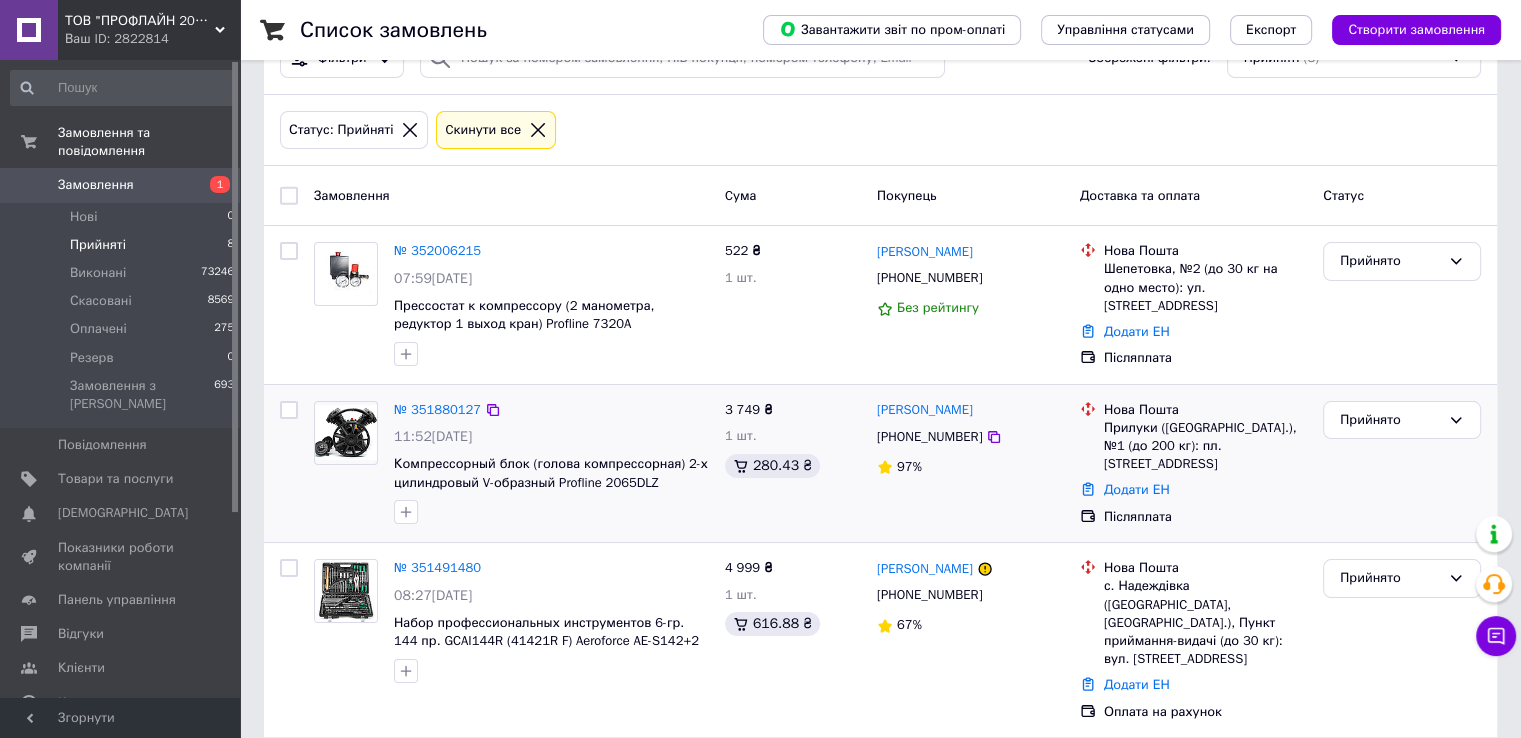 scroll, scrollTop: 63, scrollLeft: 0, axis: vertical 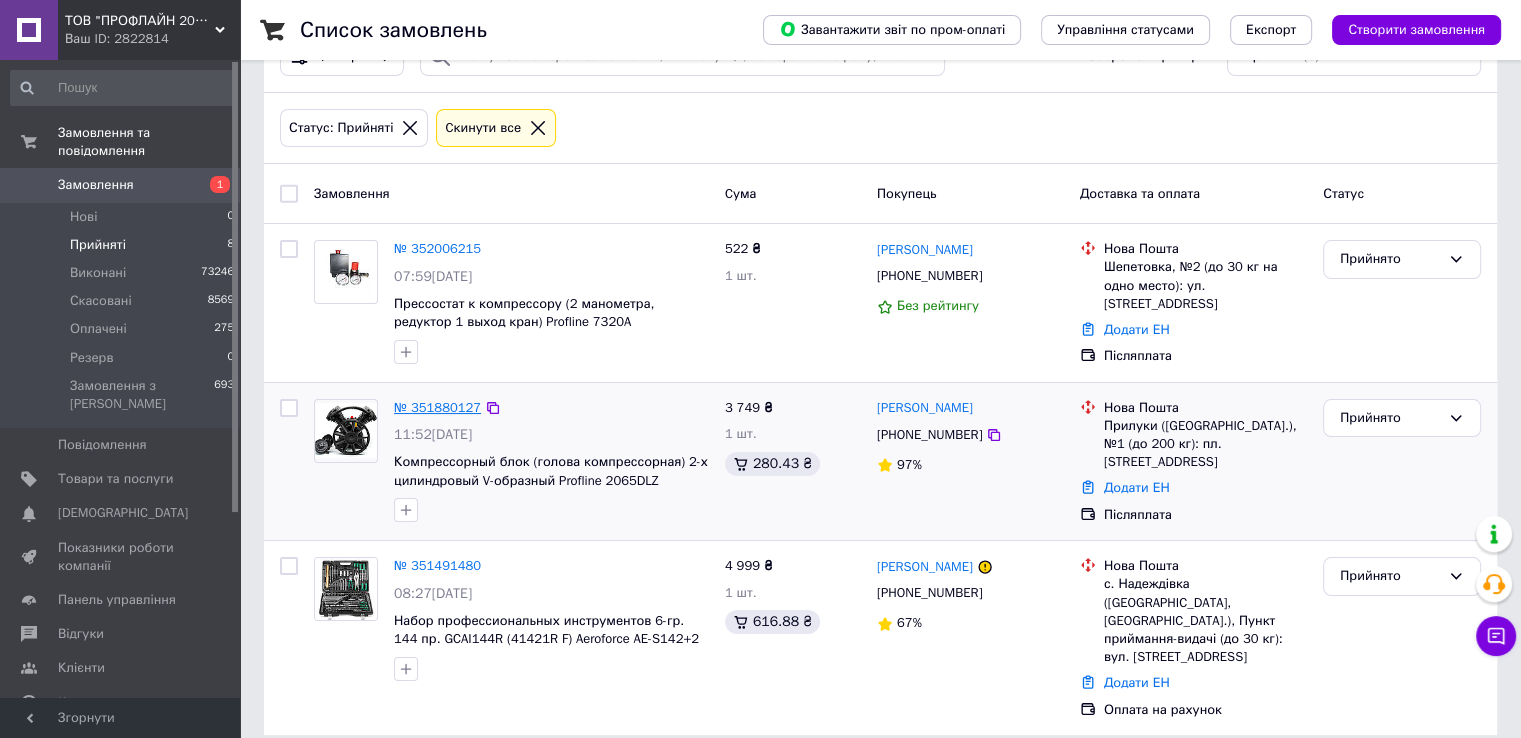 click on "№ 351880127" at bounding box center (437, 407) 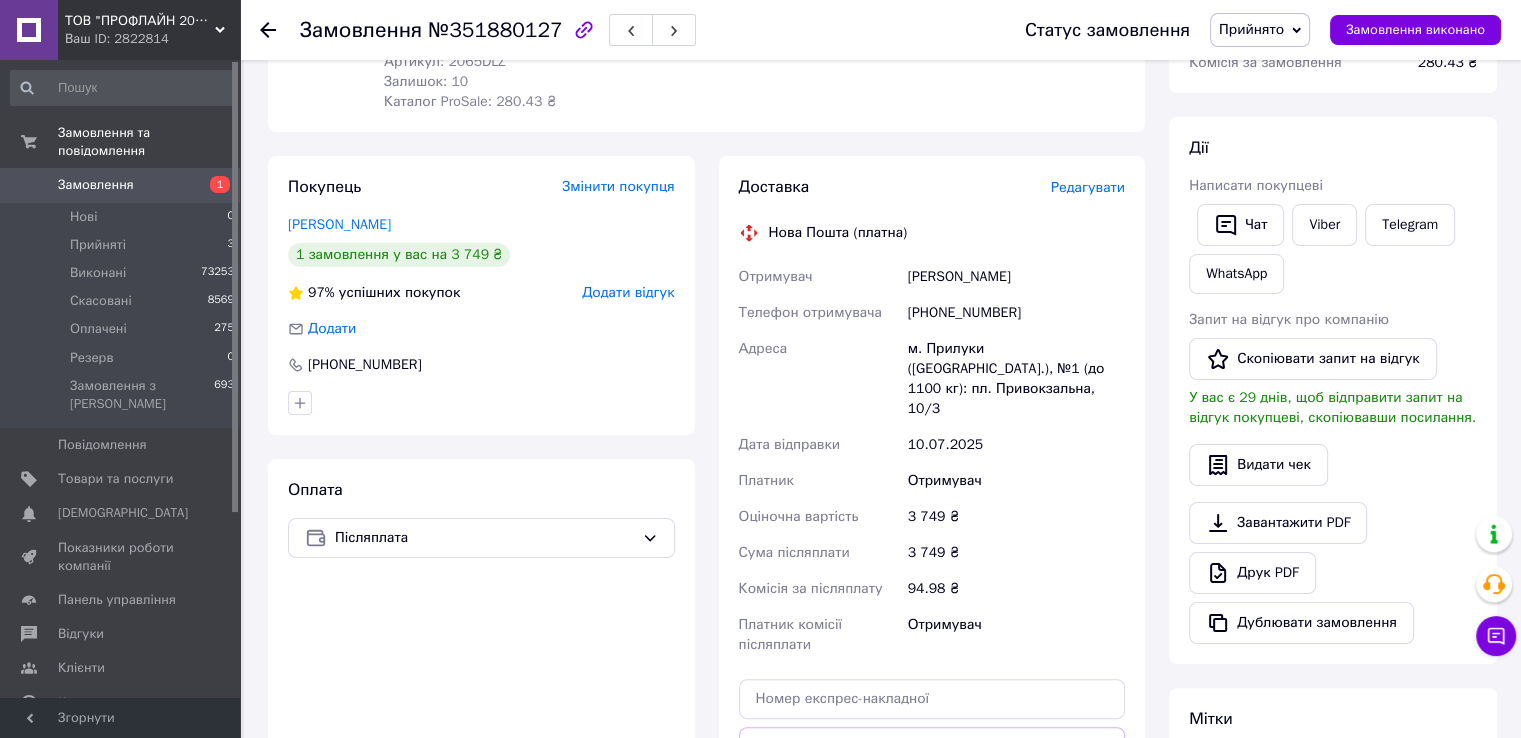 scroll, scrollTop: 500, scrollLeft: 0, axis: vertical 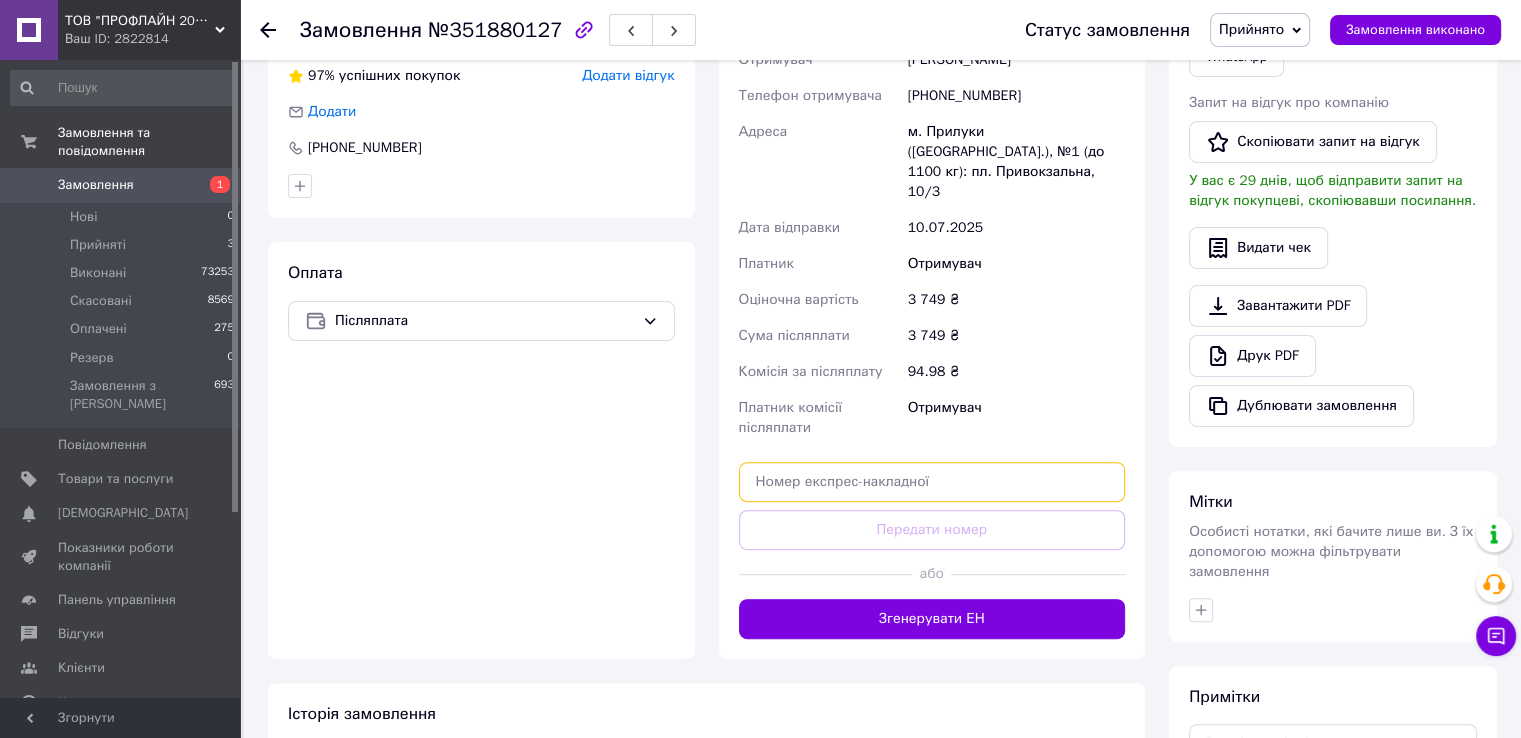 click at bounding box center [932, 482] 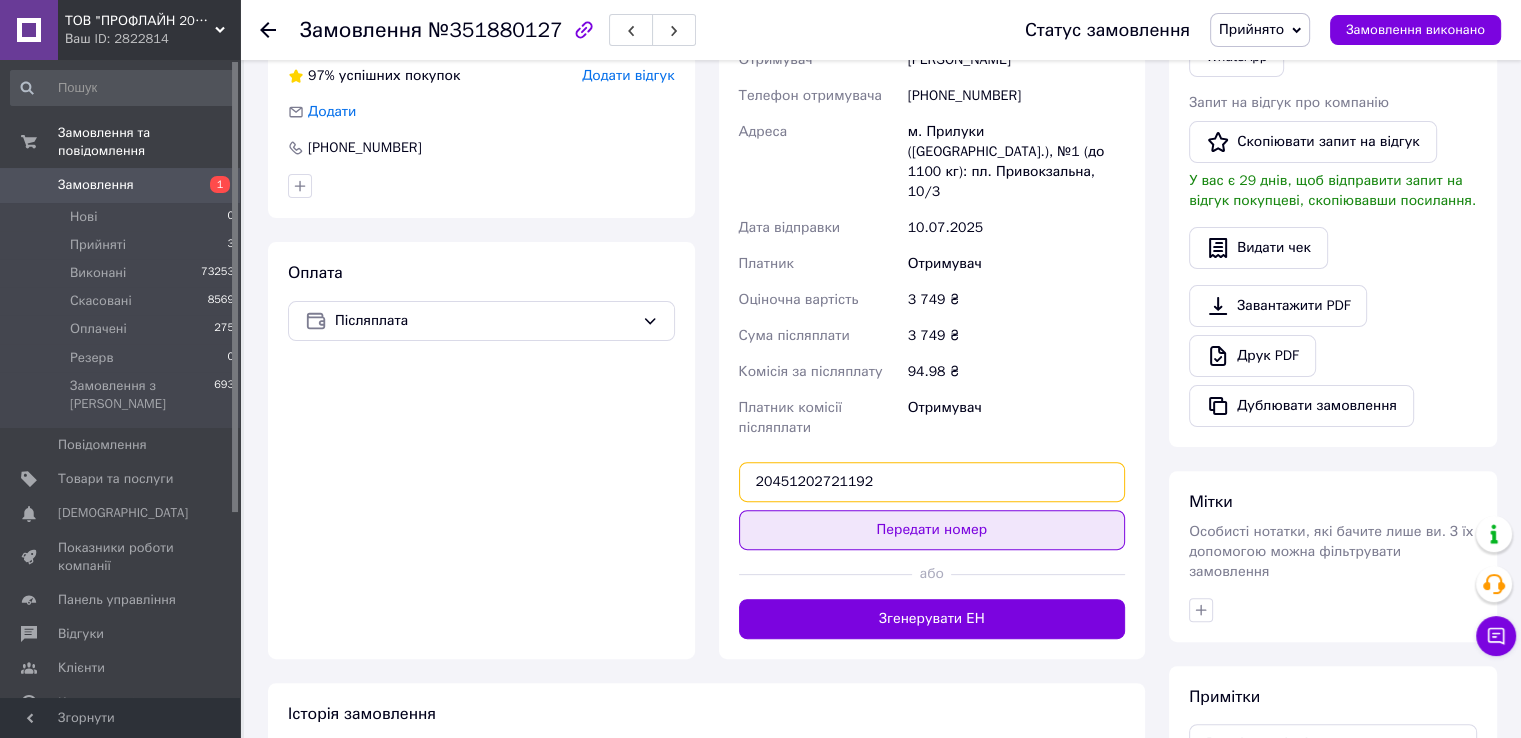 type on "20451202721192" 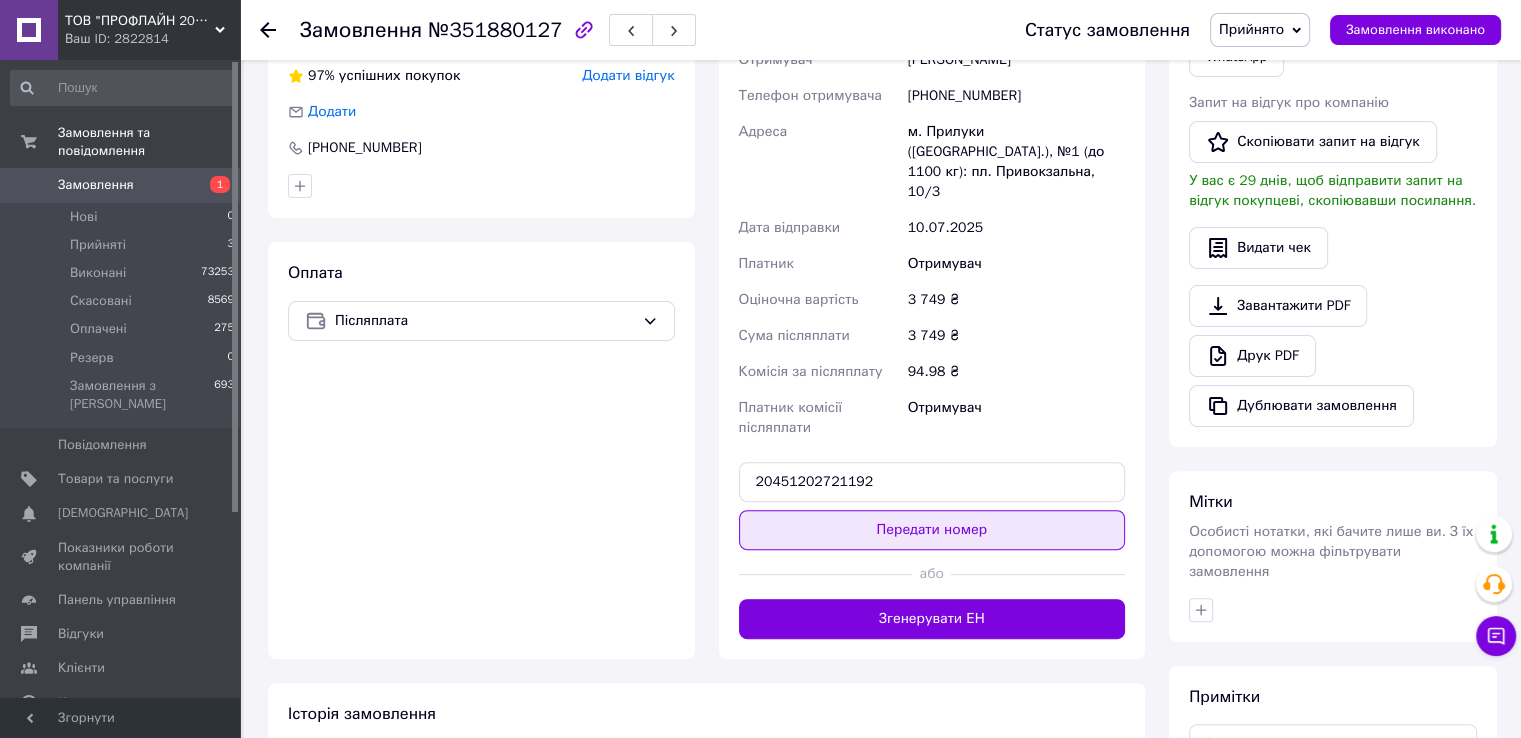 click on "Передати номер" at bounding box center [932, 530] 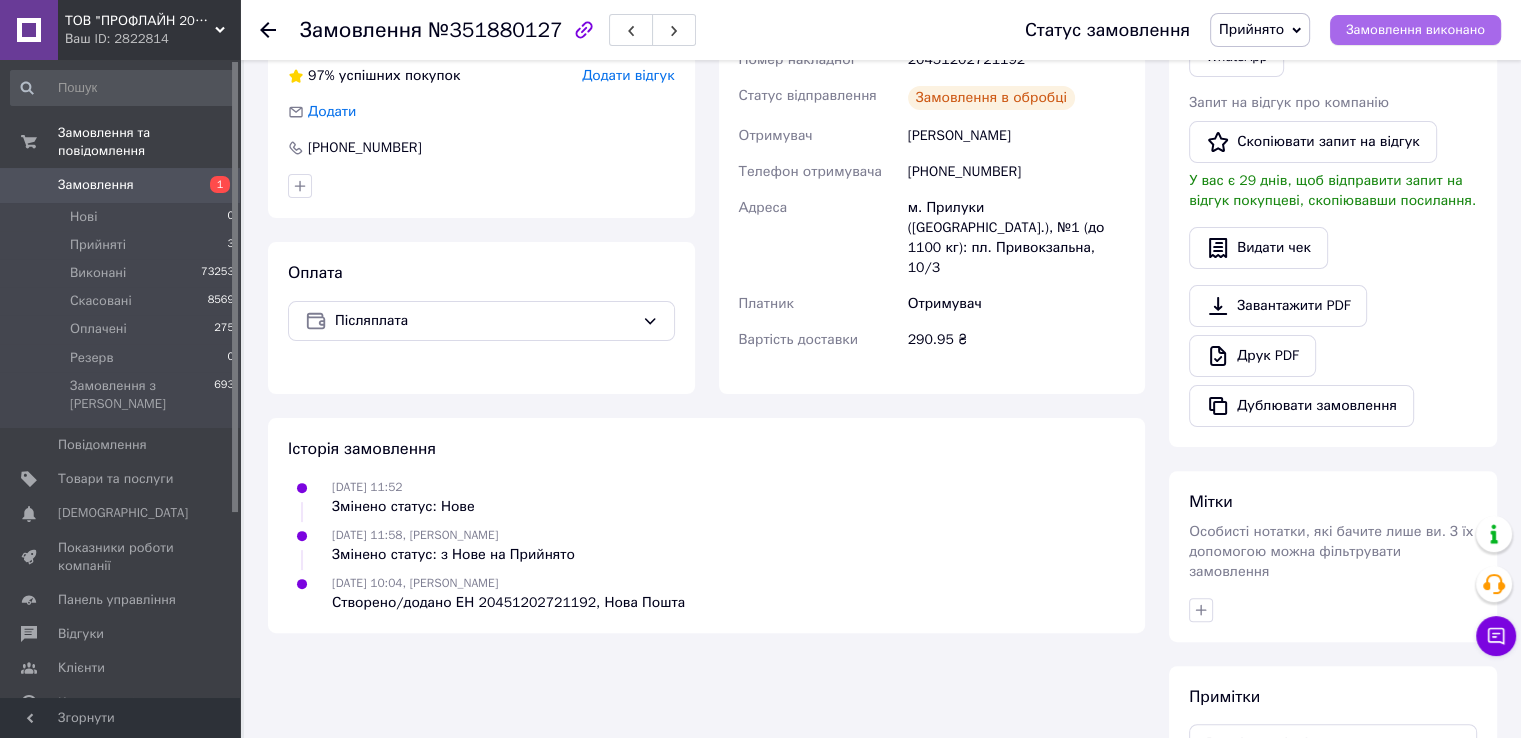 click on "Замовлення виконано" at bounding box center (1415, 30) 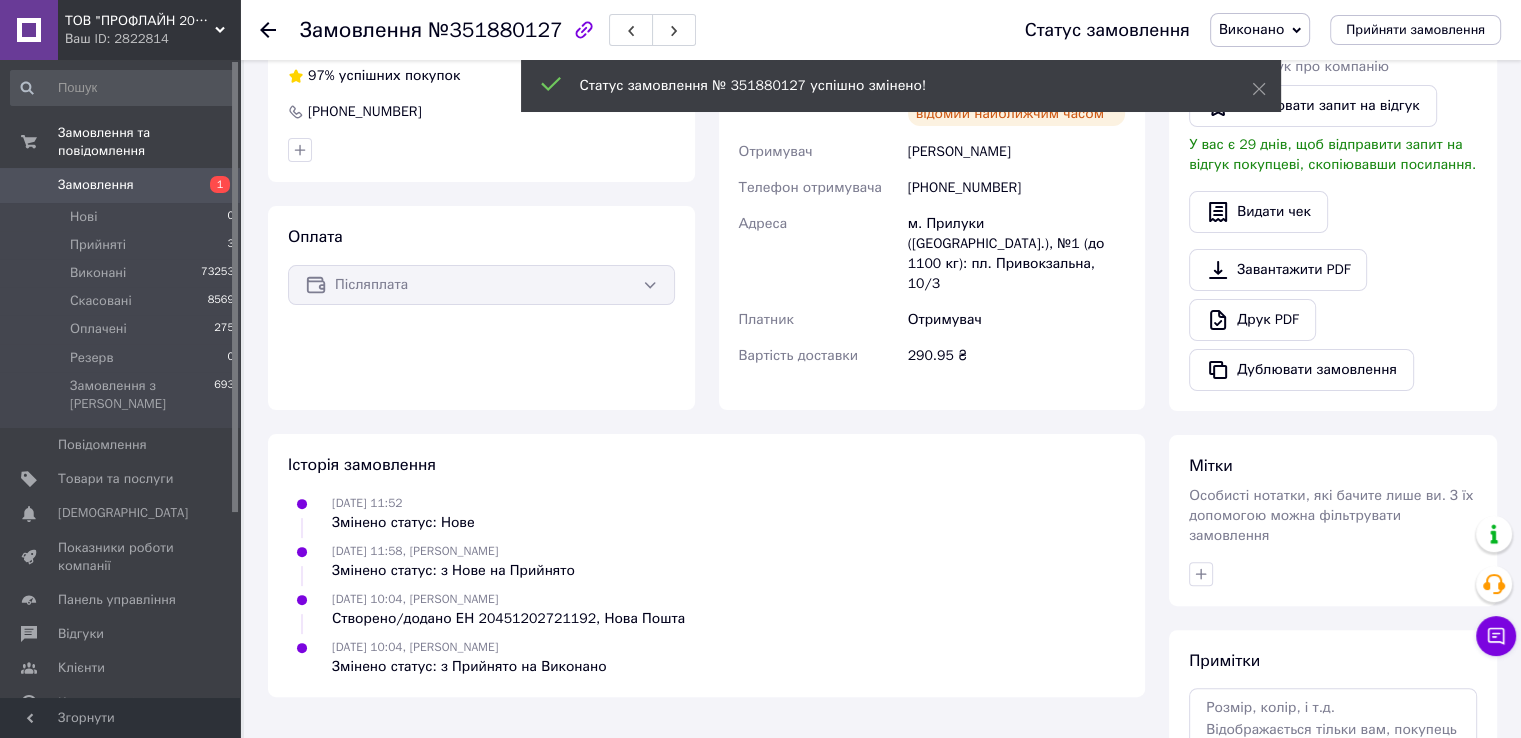 click 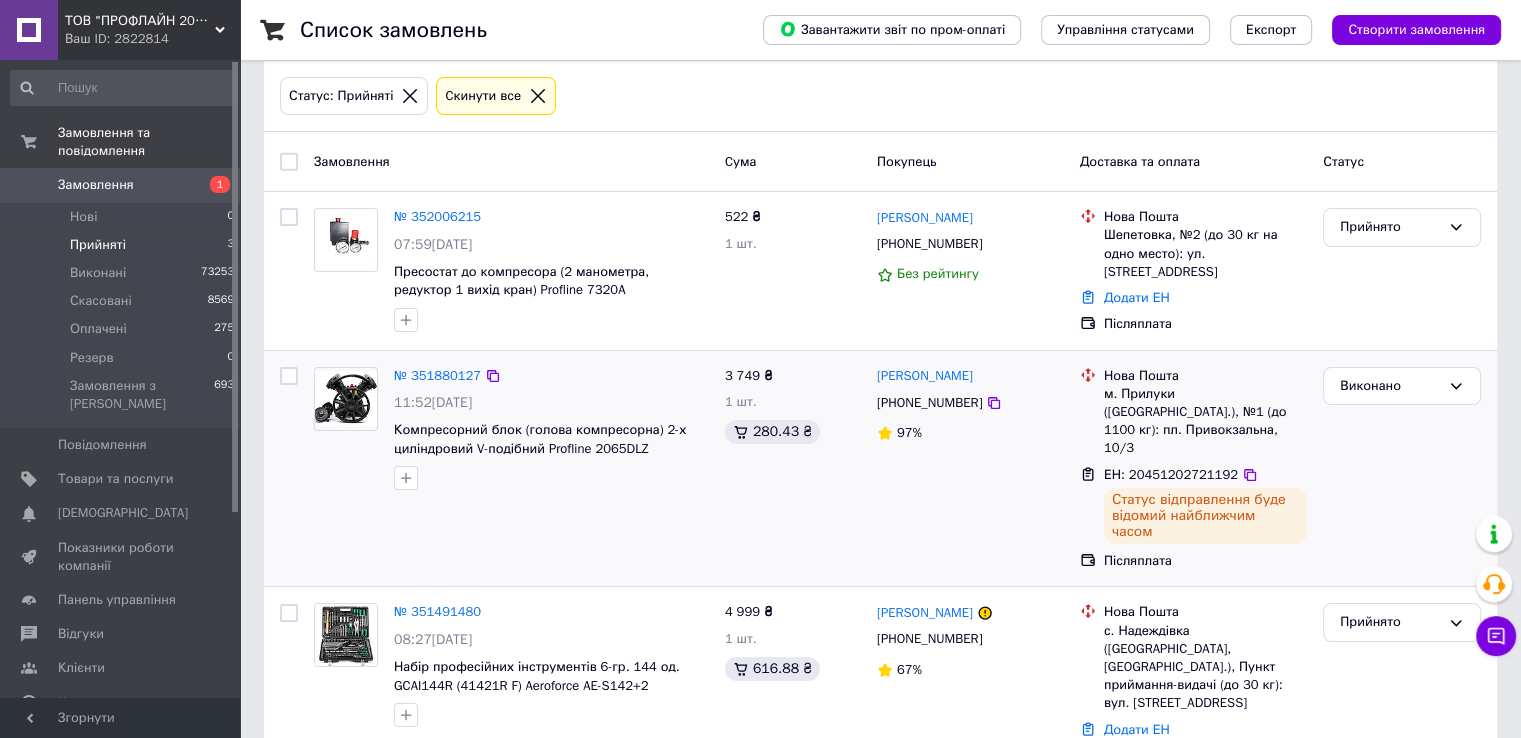 scroll, scrollTop: 107, scrollLeft: 0, axis: vertical 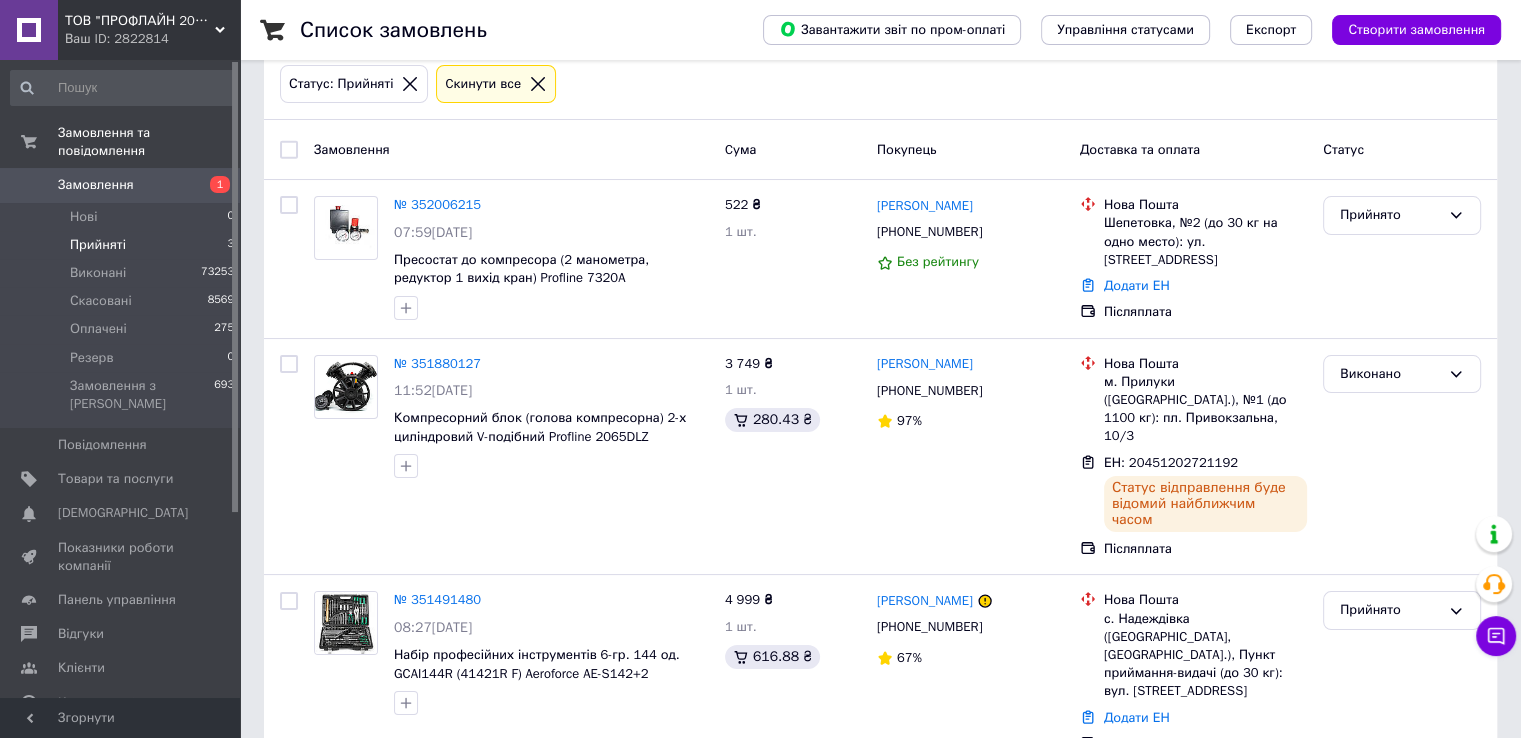 click on "Замовлення" at bounding box center (121, 185) 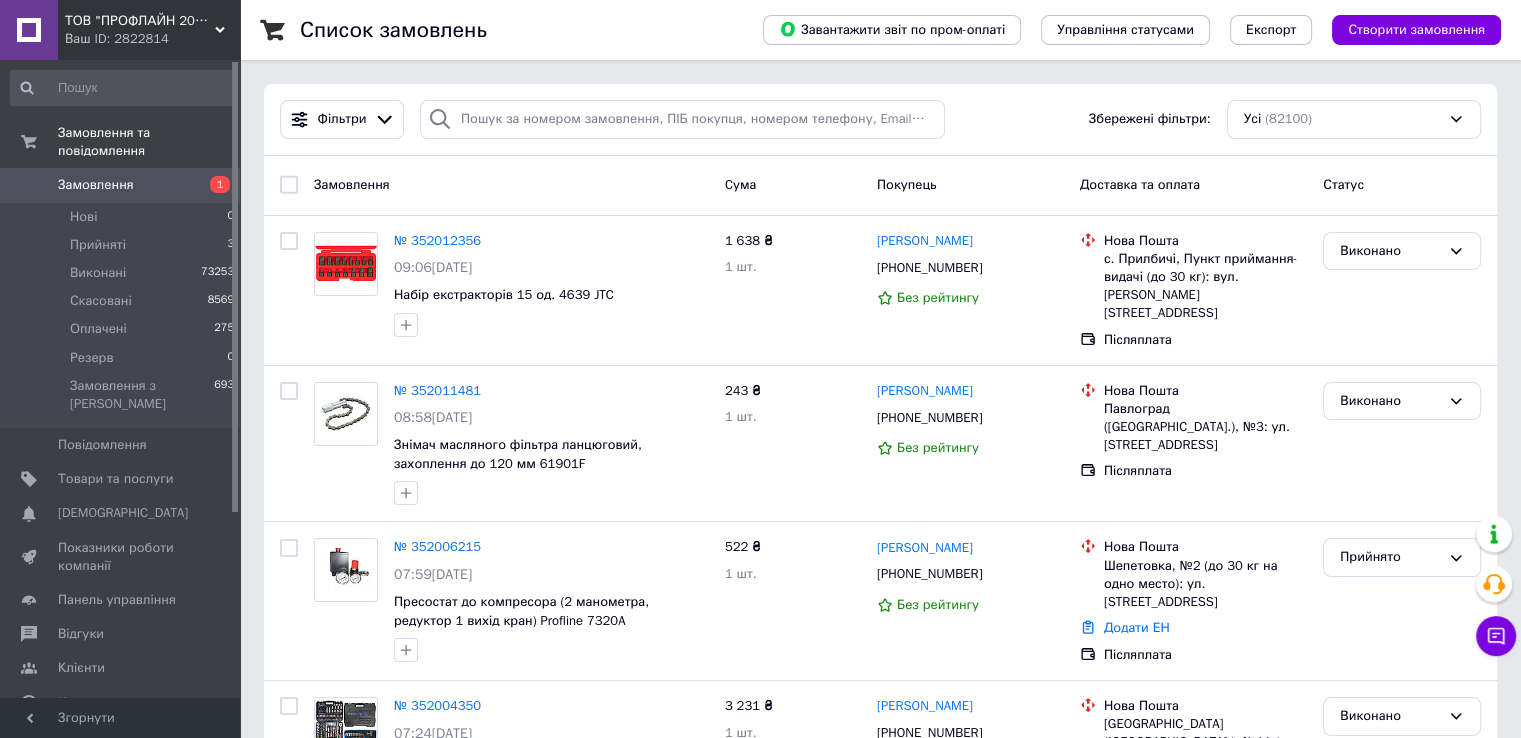 click on "Замовлення" at bounding box center [511, 185] 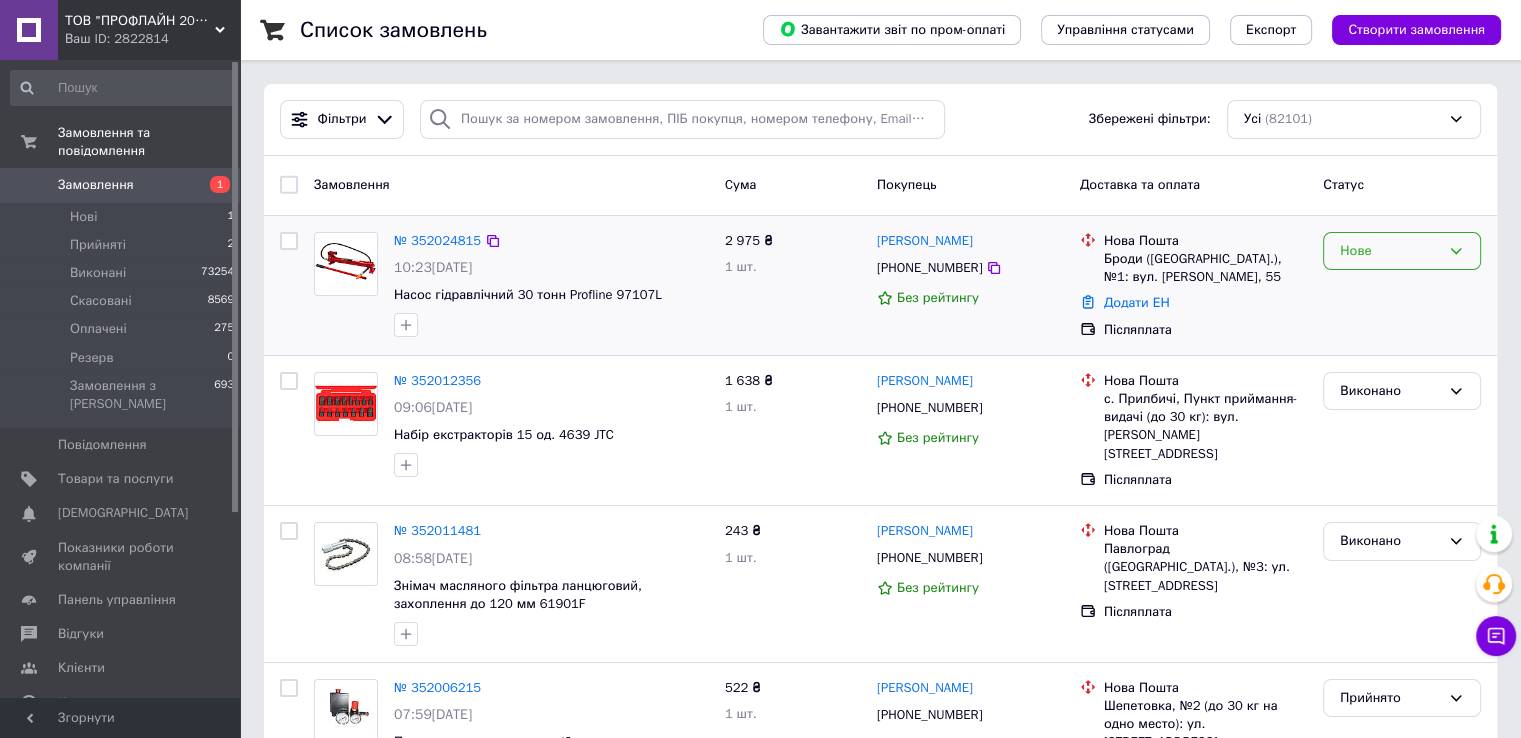 click on "Нове" at bounding box center (1390, 251) 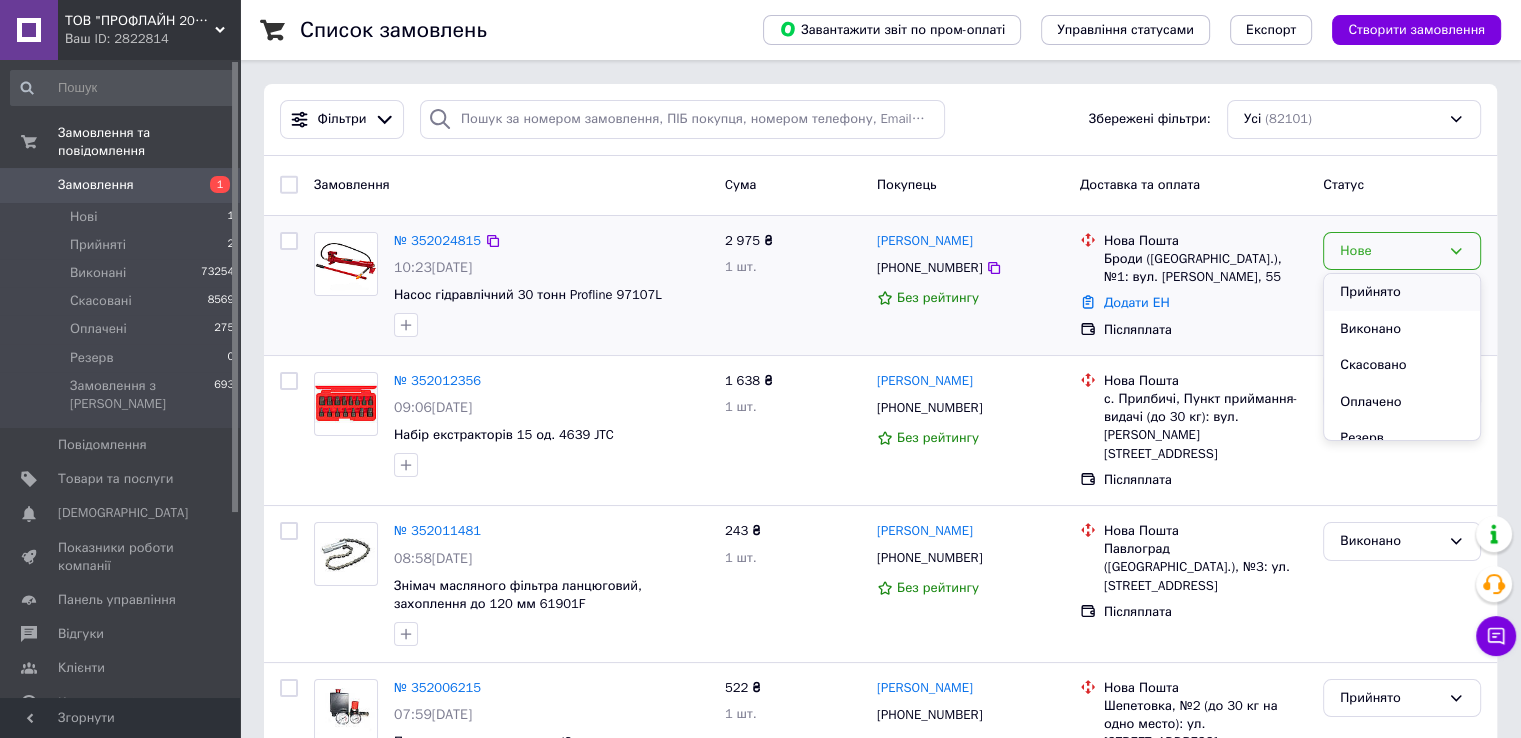 click on "Прийнято" at bounding box center (1402, 292) 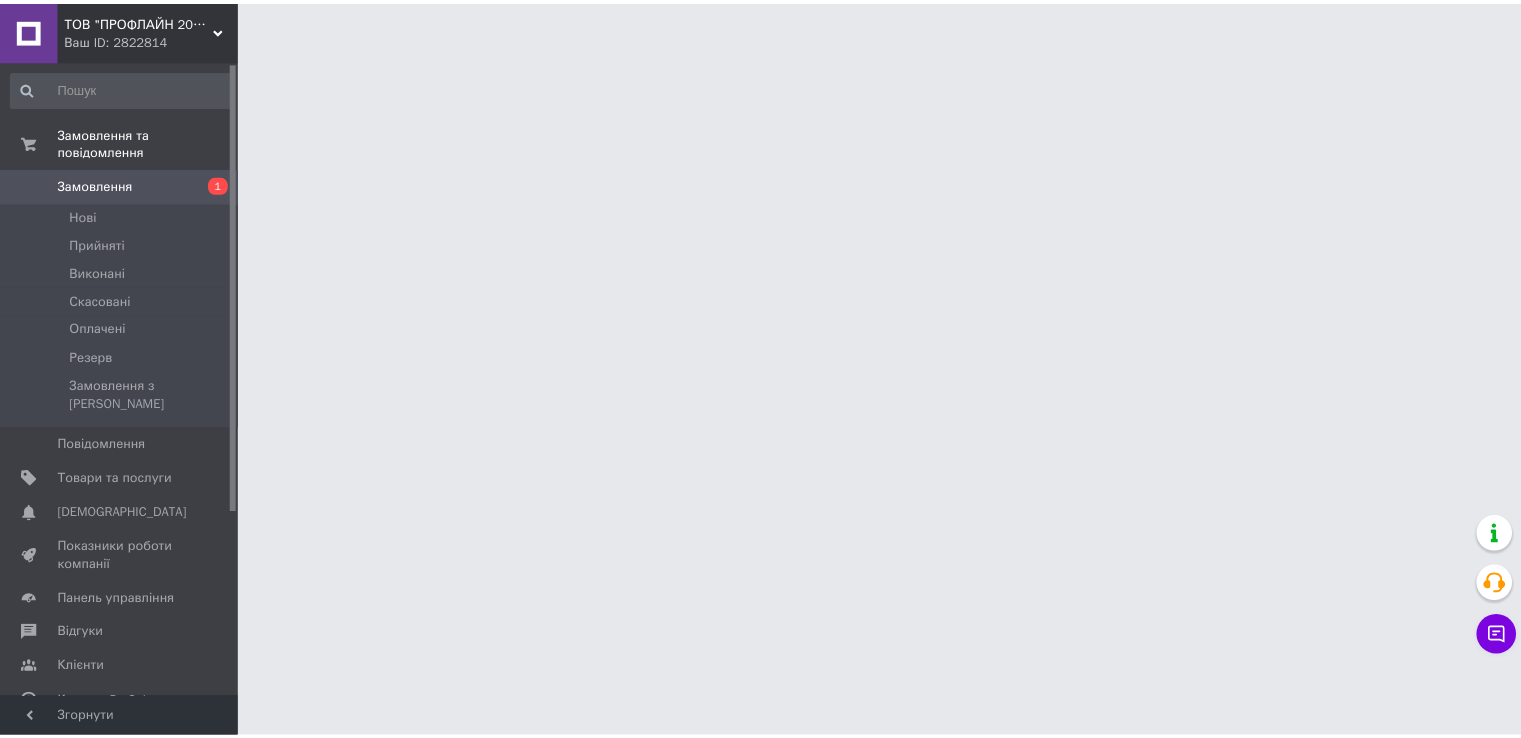 scroll, scrollTop: 0, scrollLeft: 0, axis: both 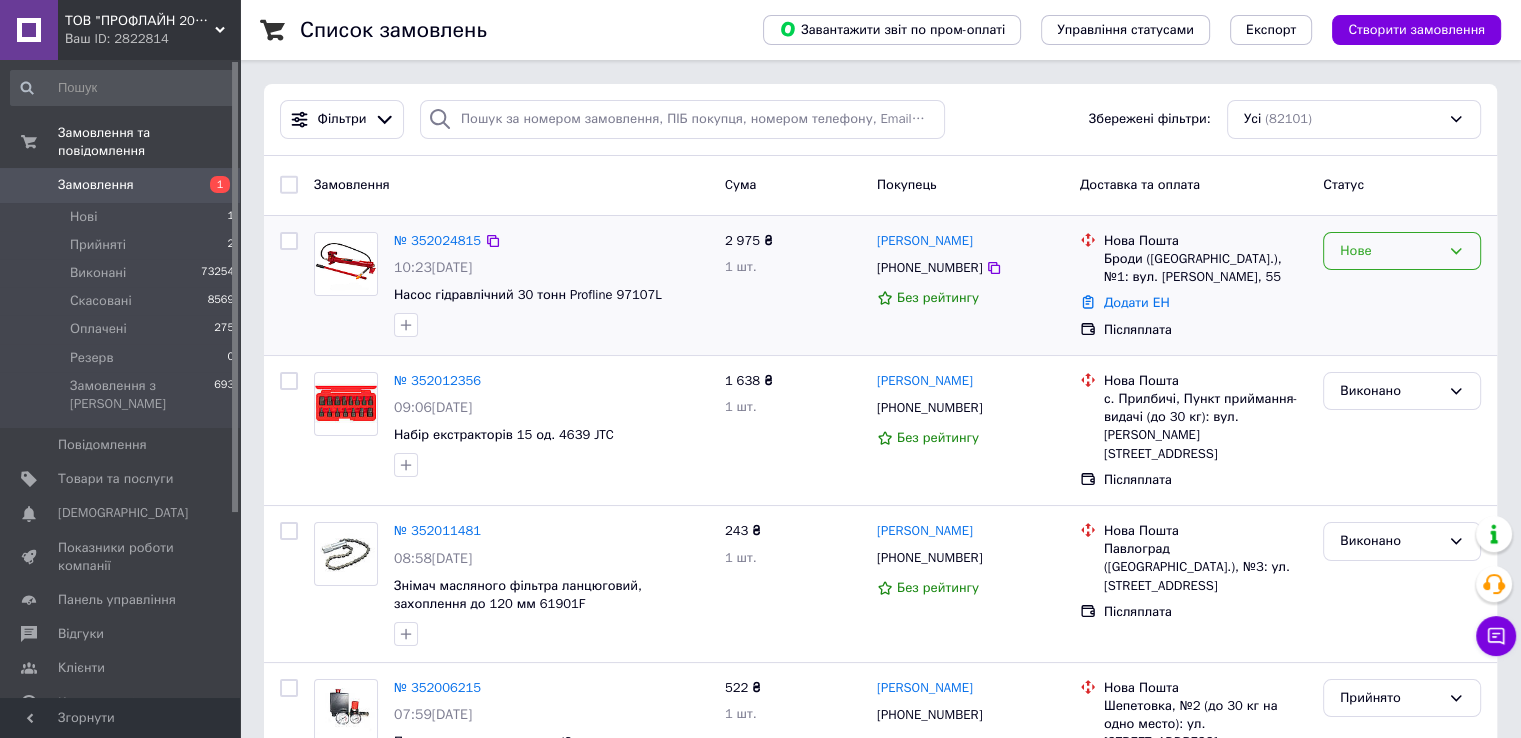 click on "Нове" at bounding box center [1390, 251] 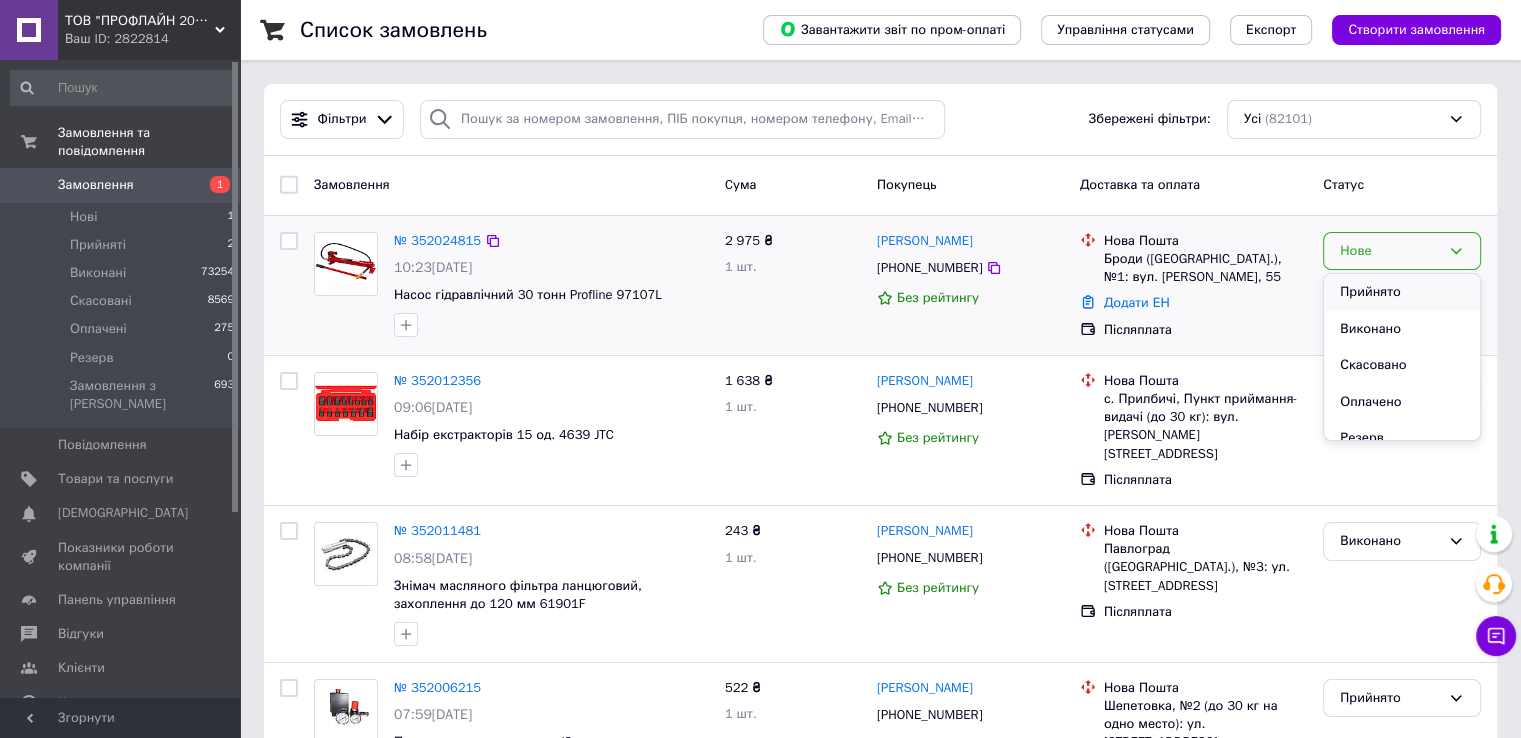 click on "Прийнято" at bounding box center (1402, 292) 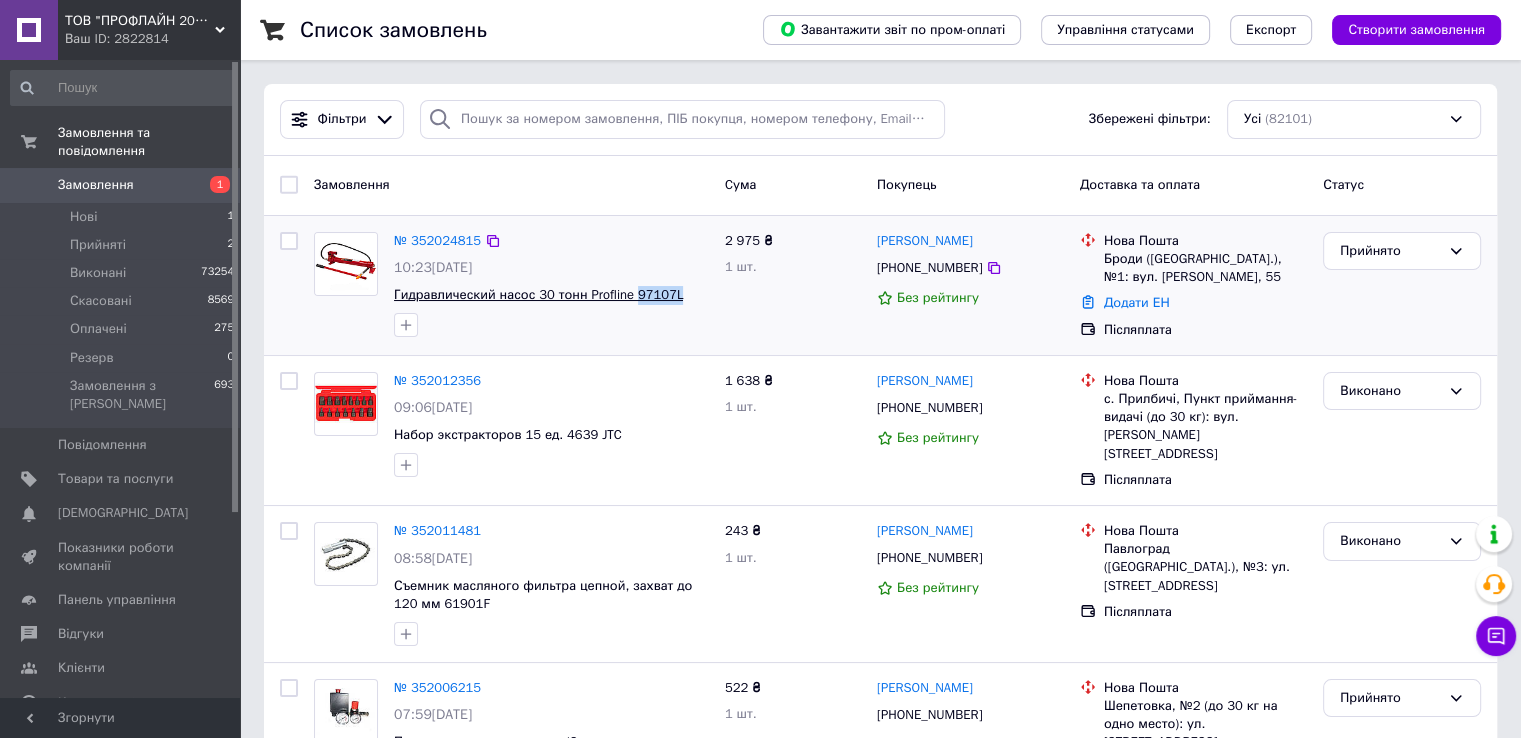 drag, startPoint x: 684, startPoint y: 294, endPoint x: 632, endPoint y: 295, distance: 52.009613 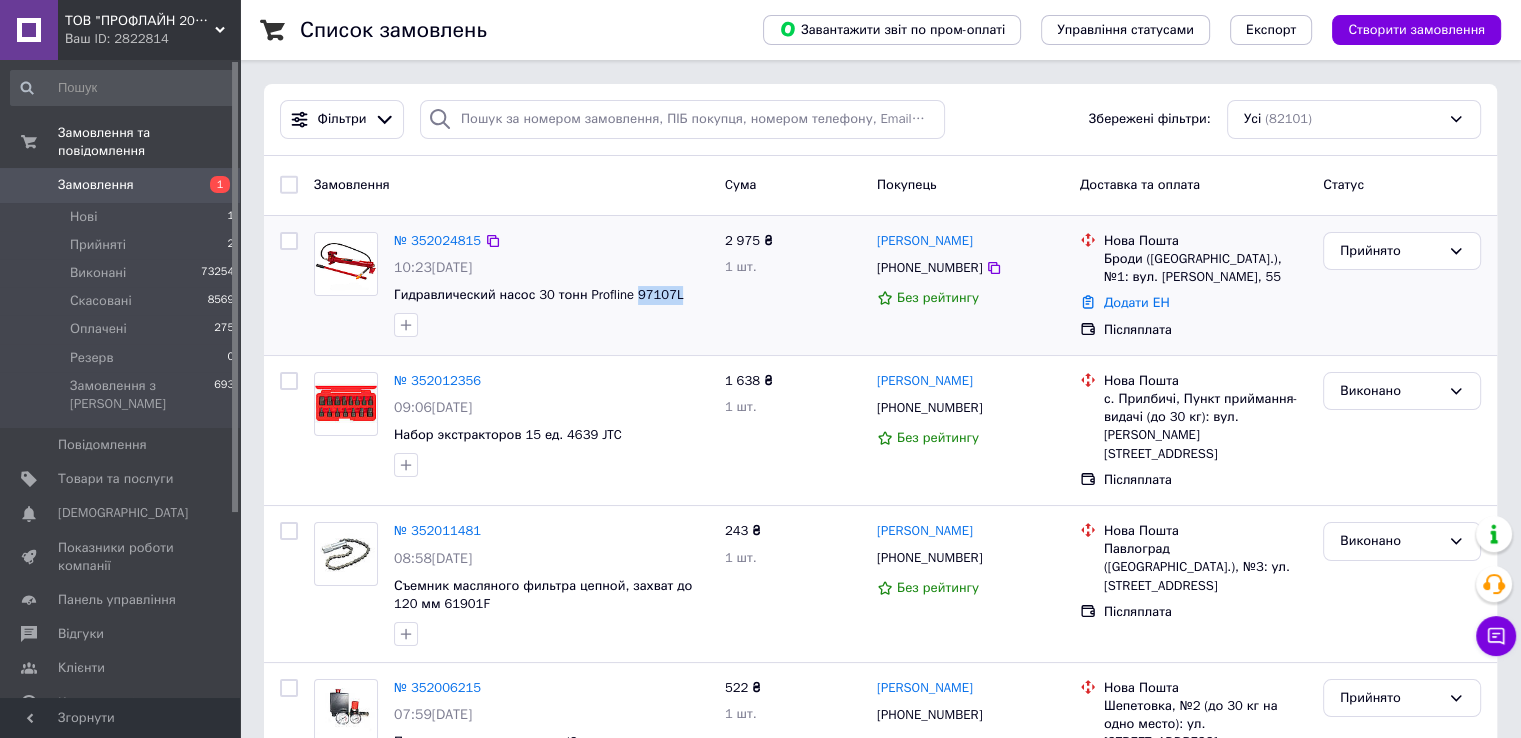 copy on "97107L" 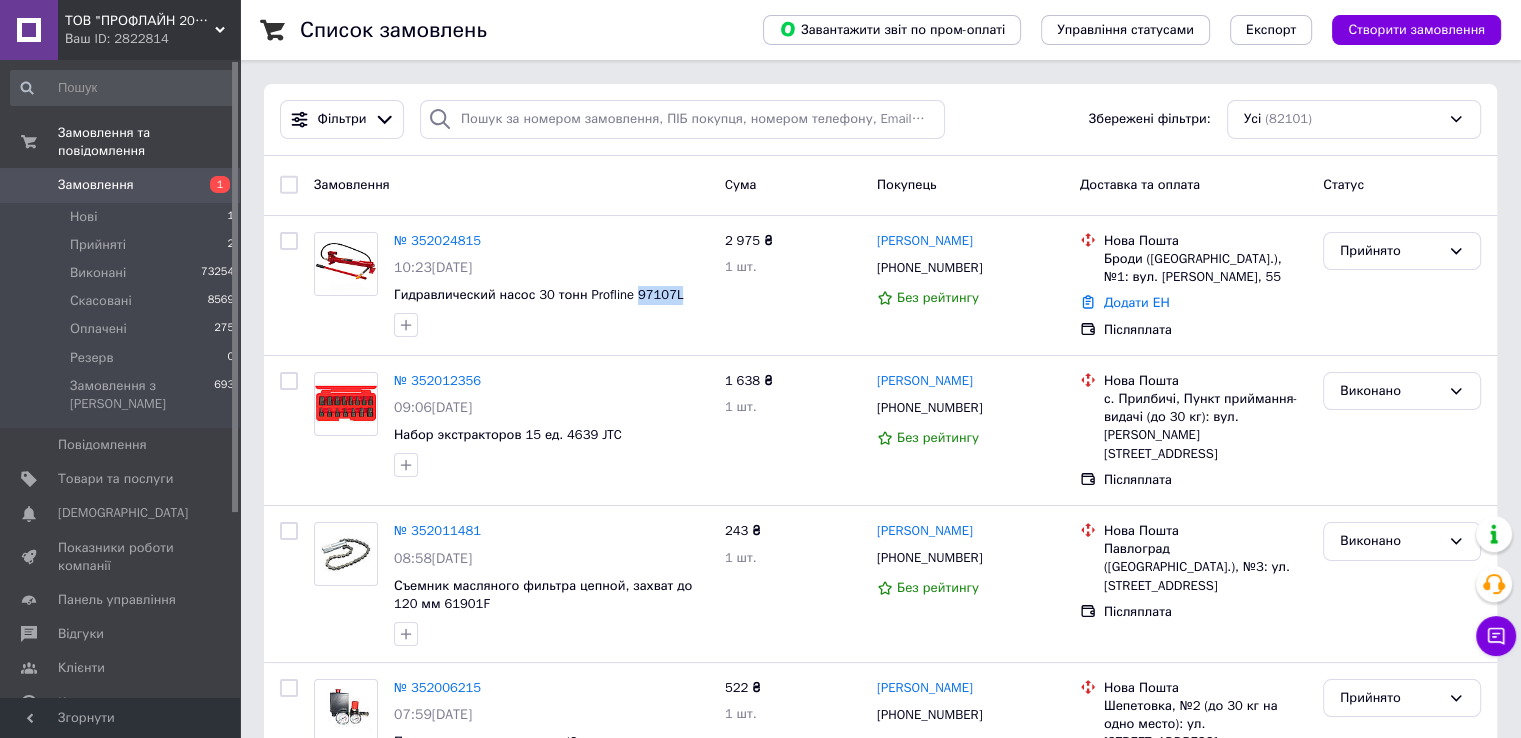drag, startPoint x: 1380, startPoint y: 258, endPoint x: 1378, endPoint y: 269, distance: 11.18034 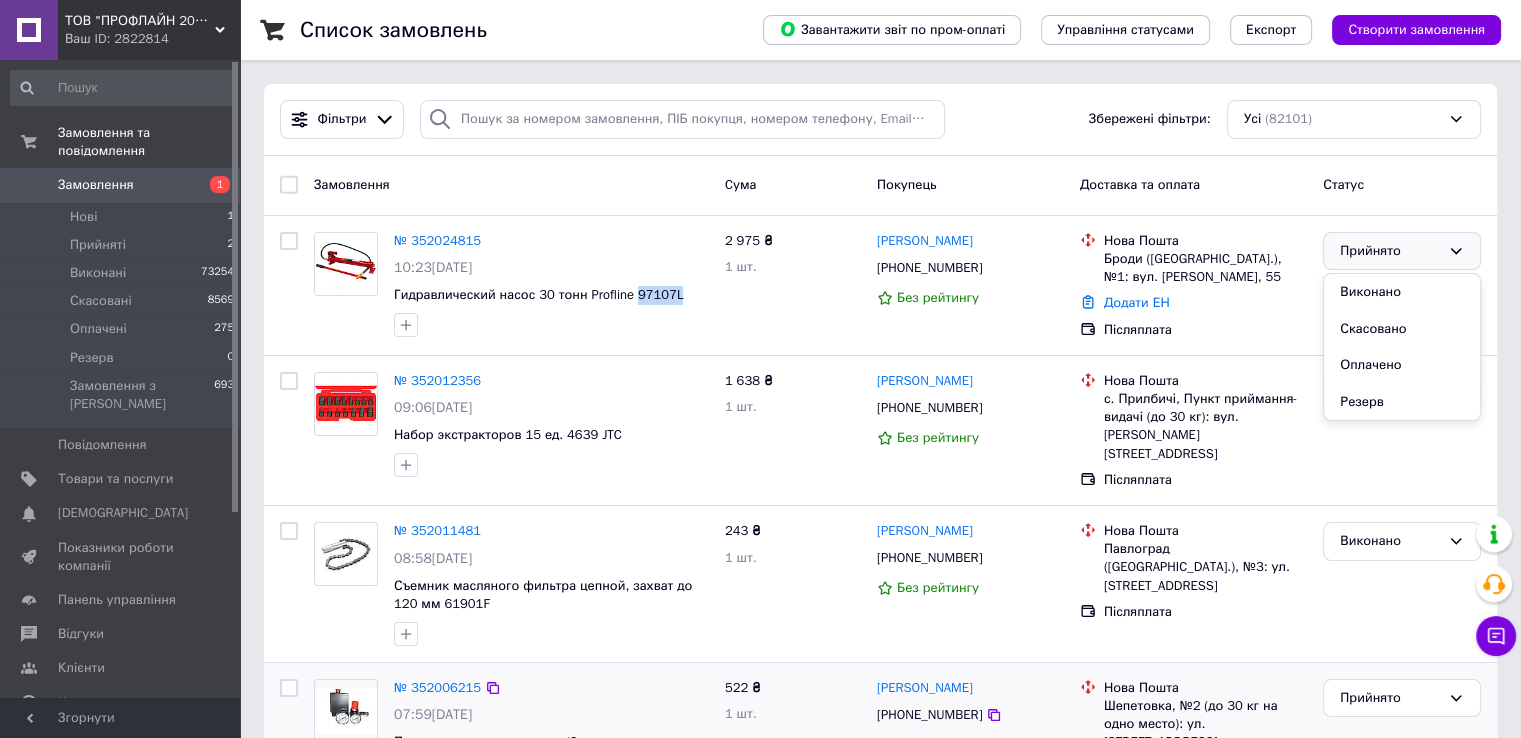 drag, startPoint x: 1378, startPoint y: 269, endPoint x: 466, endPoint y: 690, distance: 1004.4825 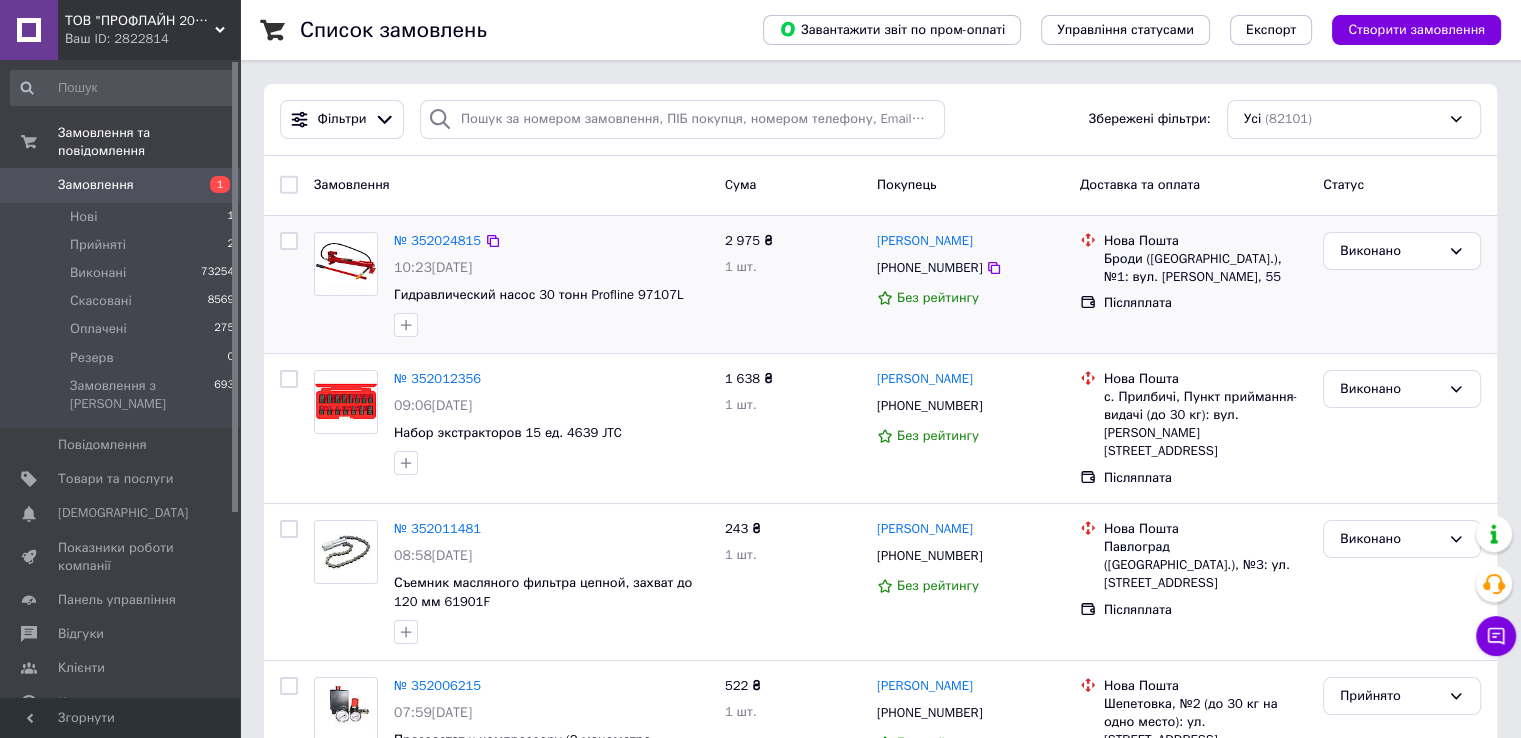 click on "2 975 ₴ 1 шт." at bounding box center (793, 284) 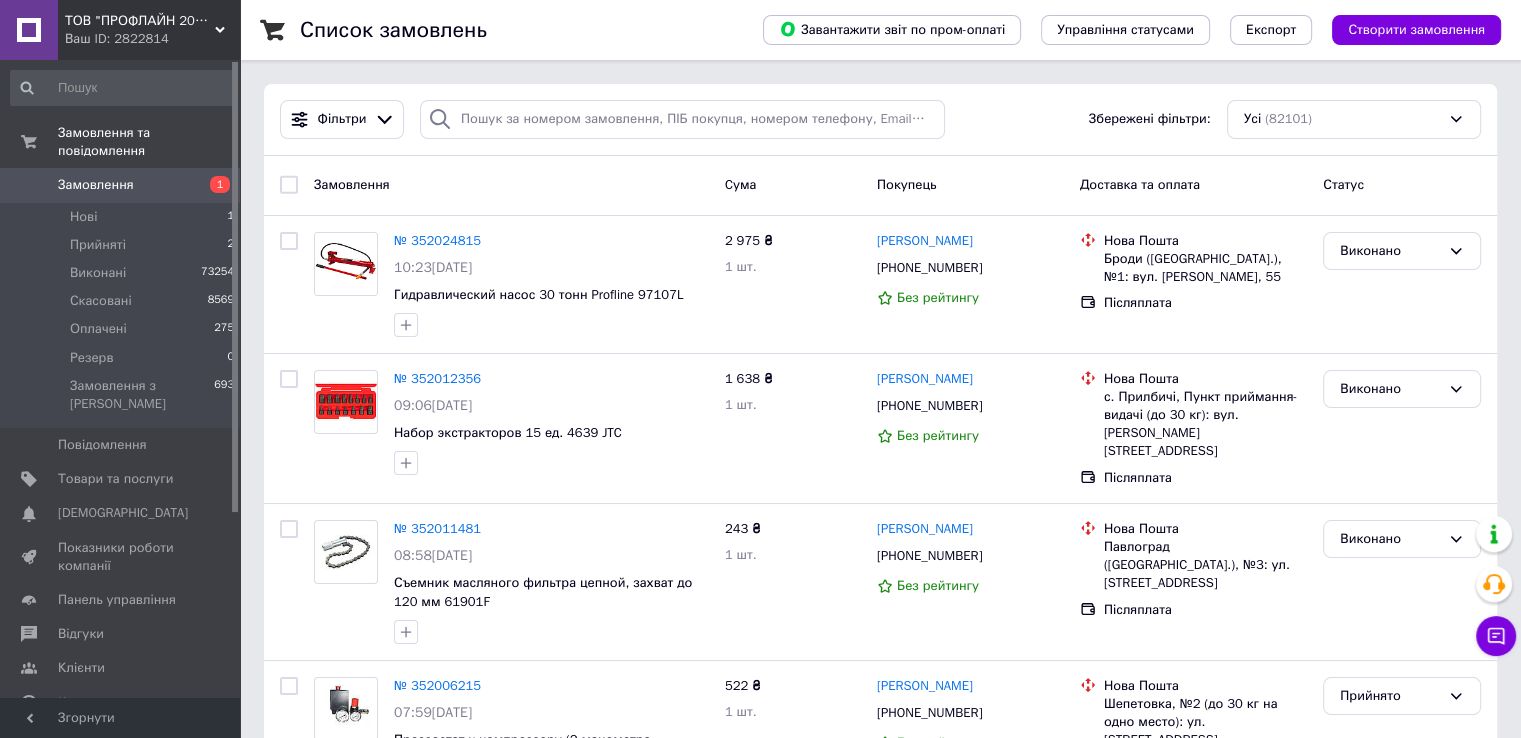 click on "Замовлення" at bounding box center (121, 185) 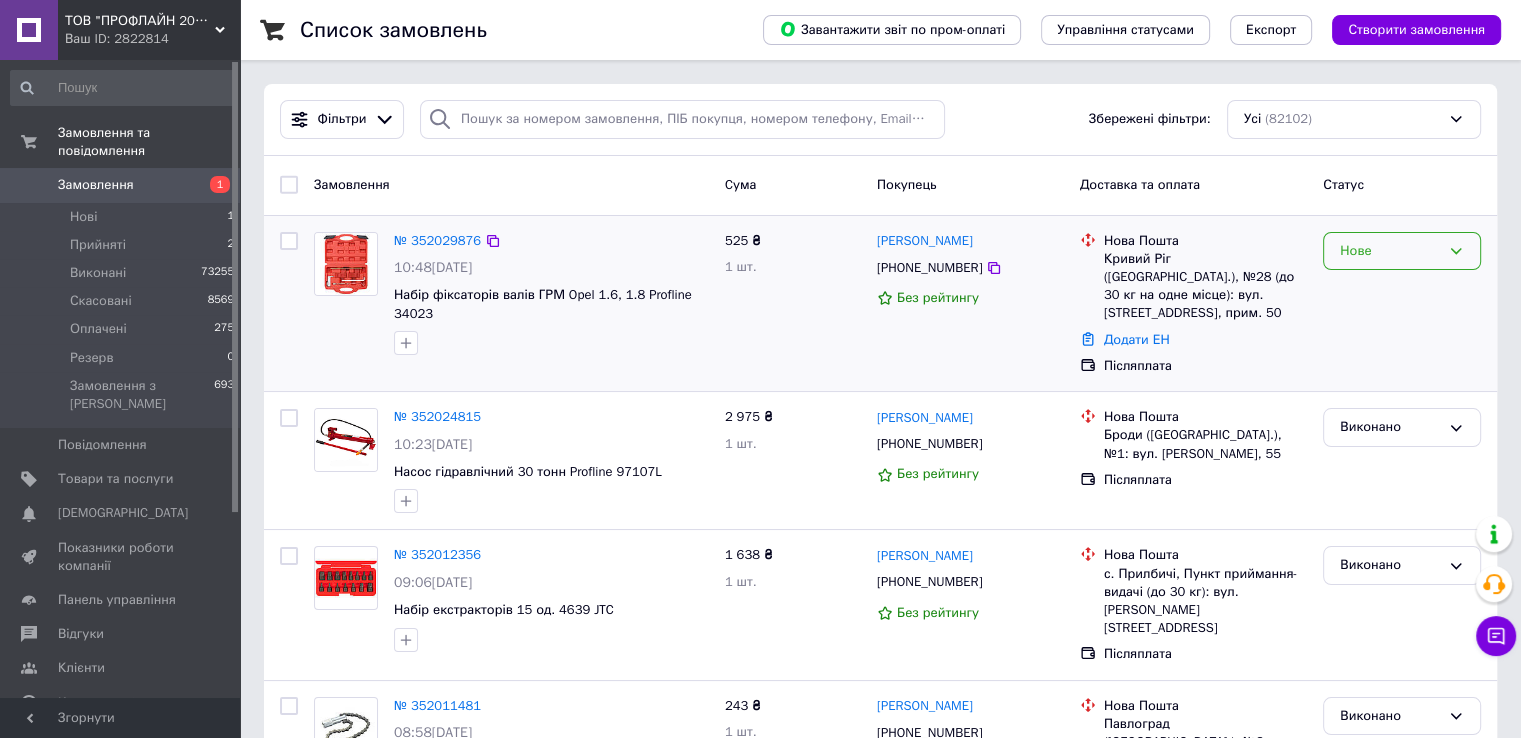 click on "Нове" at bounding box center [1402, 251] 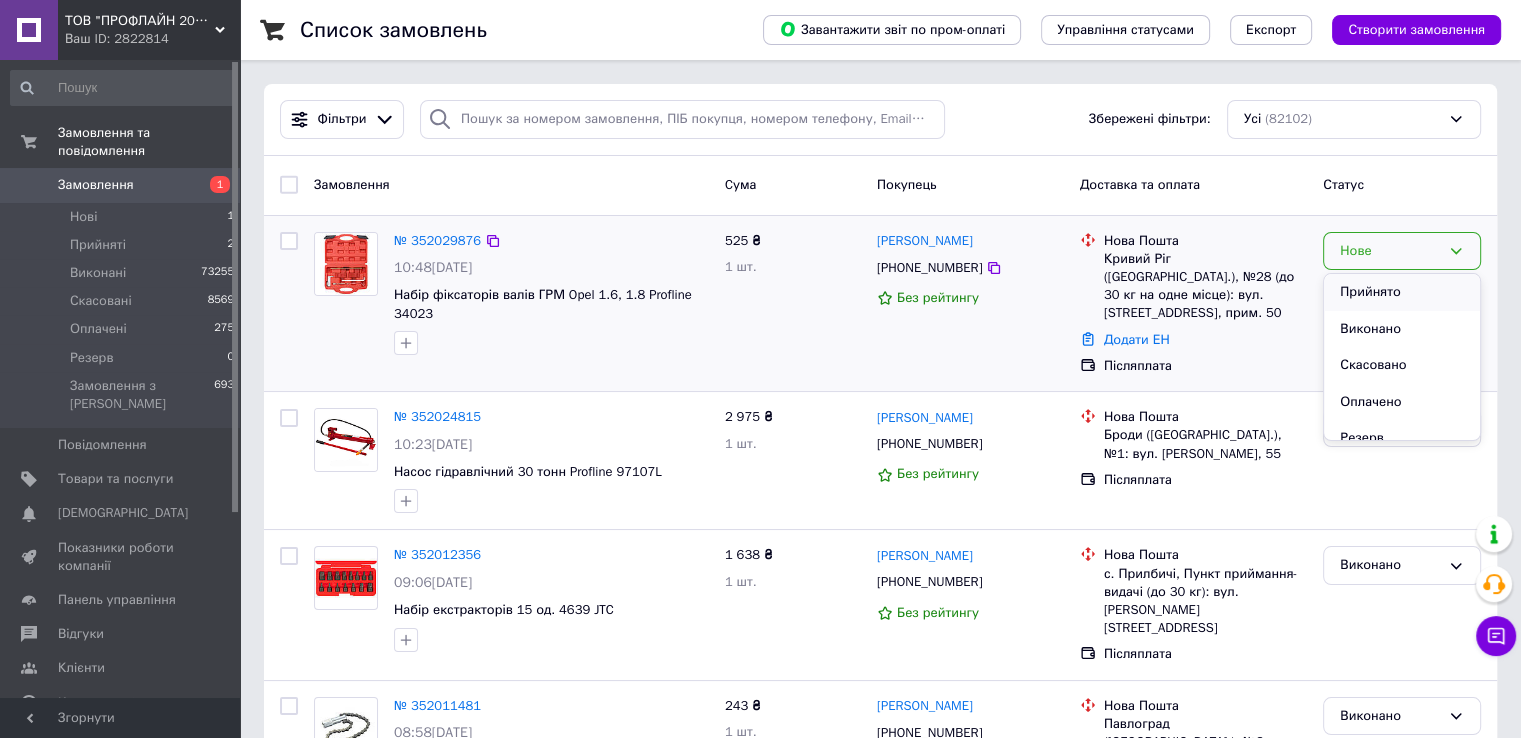 click on "Прийнято" at bounding box center (1402, 292) 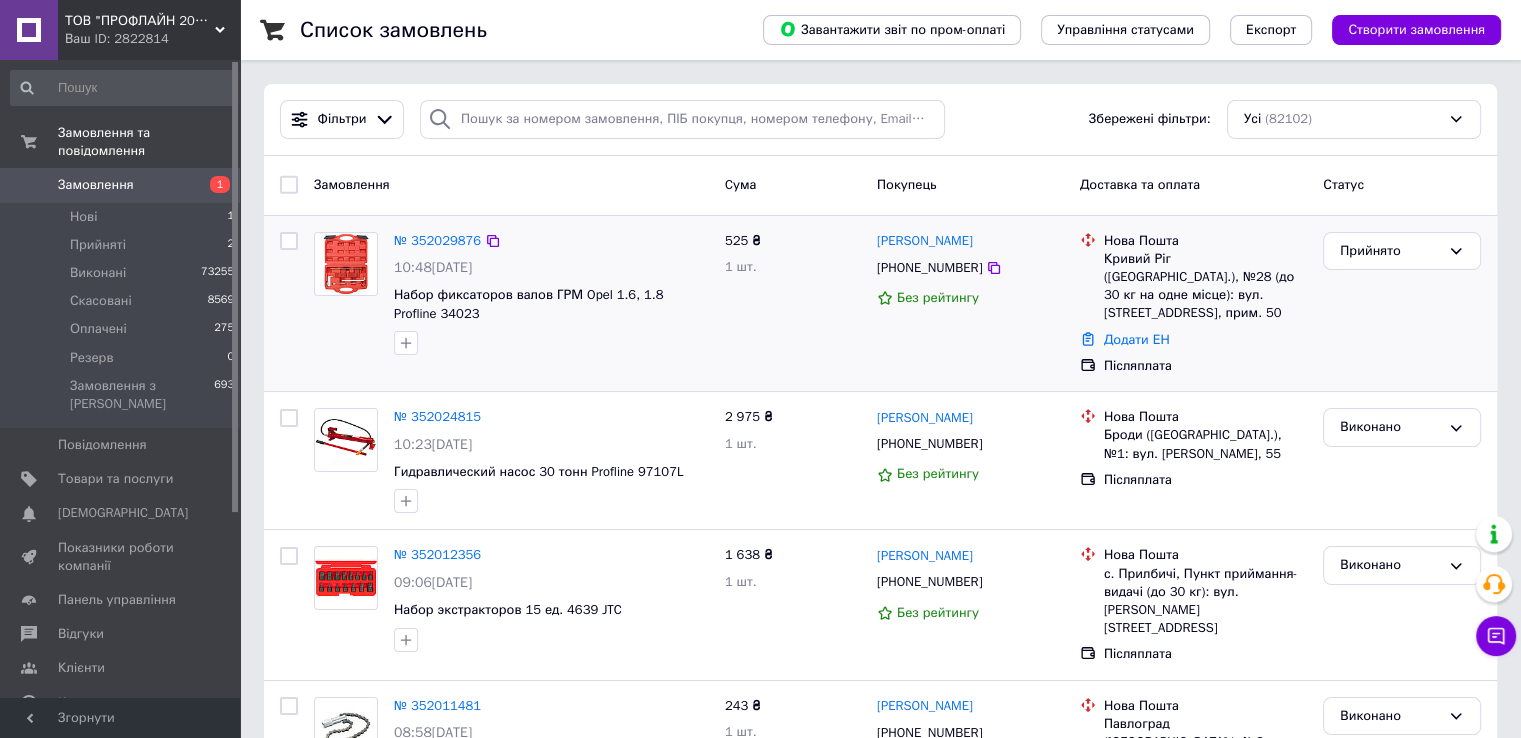 drag, startPoint x: 1395, startPoint y: 253, endPoint x: 1397, endPoint y: 271, distance: 18.110771 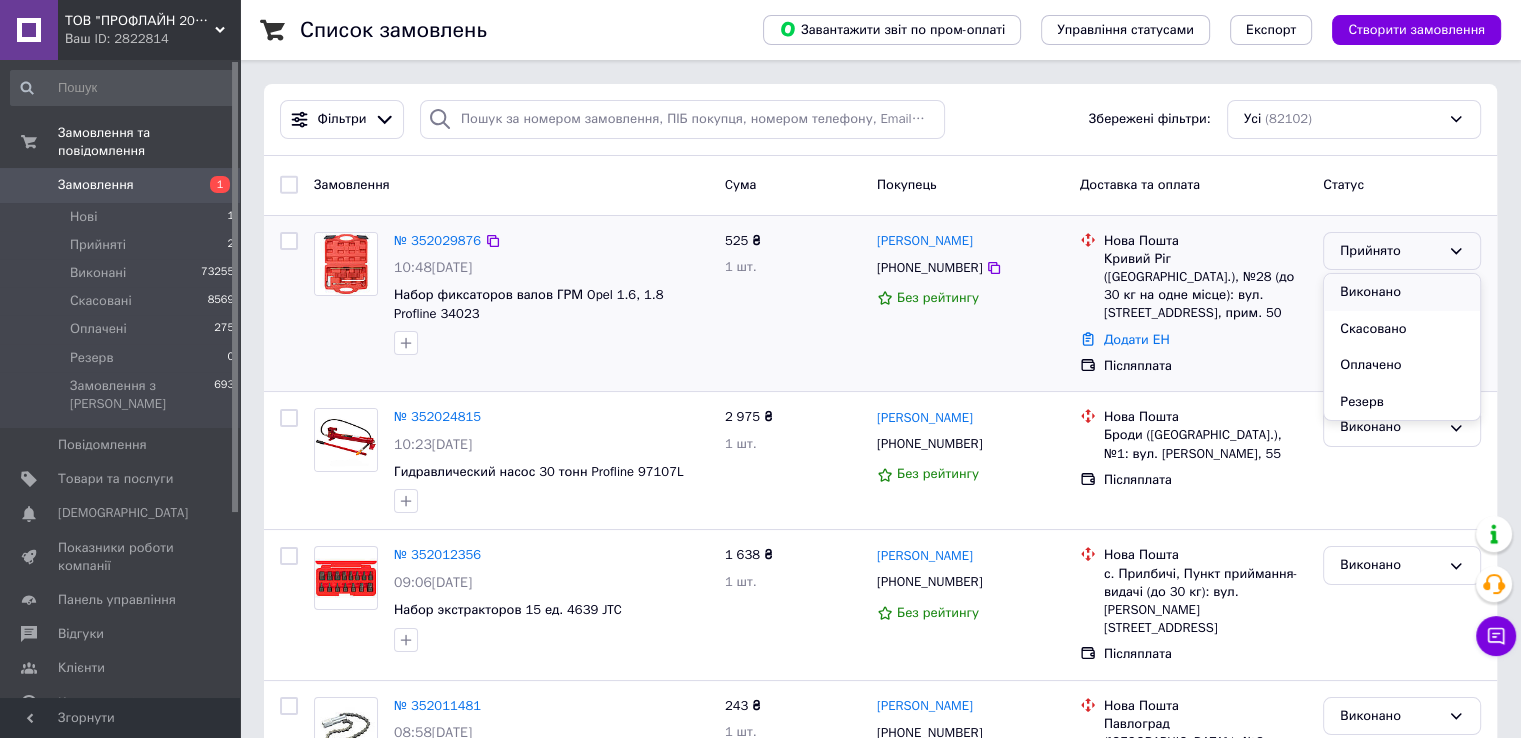 click on "Виконано" at bounding box center [1402, 292] 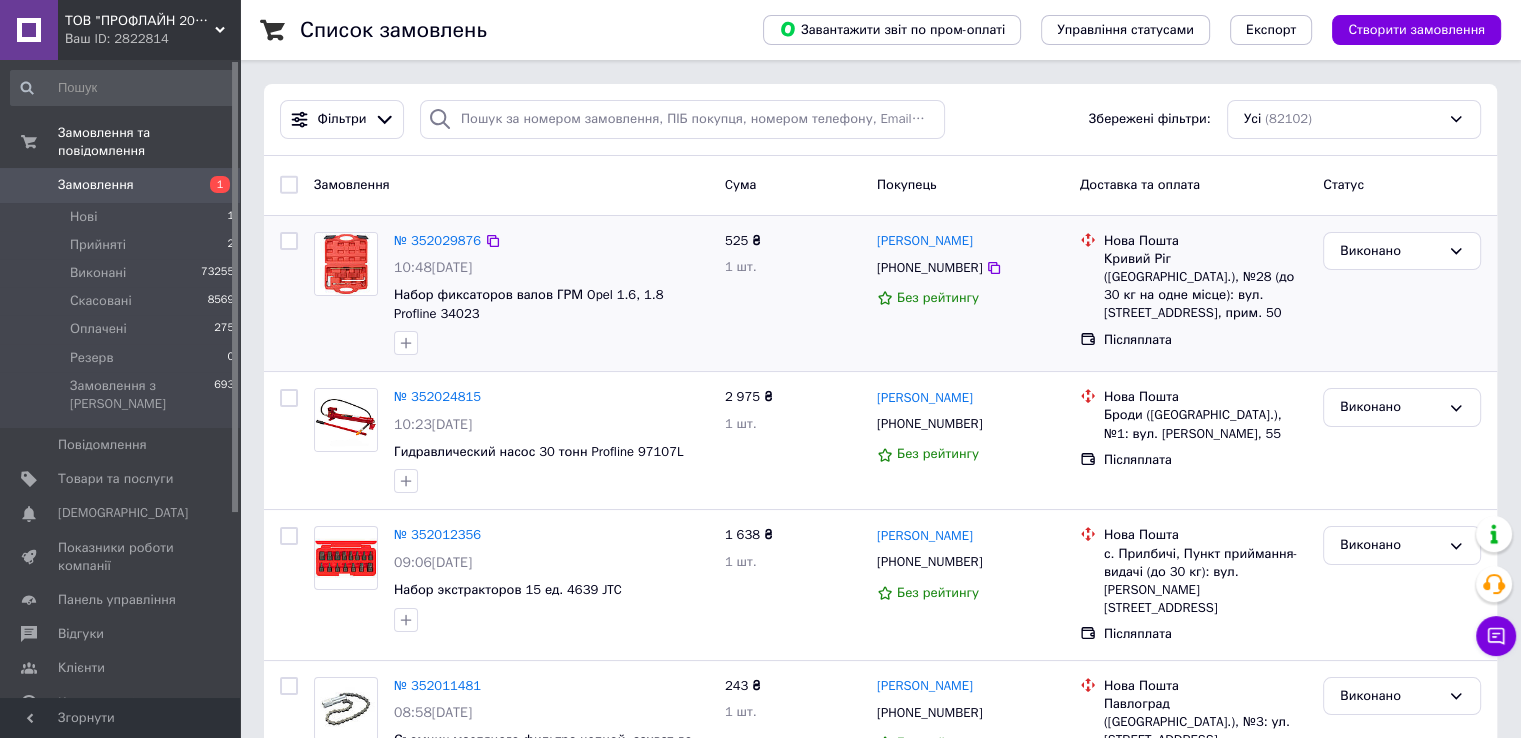drag, startPoint x: 638, startPoint y: 204, endPoint x: 469, endPoint y: 198, distance: 169.10648 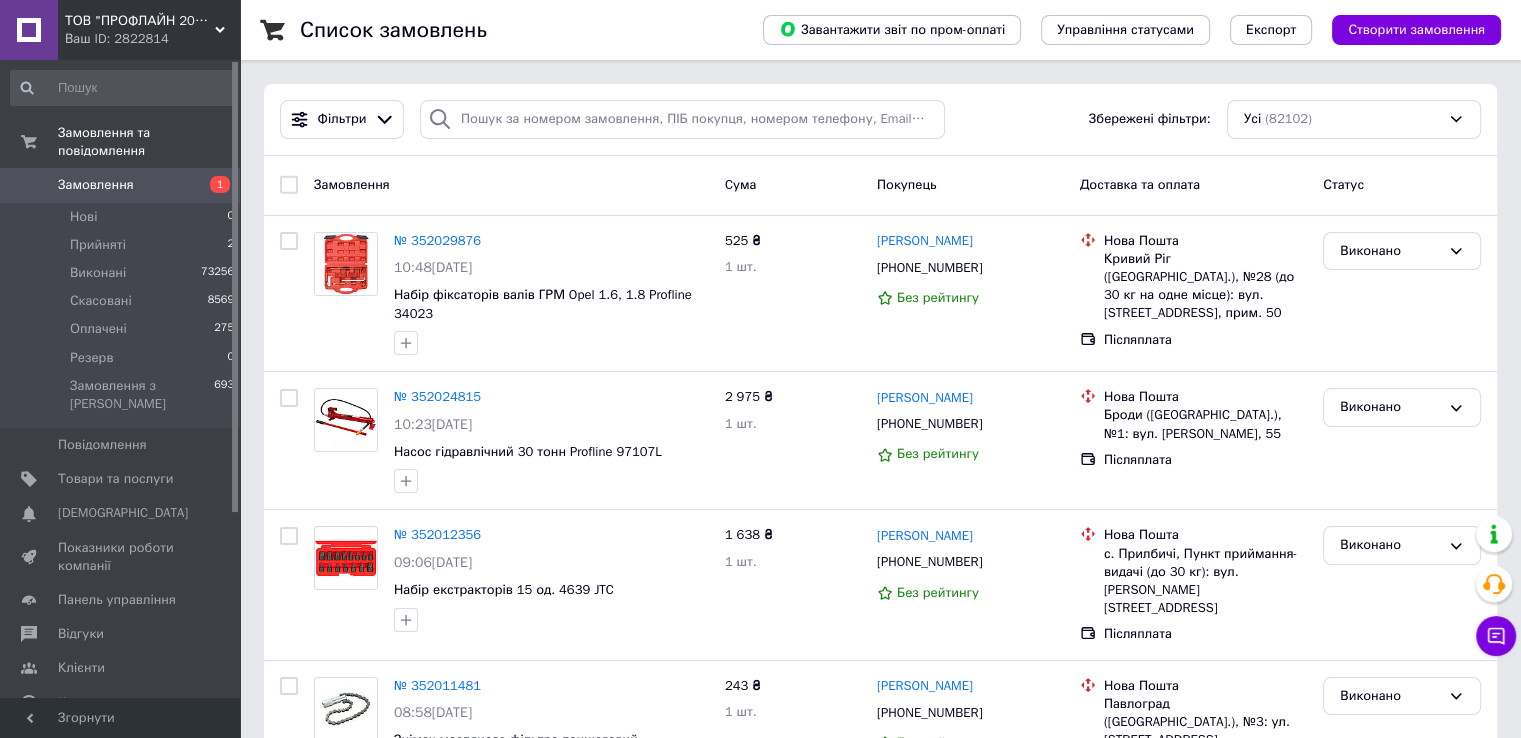 click on "Замовлення" at bounding box center [511, 185] 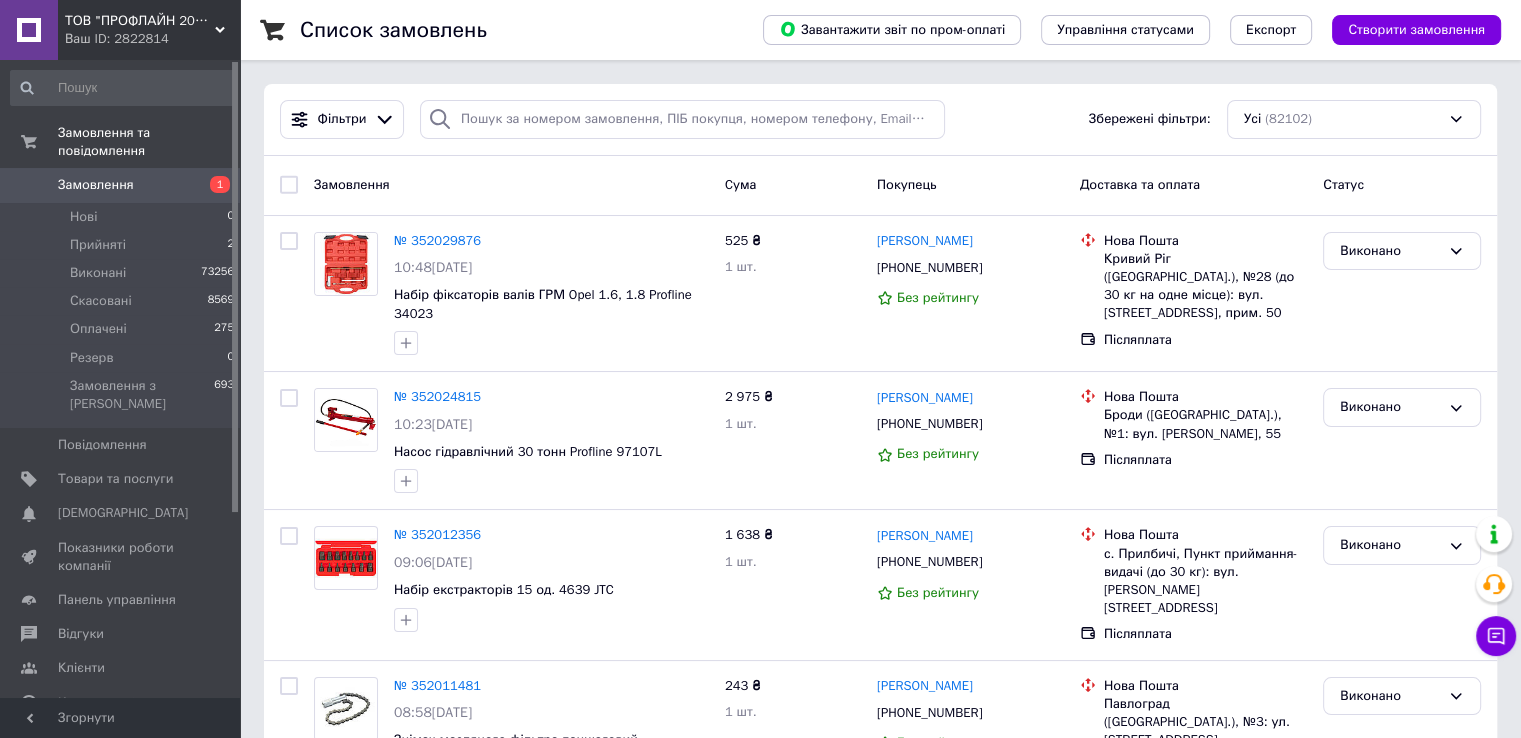 click on "Замовлення" at bounding box center [511, 185] 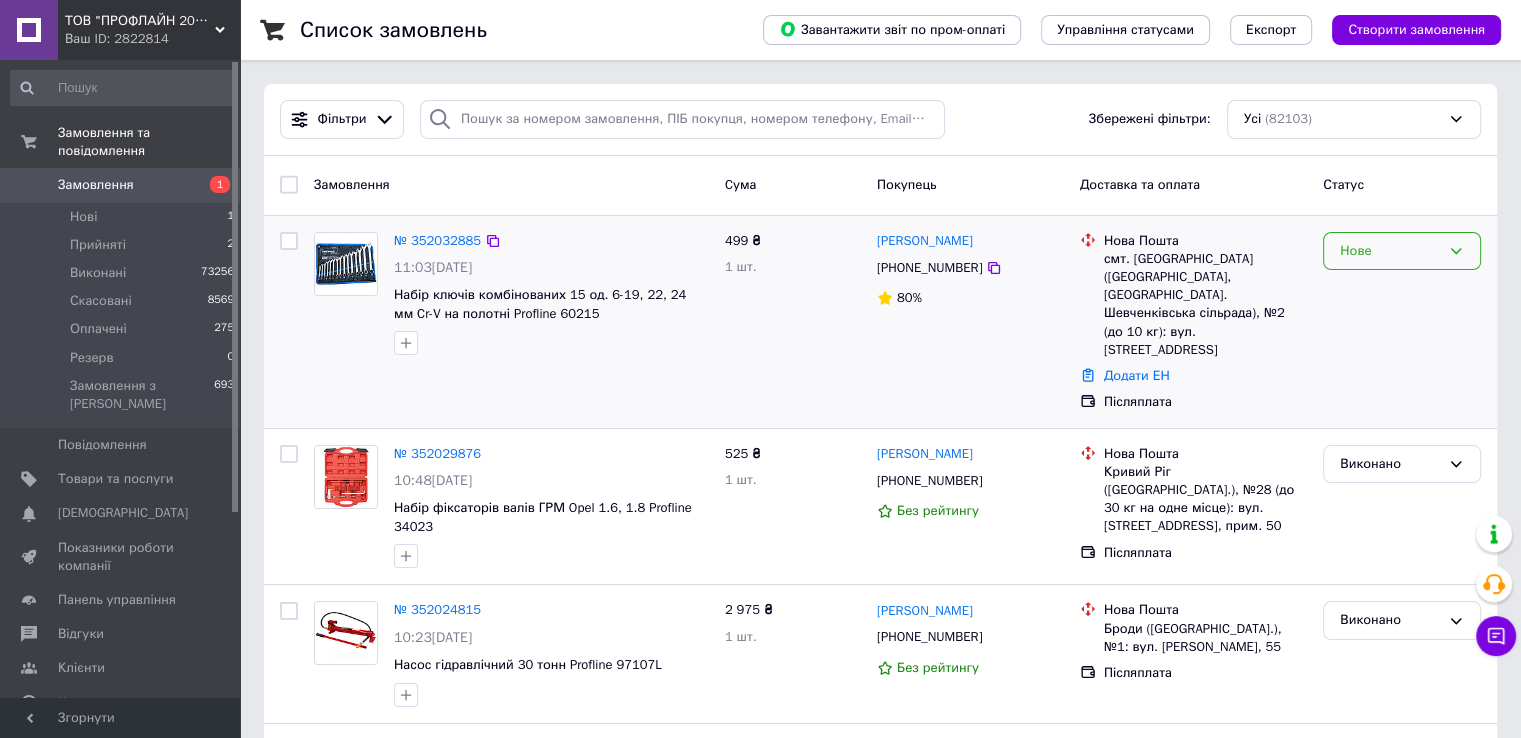 click on "Нове" at bounding box center [1390, 251] 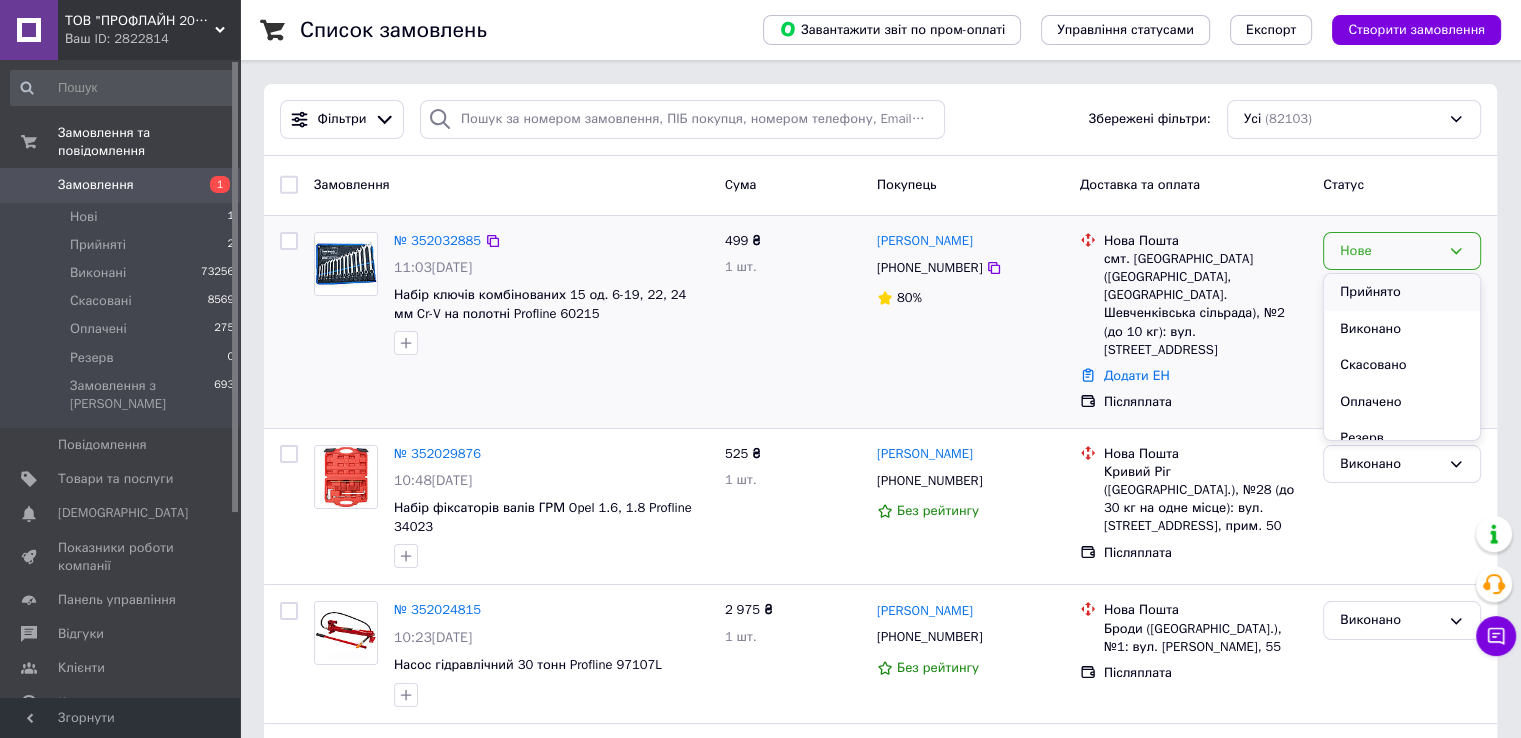 click on "Прийнято" at bounding box center (1402, 292) 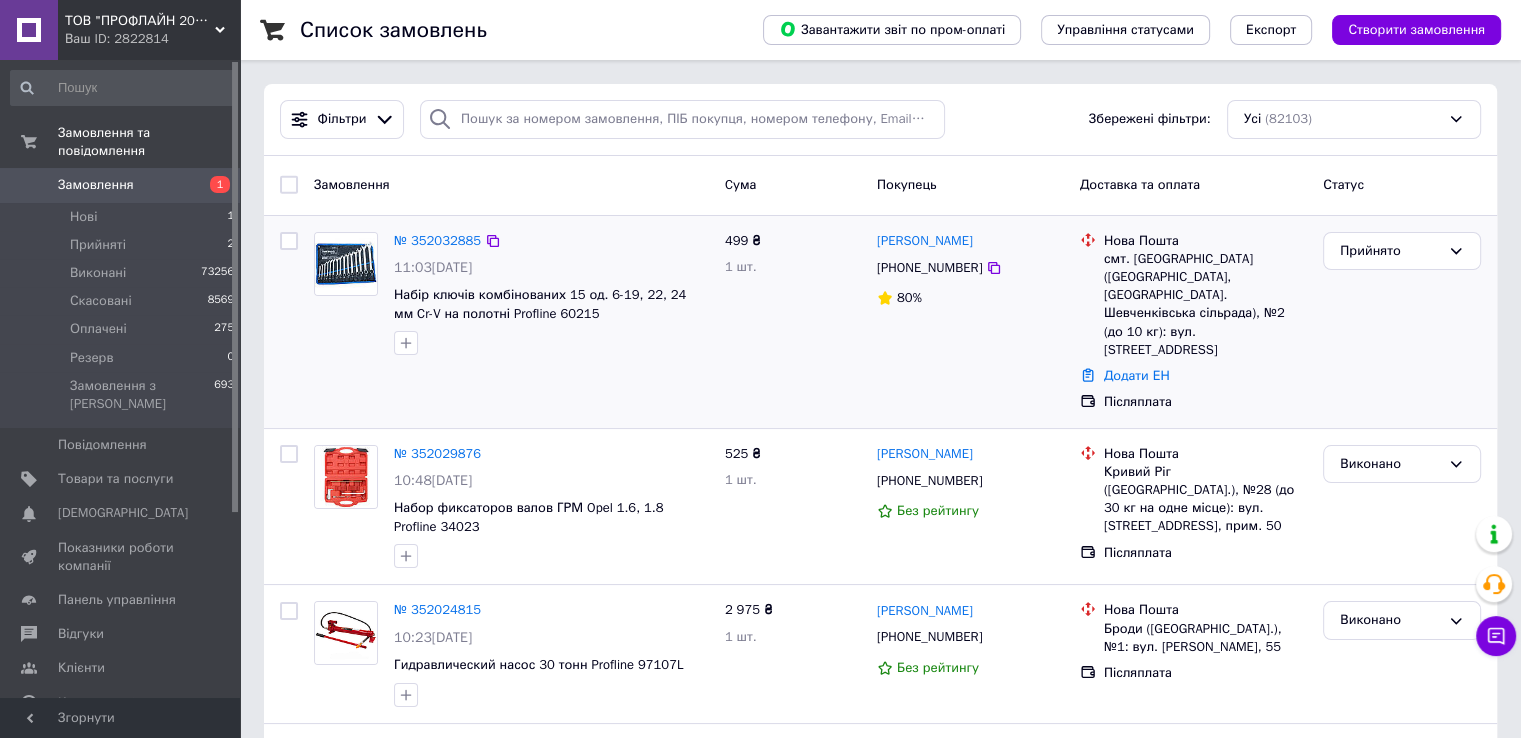 click on "Замовлення" at bounding box center (511, 185) 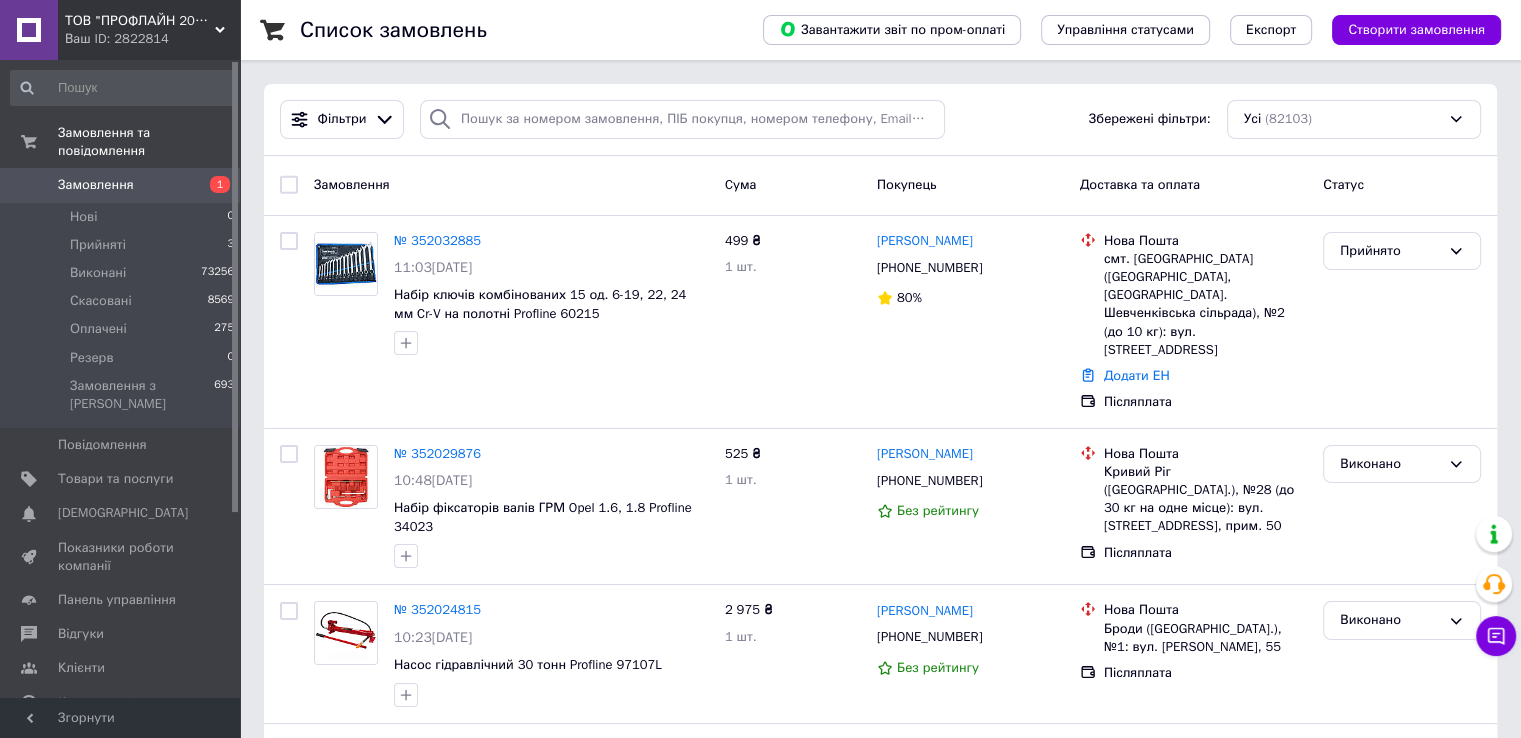 click on "Замовлення" at bounding box center [121, 185] 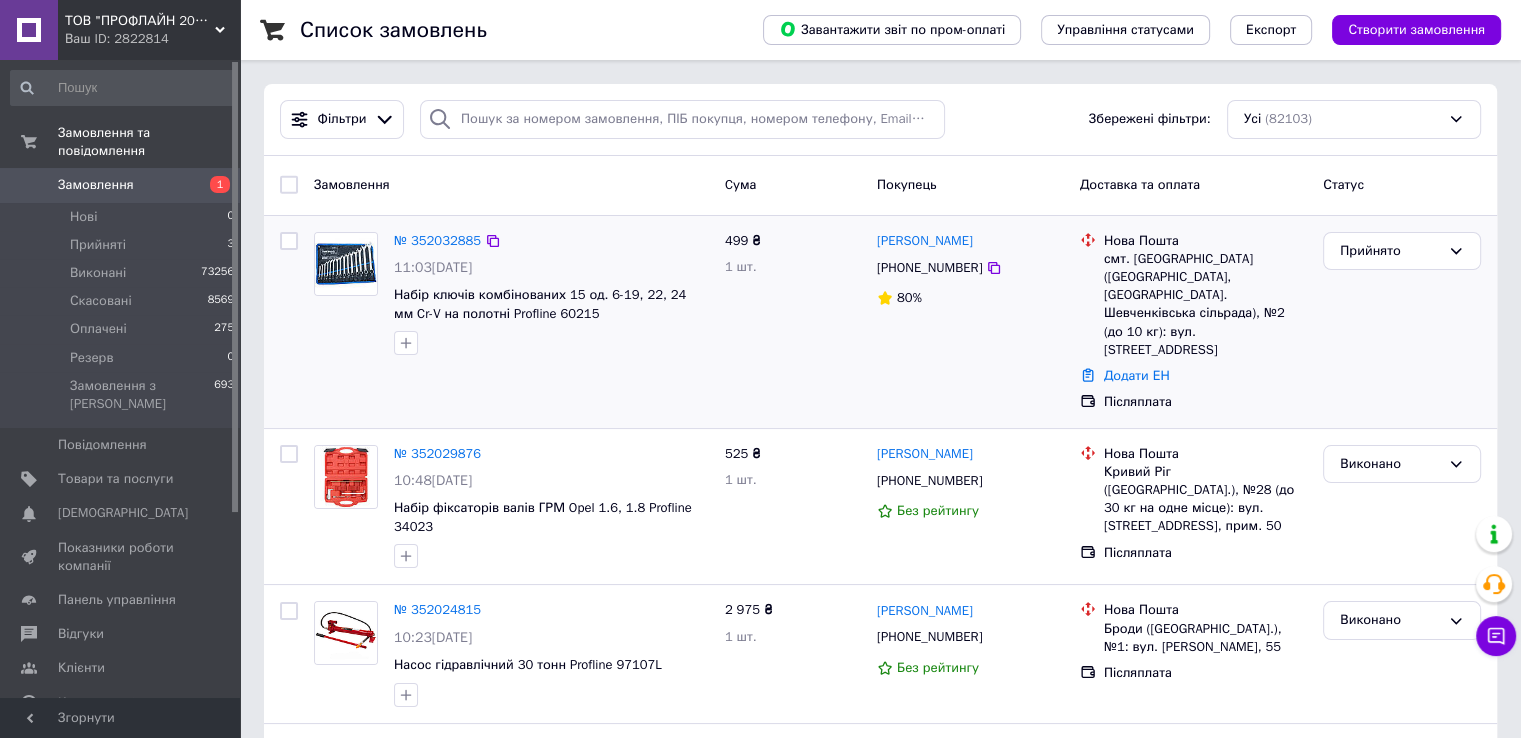 click on "499 ₴ 1 шт." at bounding box center (793, 322) 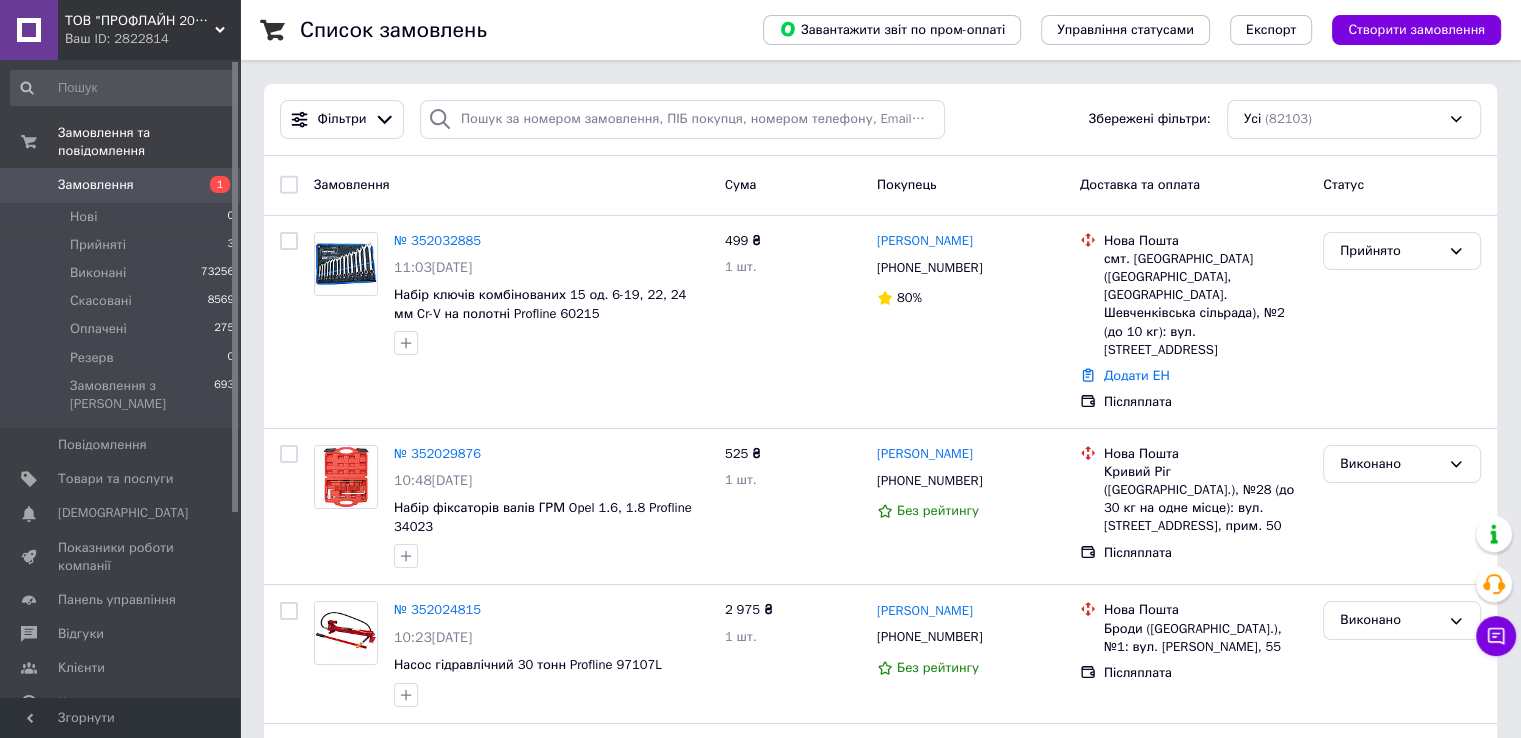 click on "Замовлення" at bounding box center (511, 185) 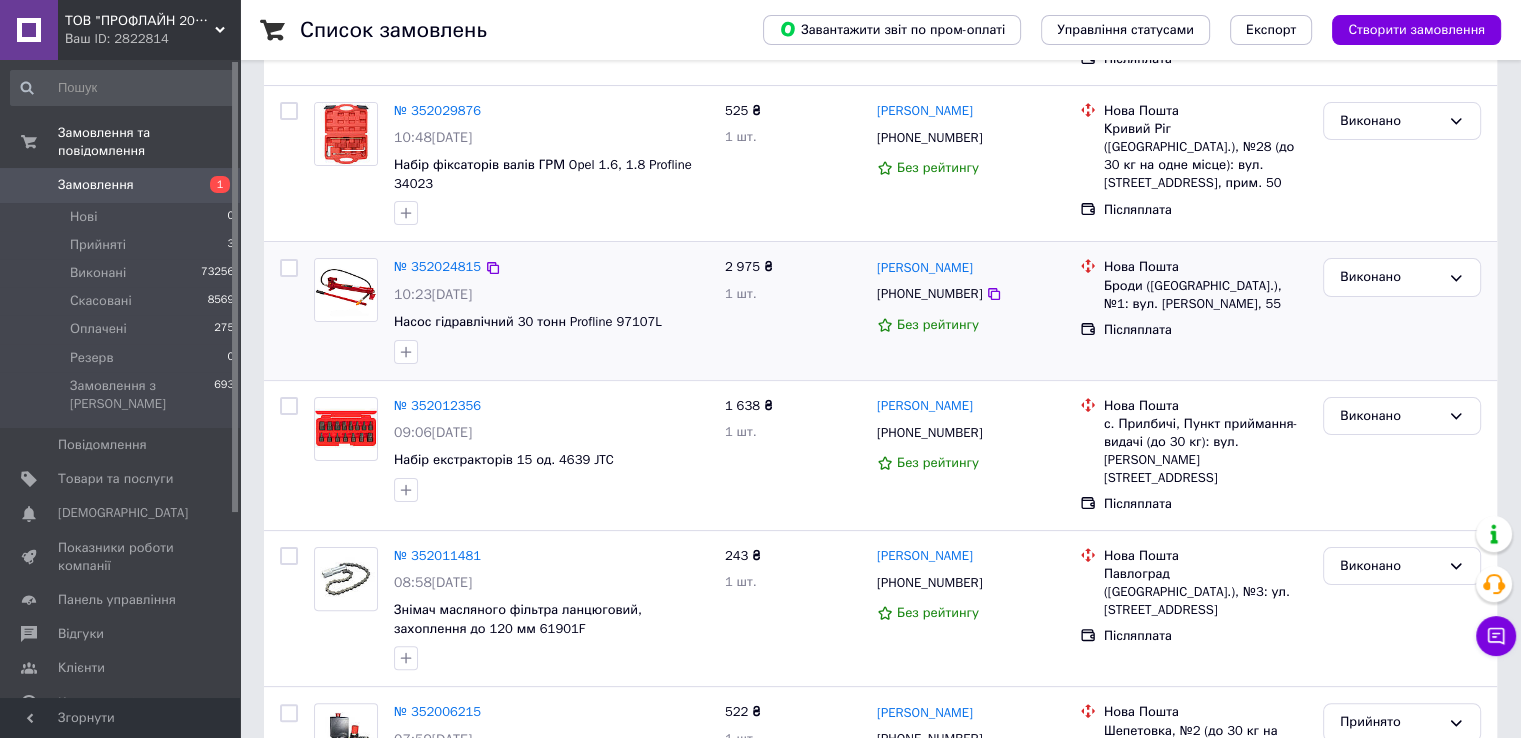 scroll, scrollTop: 400, scrollLeft: 0, axis: vertical 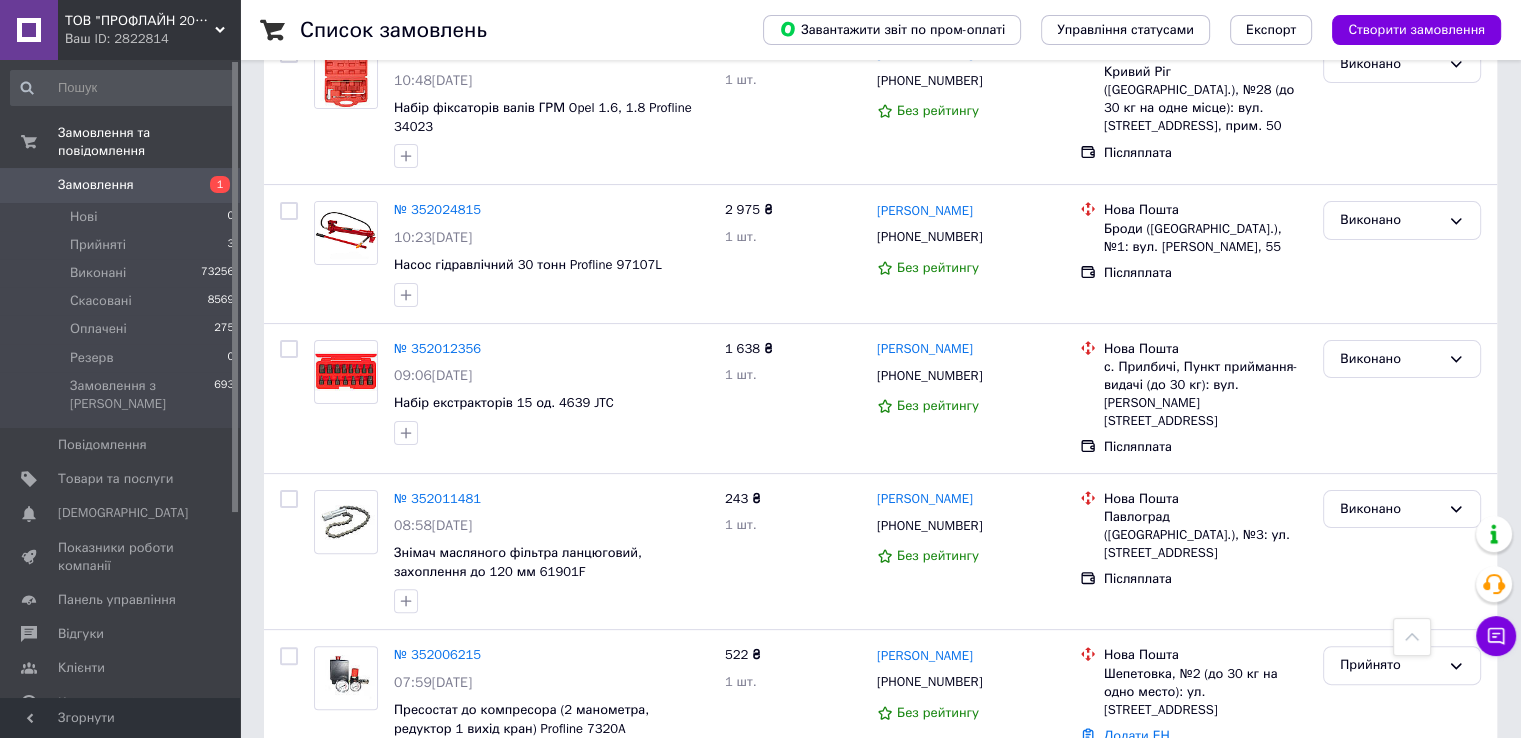 click on "1" at bounding box center (212, 185) 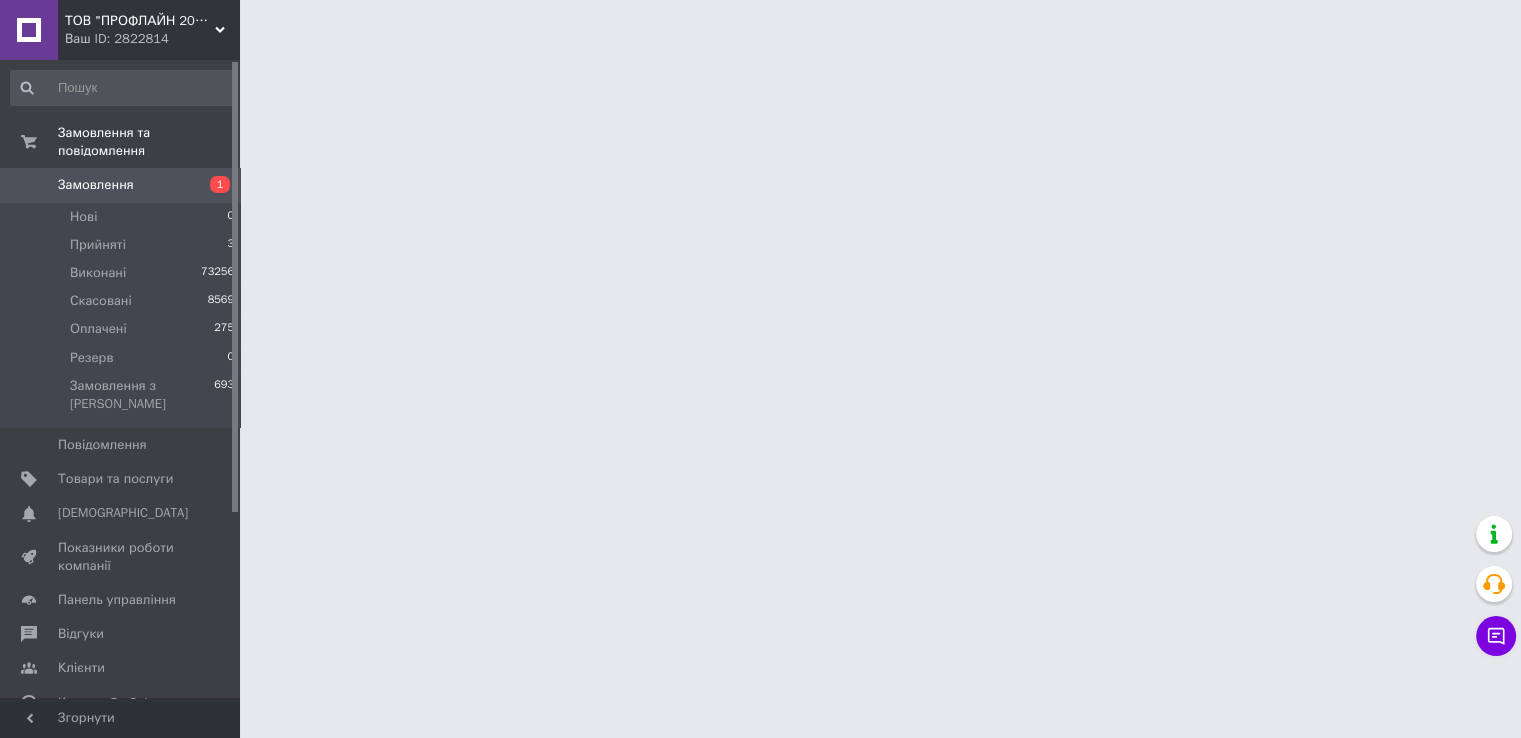scroll, scrollTop: 0, scrollLeft: 0, axis: both 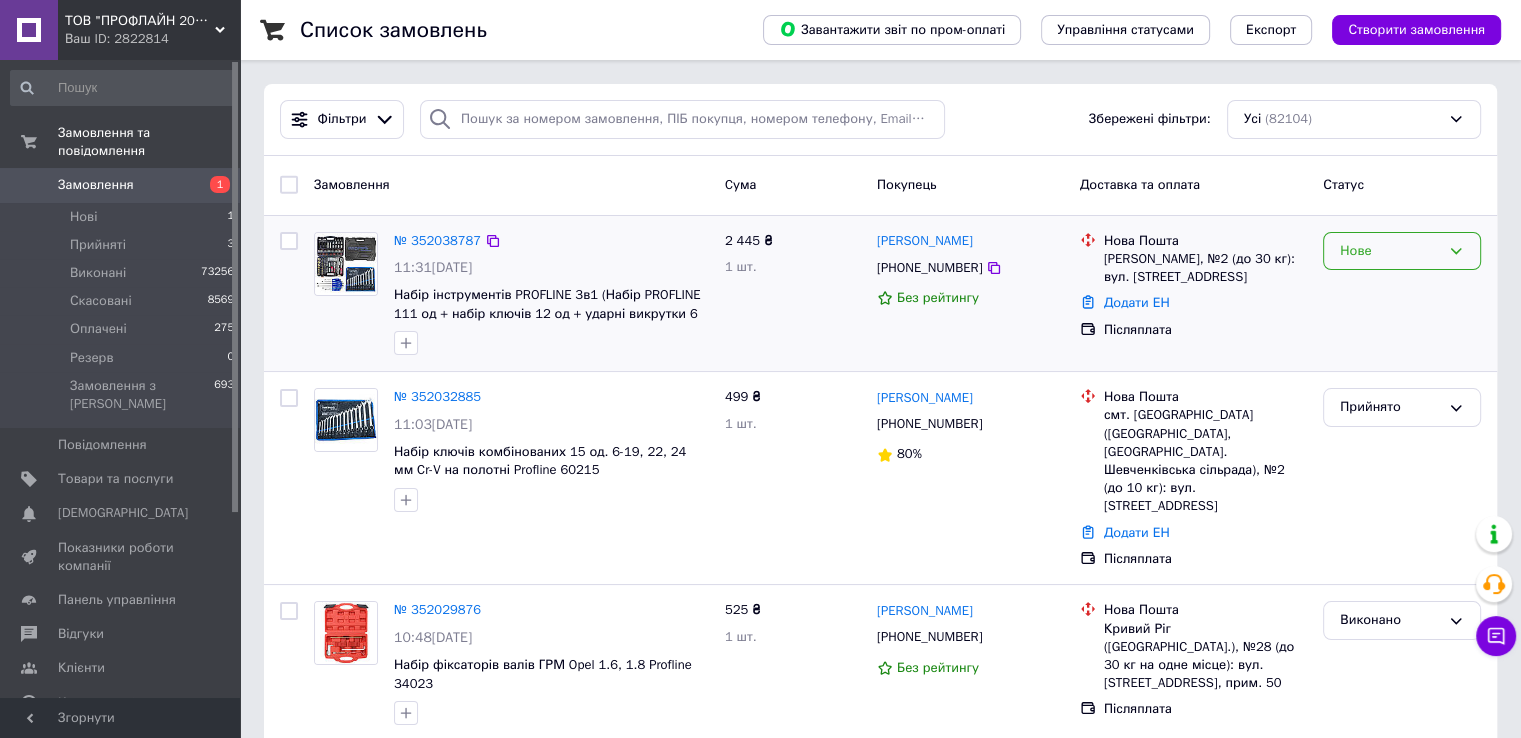 click on "Нове" at bounding box center (1390, 251) 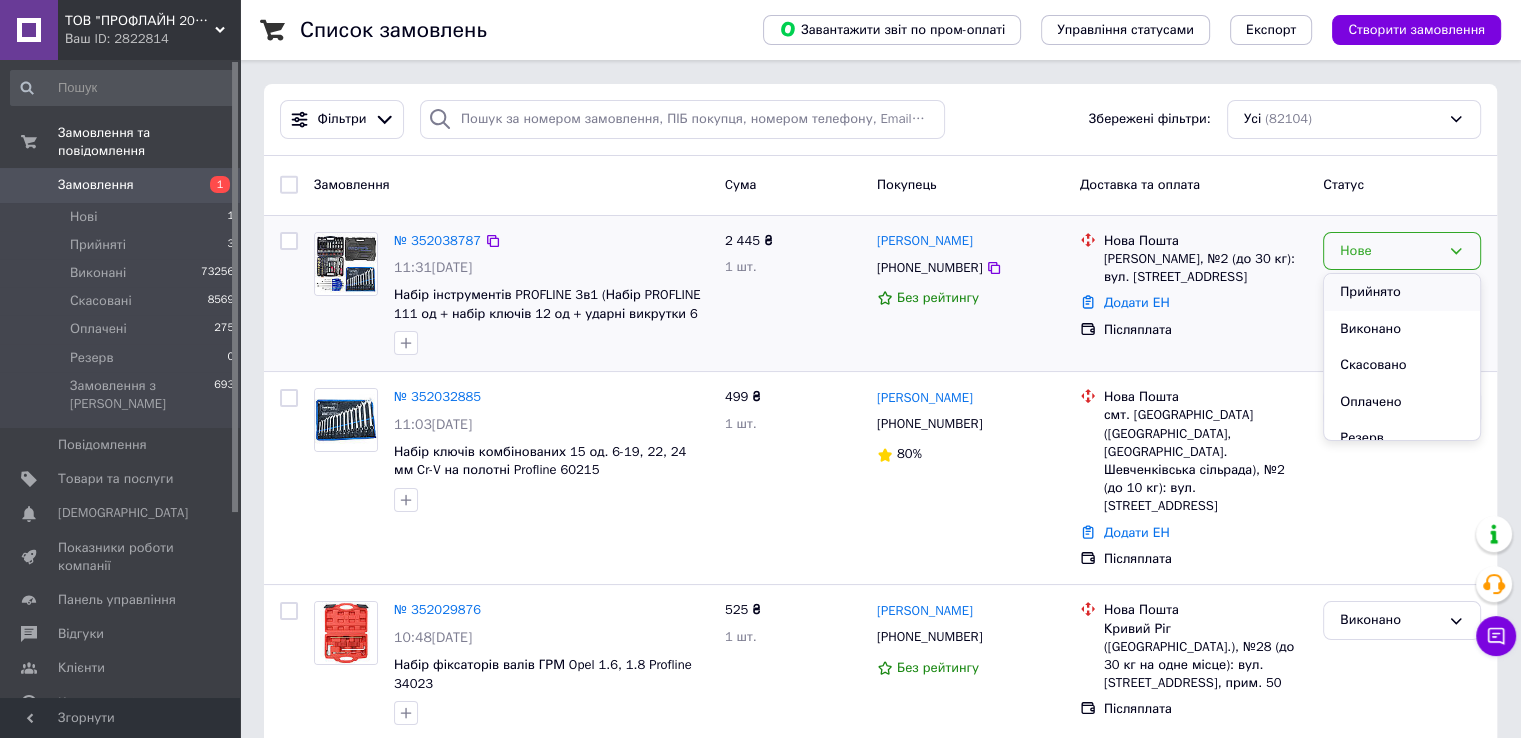 click on "Прийнято" at bounding box center [1402, 292] 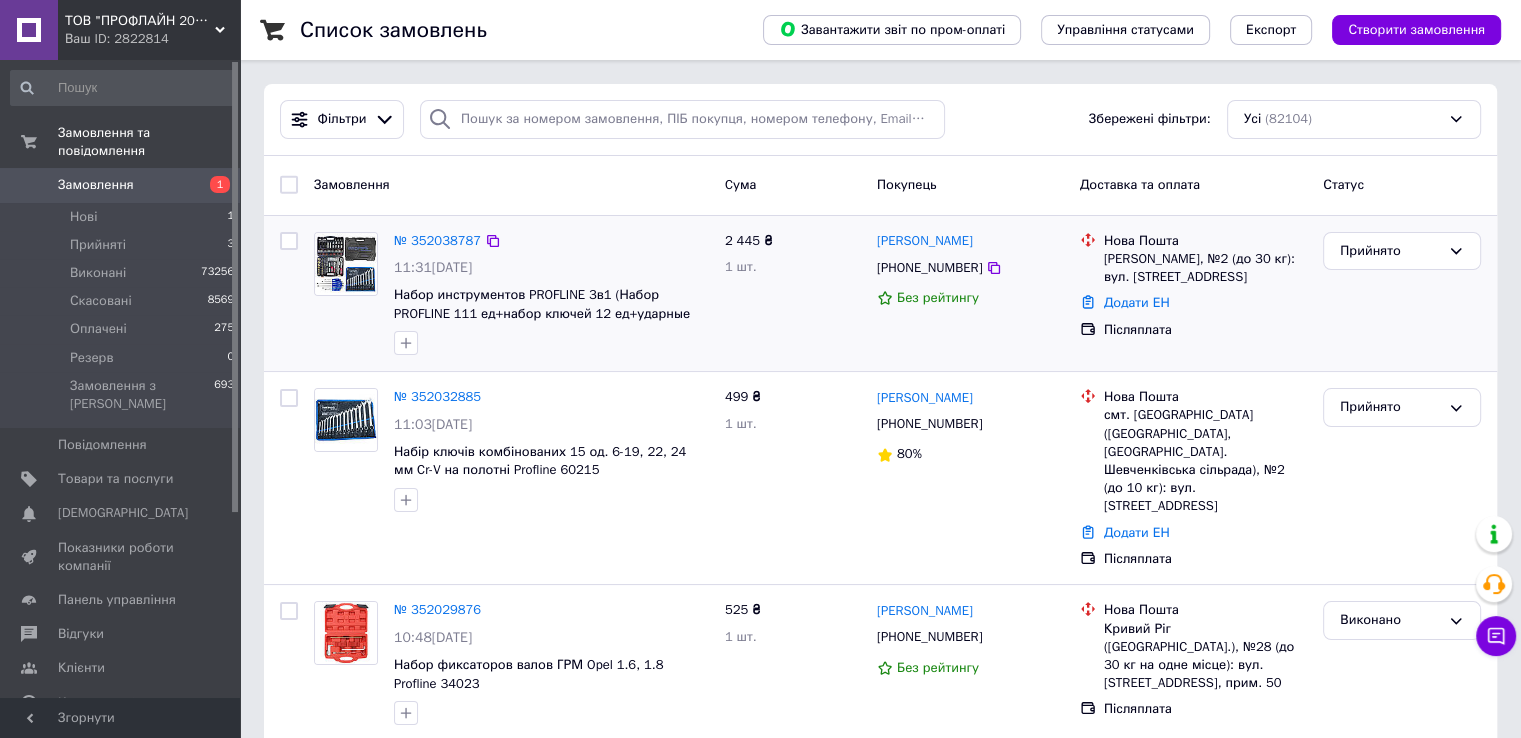 click on "1" at bounding box center (212, 185) 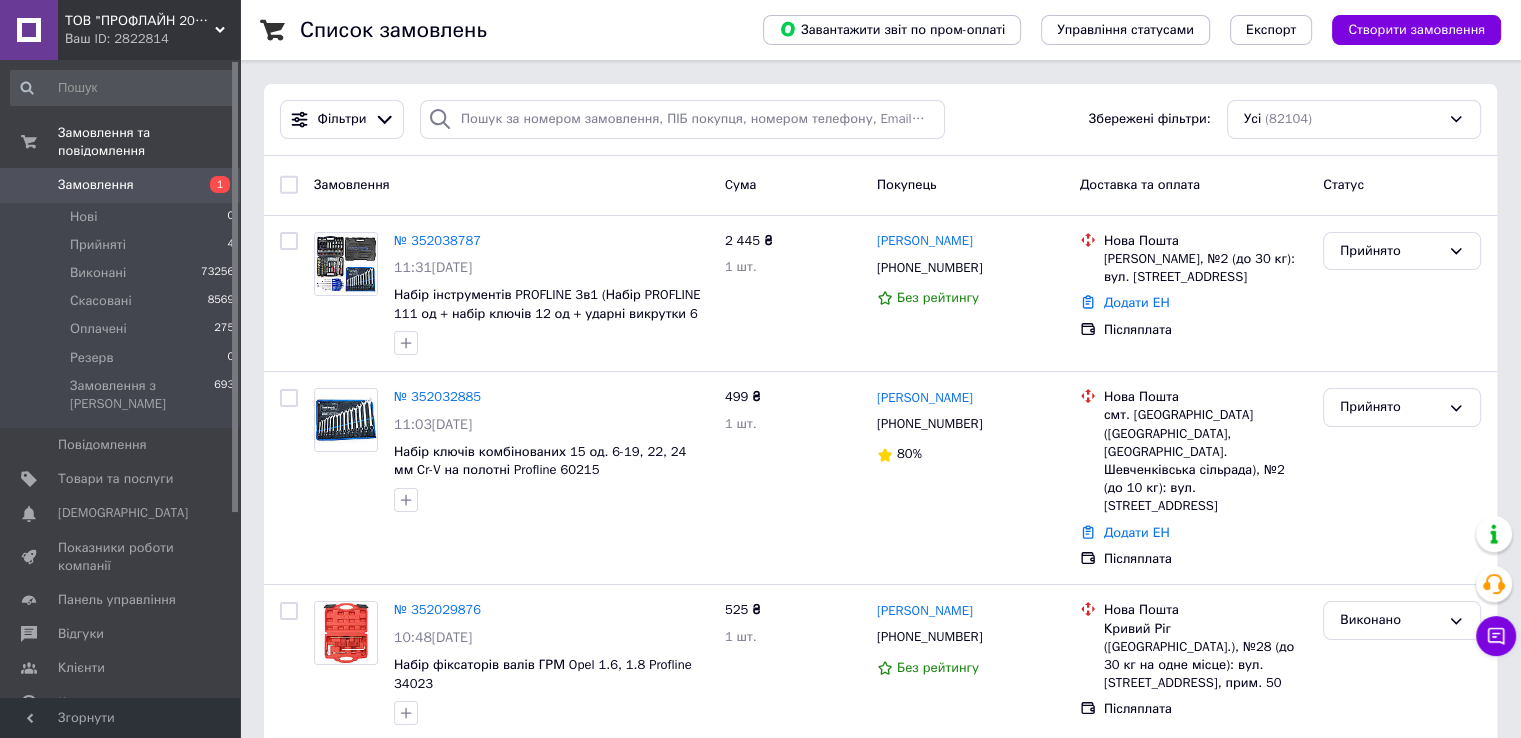 click on "Замовлення" at bounding box center (121, 185) 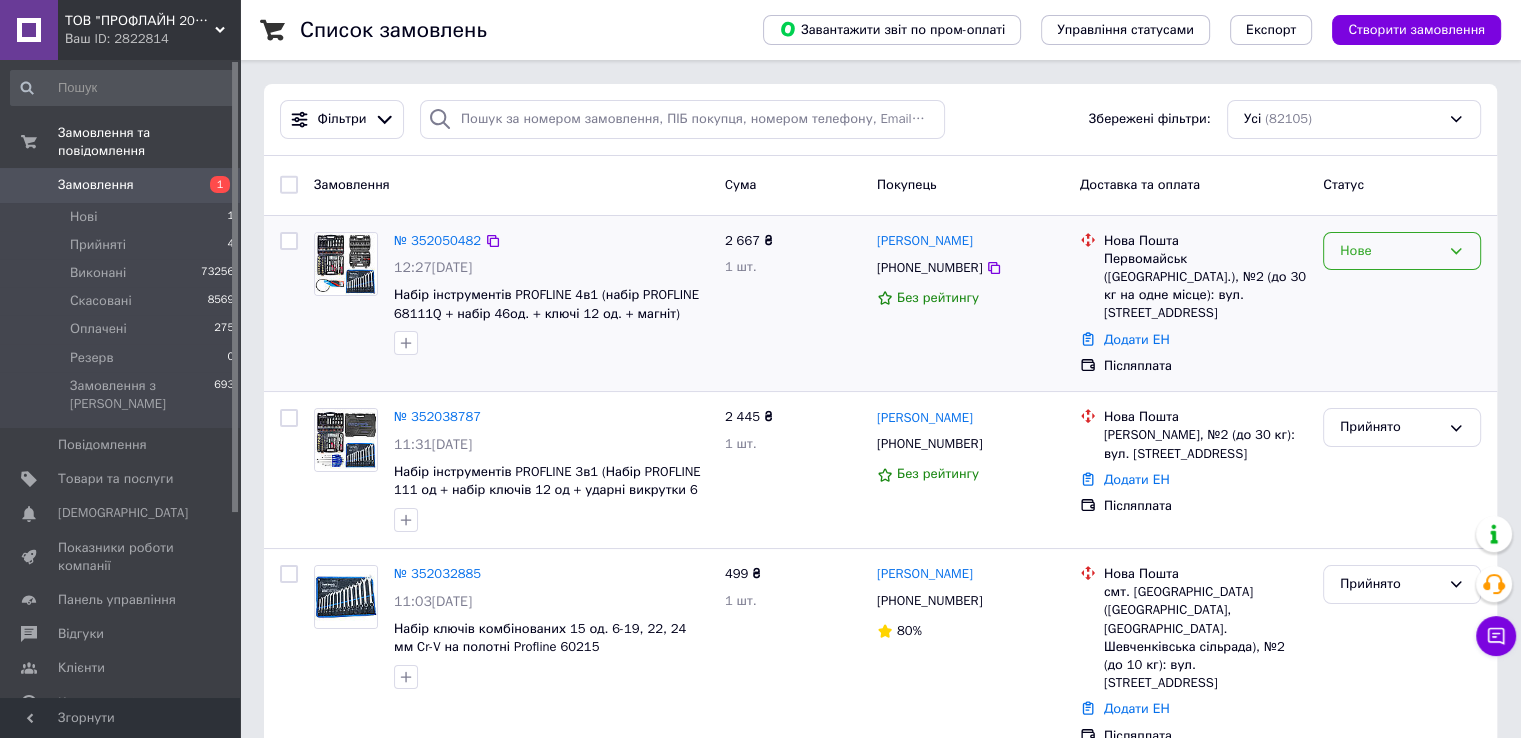 click on "Нове" at bounding box center (1390, 251) 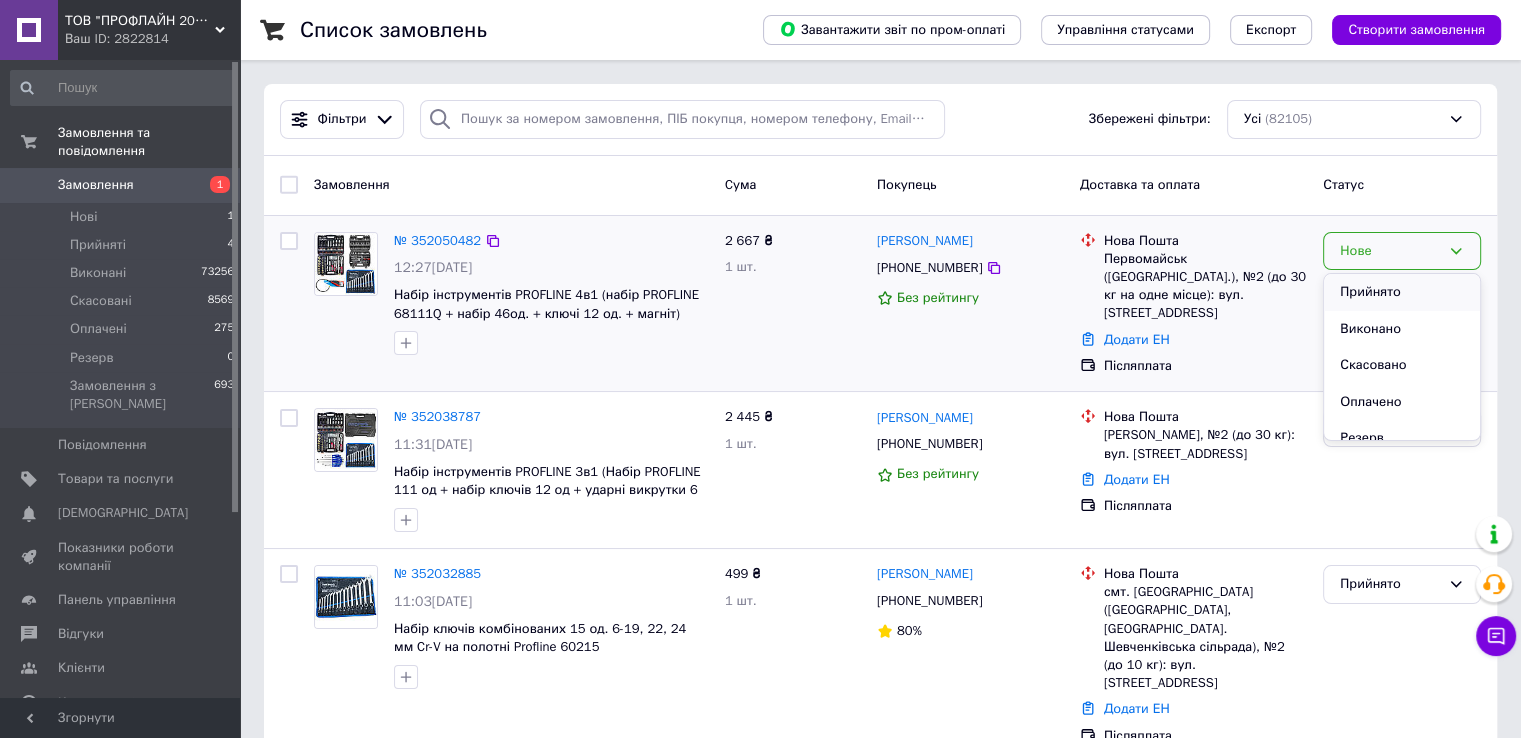 click on "Прийнято" at bounding box center [1402, 292] 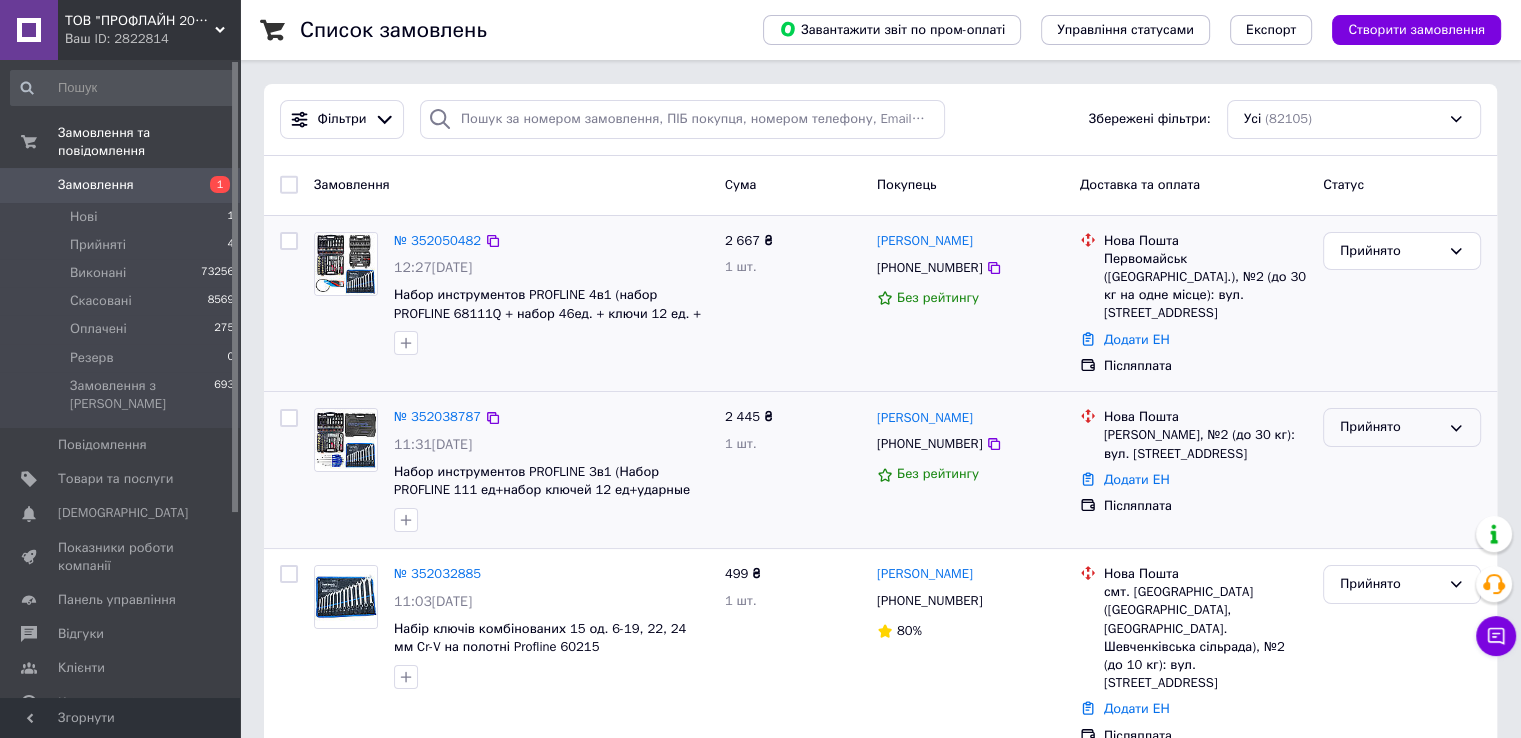 drag, startPoint x: 1368, startPoint y: 409, endPoint x: 1372, endPoint y: 421, distance: 12.649111 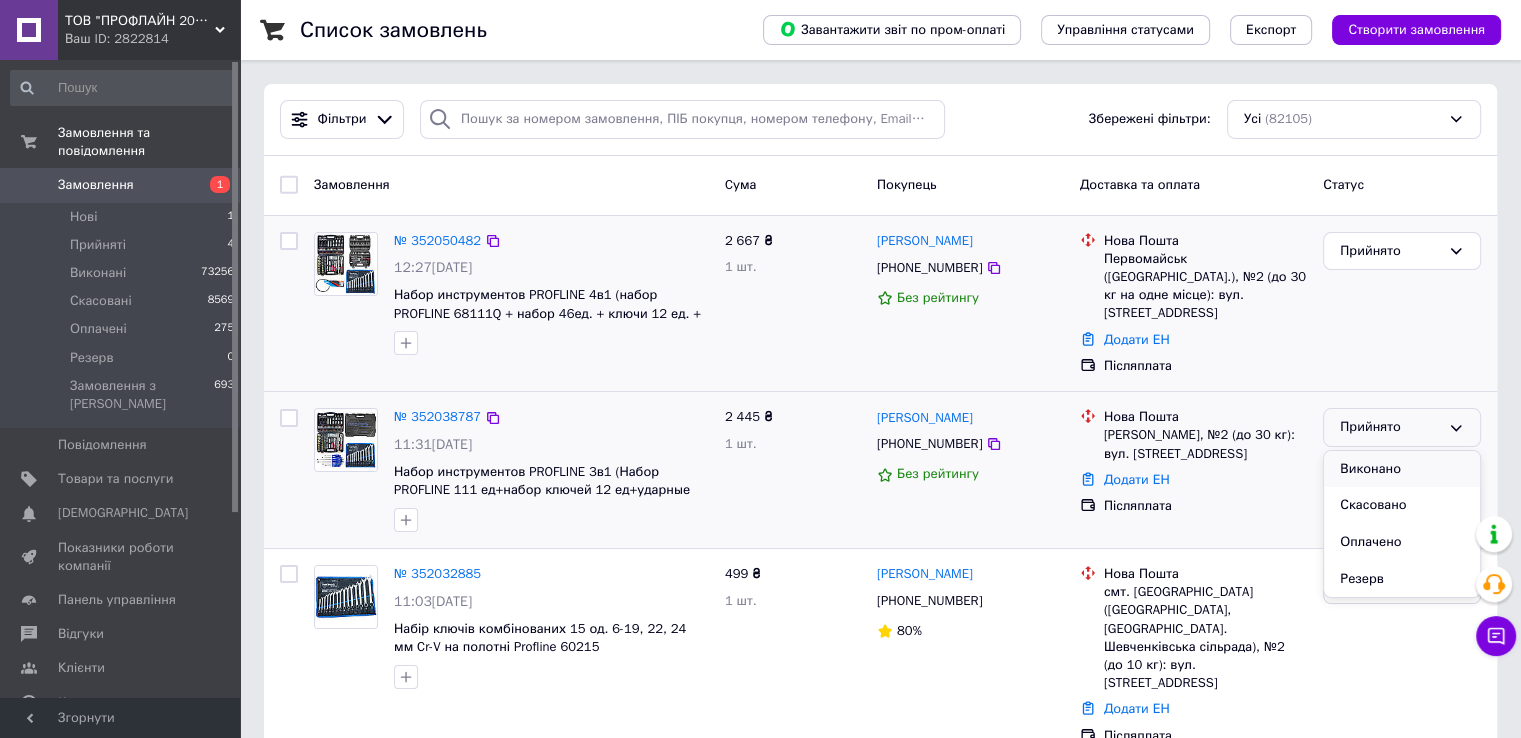 click on "Виконано" at bounding box center (1402, 469) 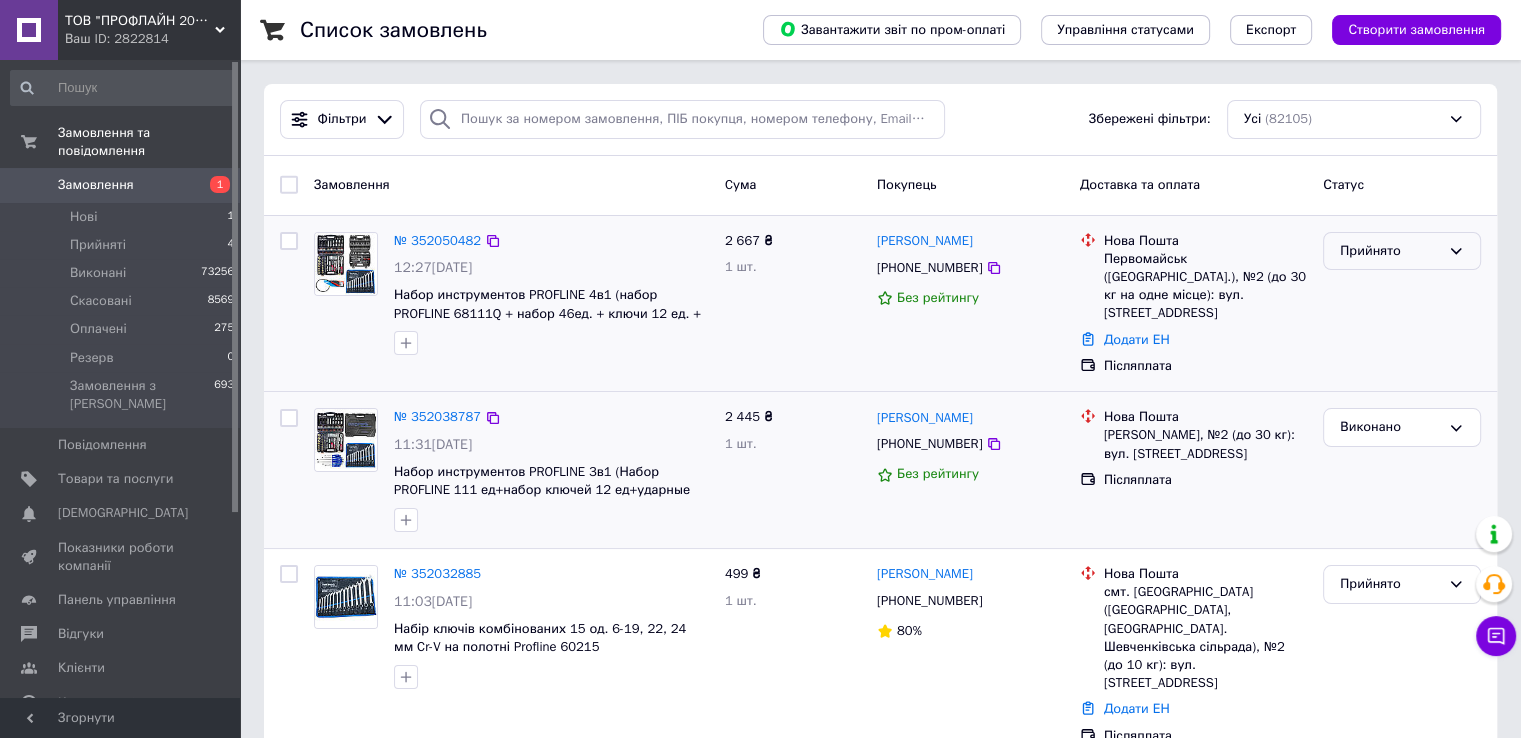 click on "Прийнято" at bounding box center [1390, 251] 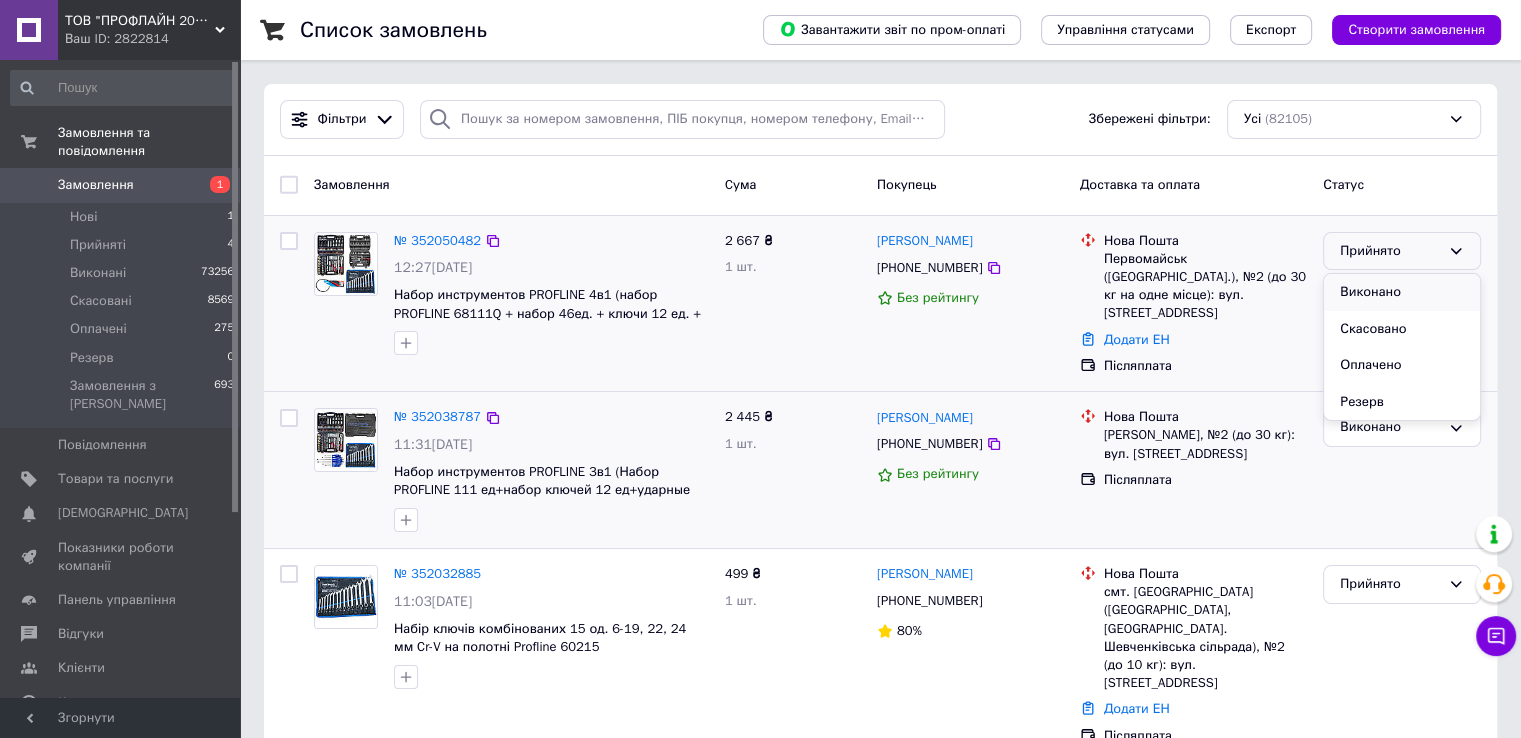 click on "Виконано" at bounding box center [1402, 292] 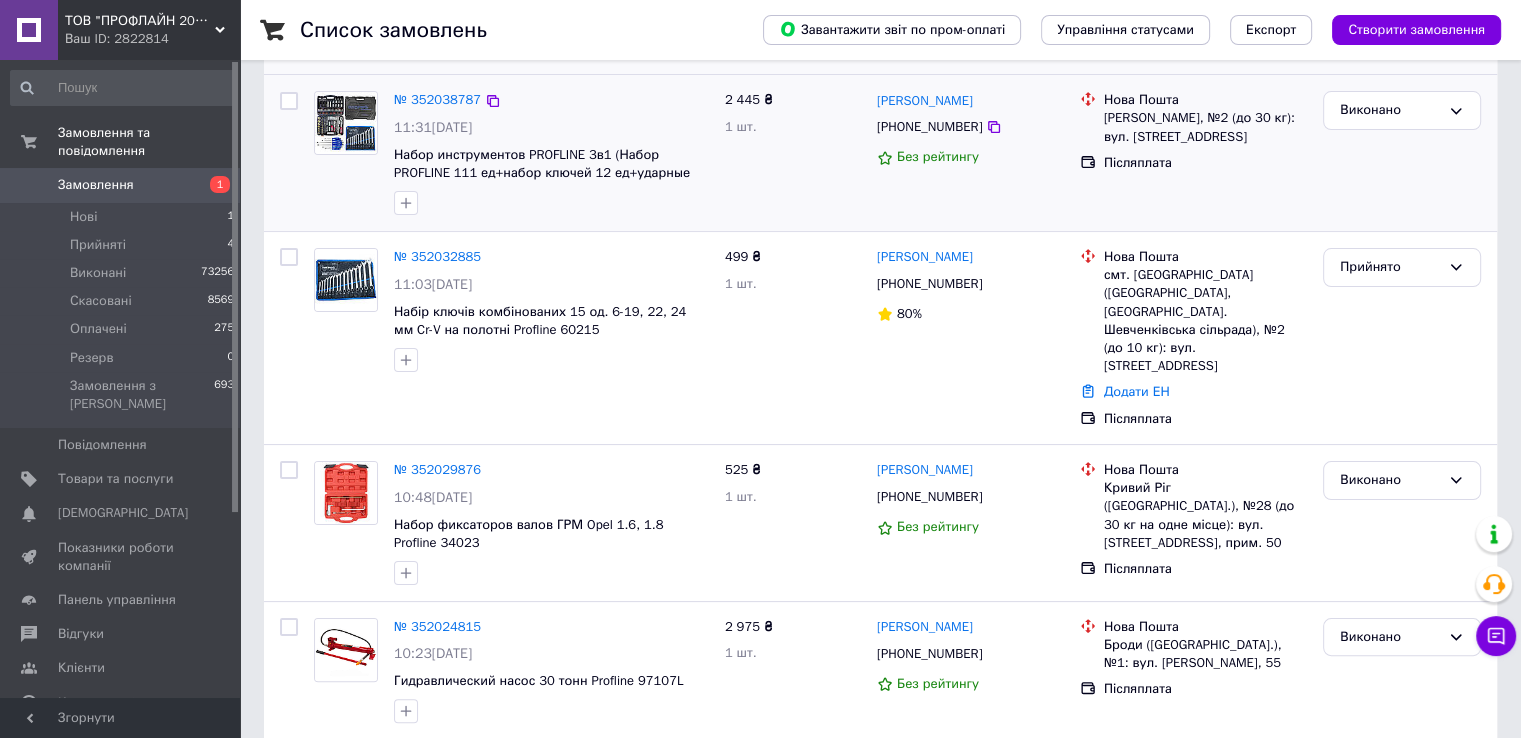 scroll, scrollTop: 300, scrollLeft: 0, axis: vertical 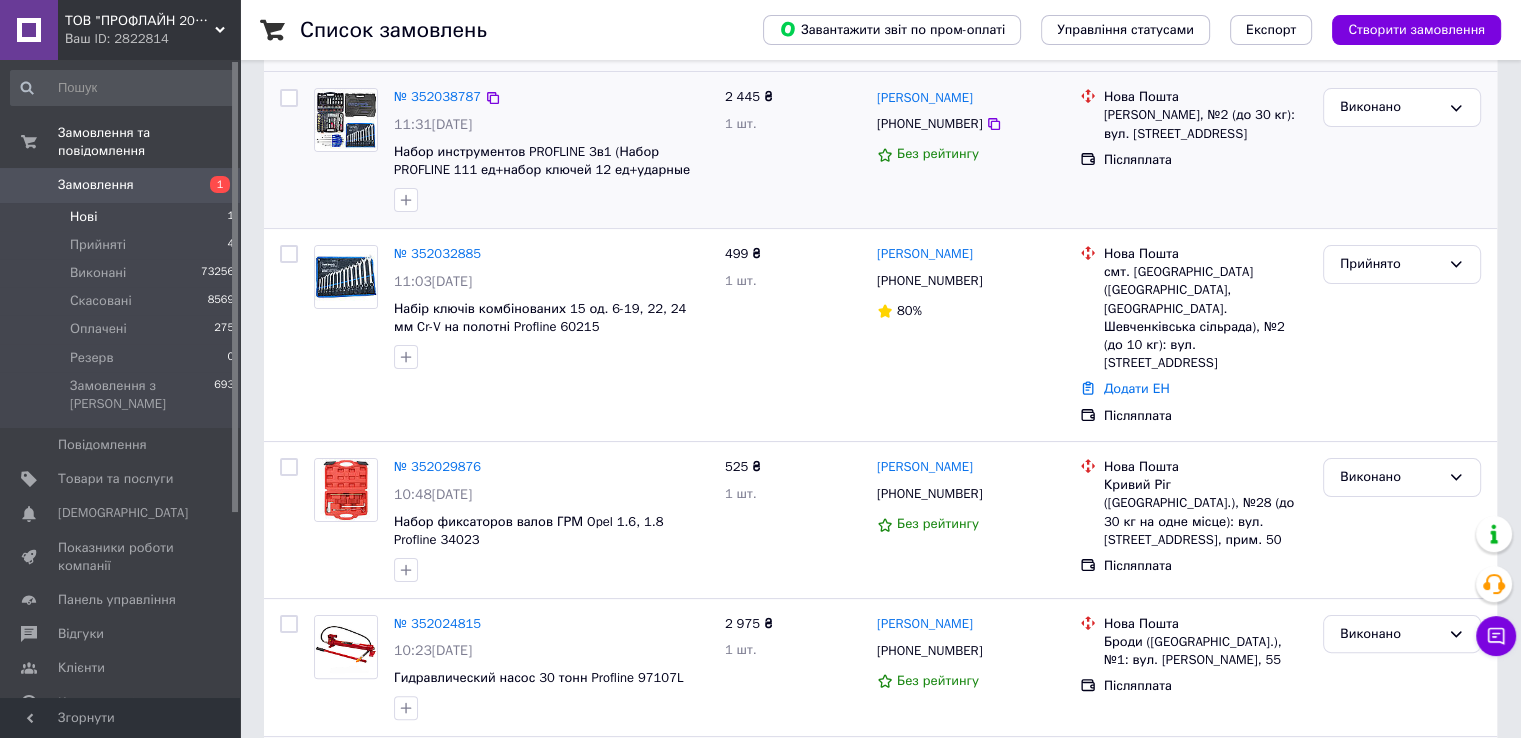 drag, startPoint x: 129, startPoint y: 159, endPoint x: 123, endPoint y: 202, distance: 43.416588 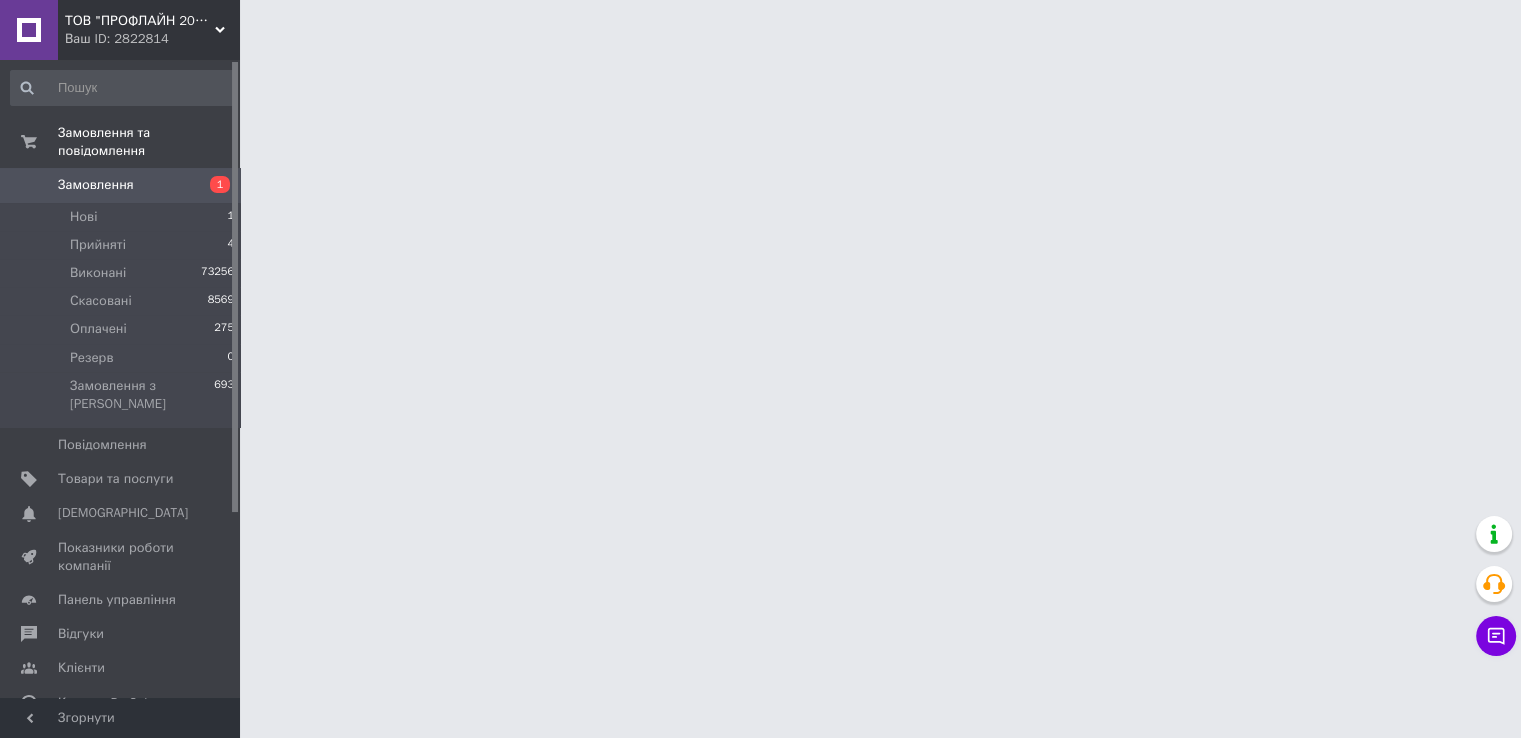 scroll, scrollTop: 0, scrollLeft: 0, axis: both 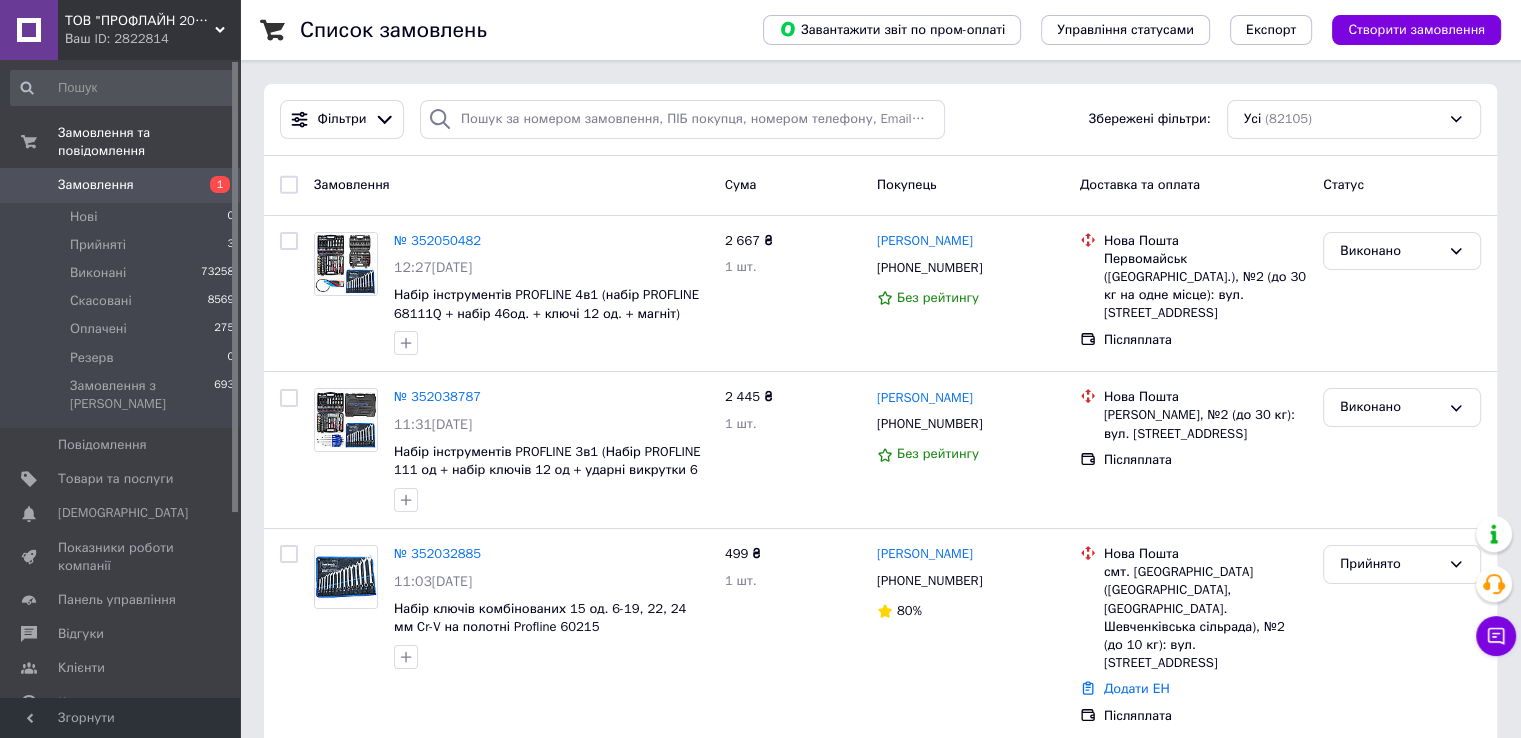 click on "Замовлення" at bounding box center (511, 185) 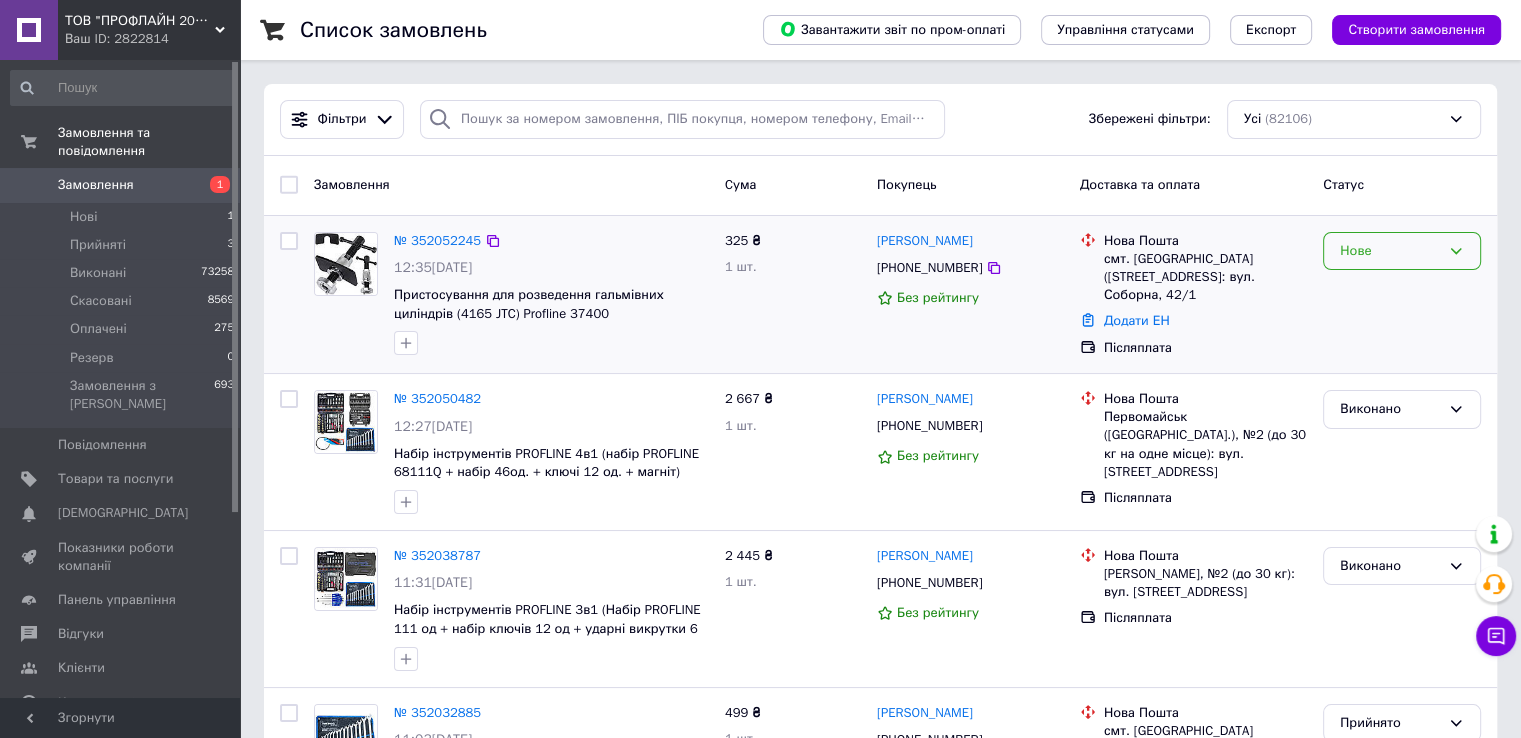 click on "Нове" at bounding box center (1390, 251) 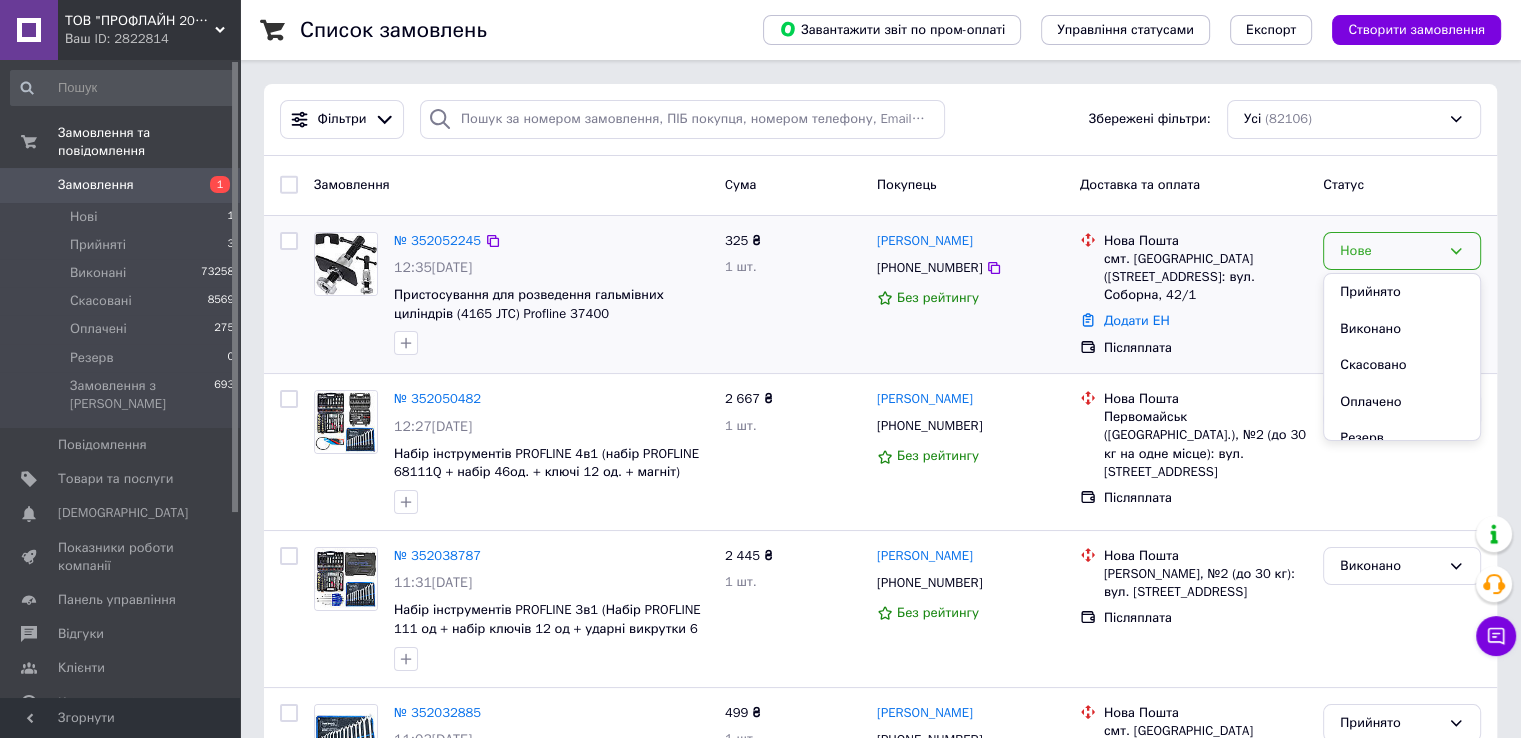 click on "Прийнято" at bounding box center [1402, 292] 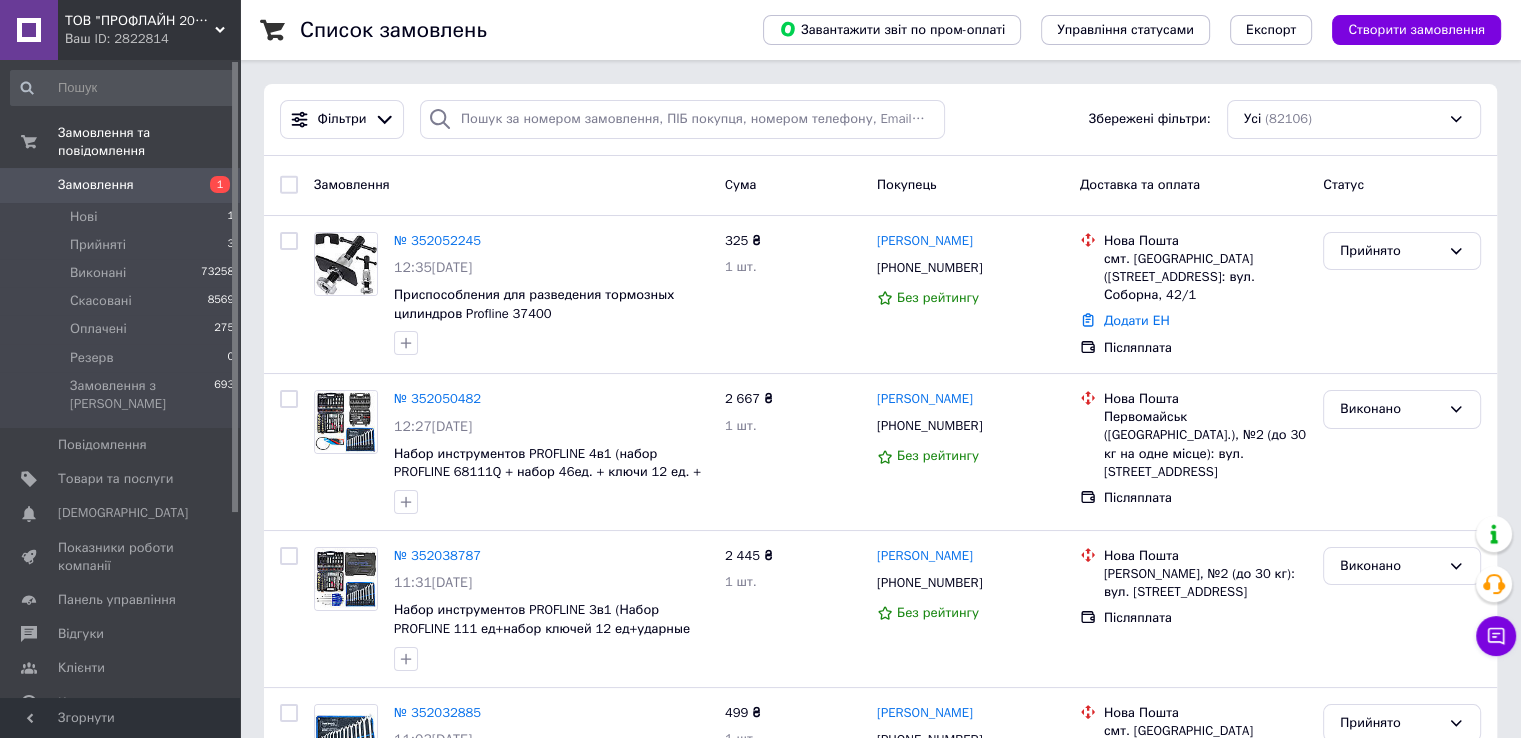 click on "Замовлення" at bounding box center (96, 185) 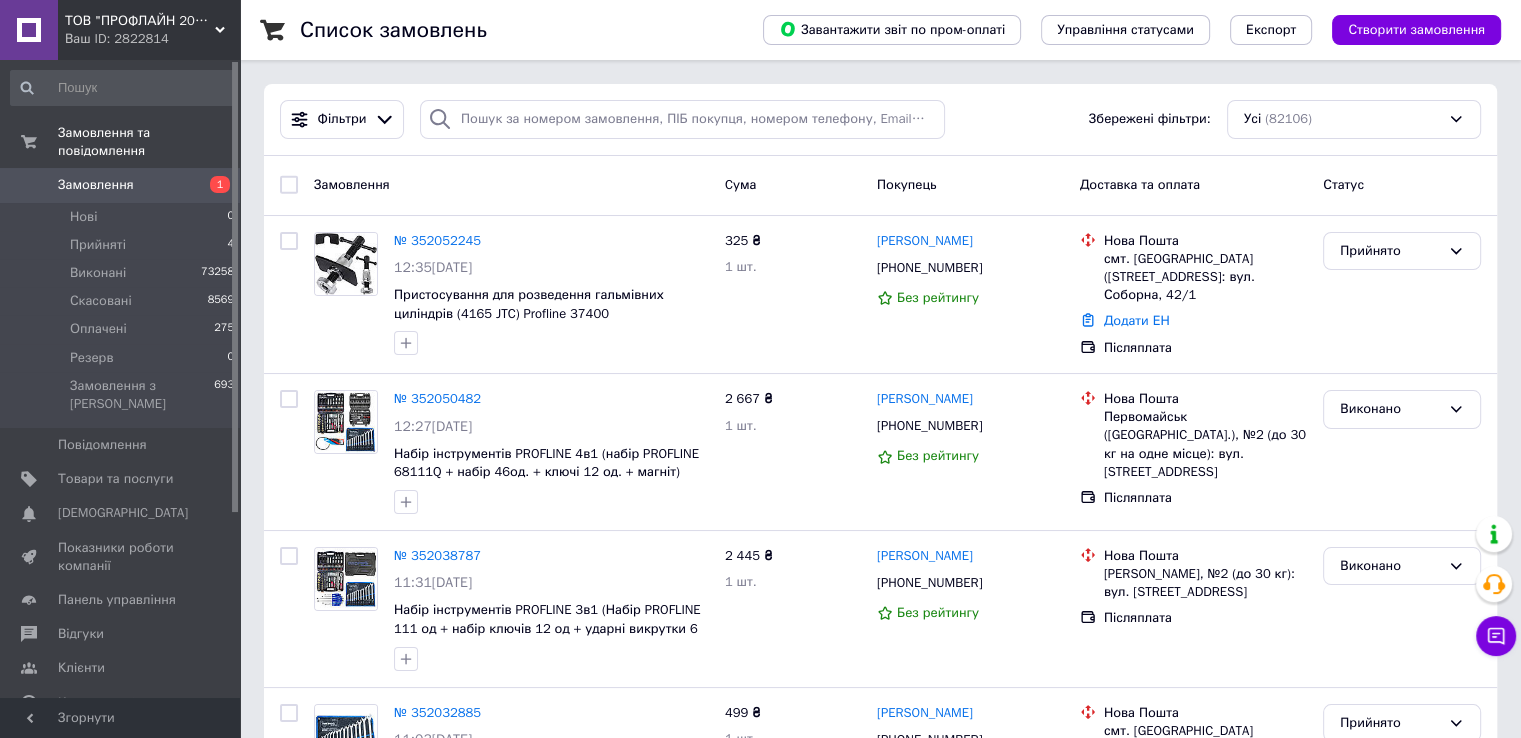 click on "Замовлення" at bounding box center (121, 185) 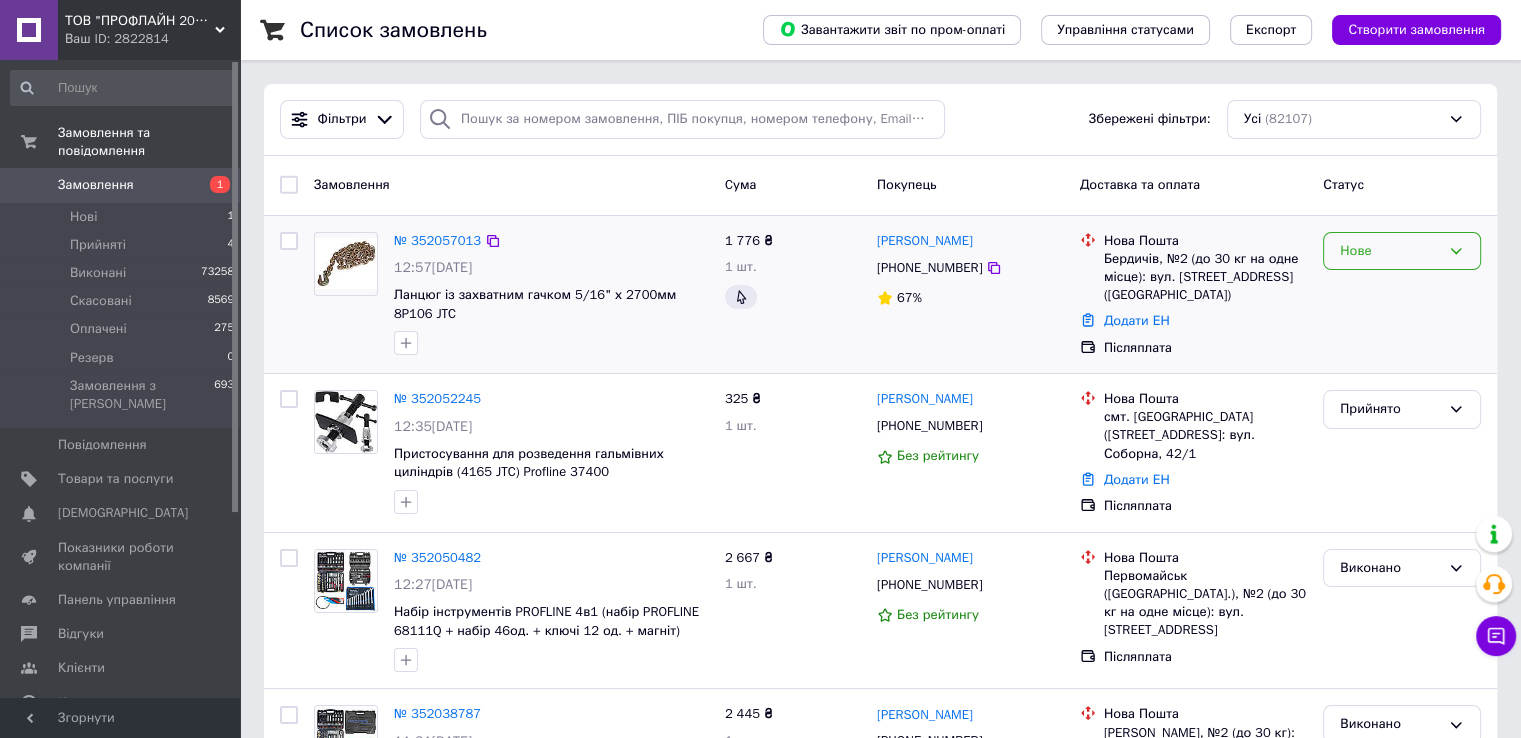 click on "Нове" at bounding box center [1390, 251] 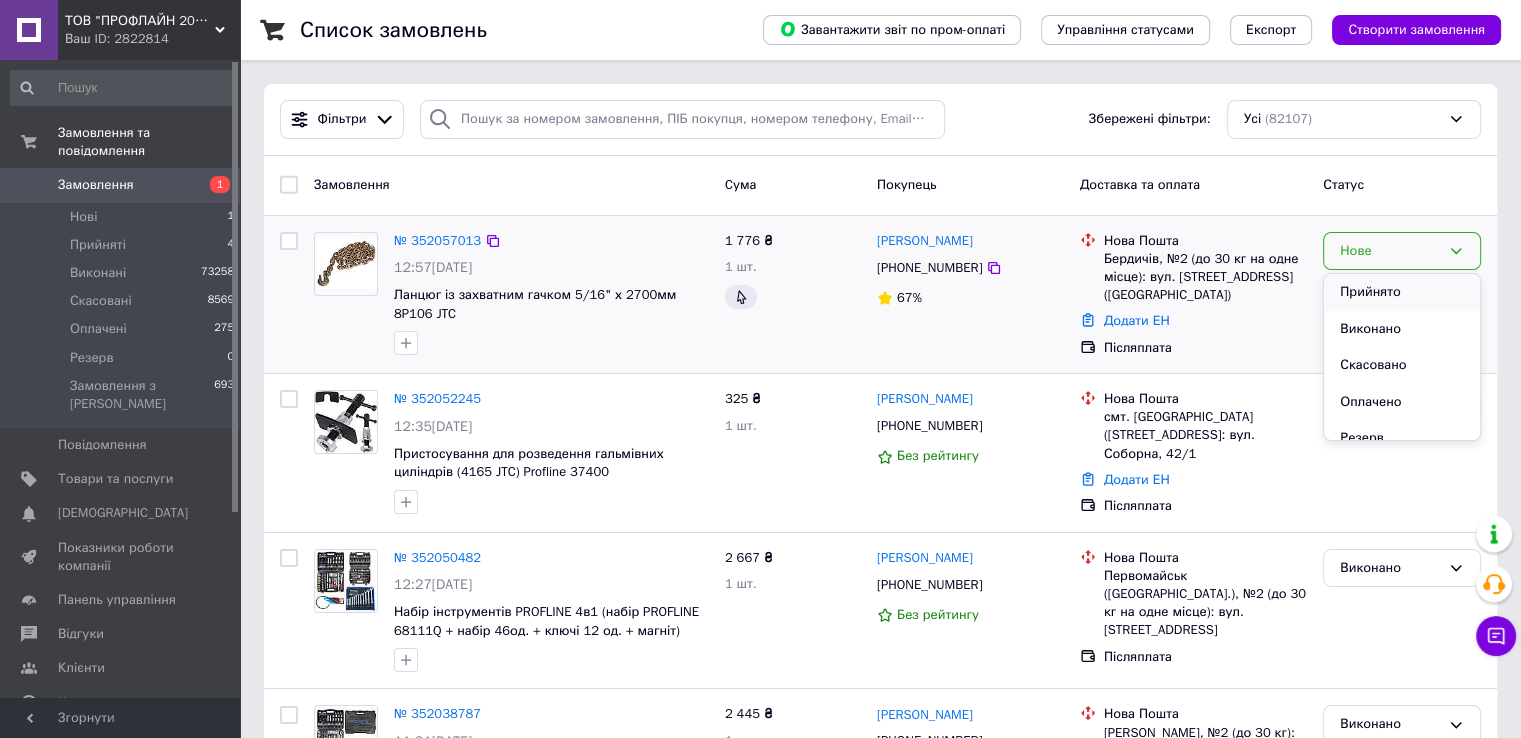 click on "Прийнято" at bounding box center [1402, 292] 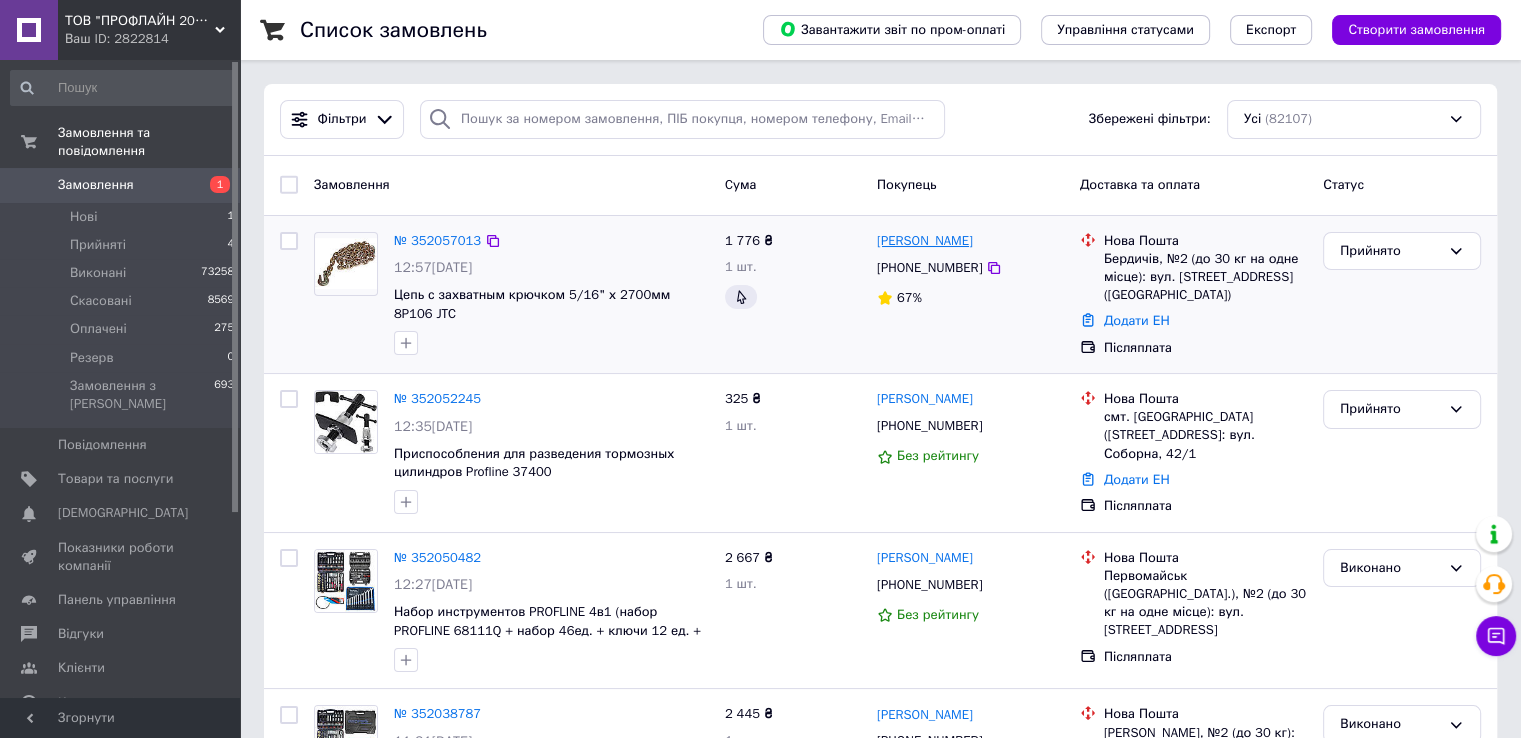 click on "[PERSON_NAME]" at bounding box center (925, 241) 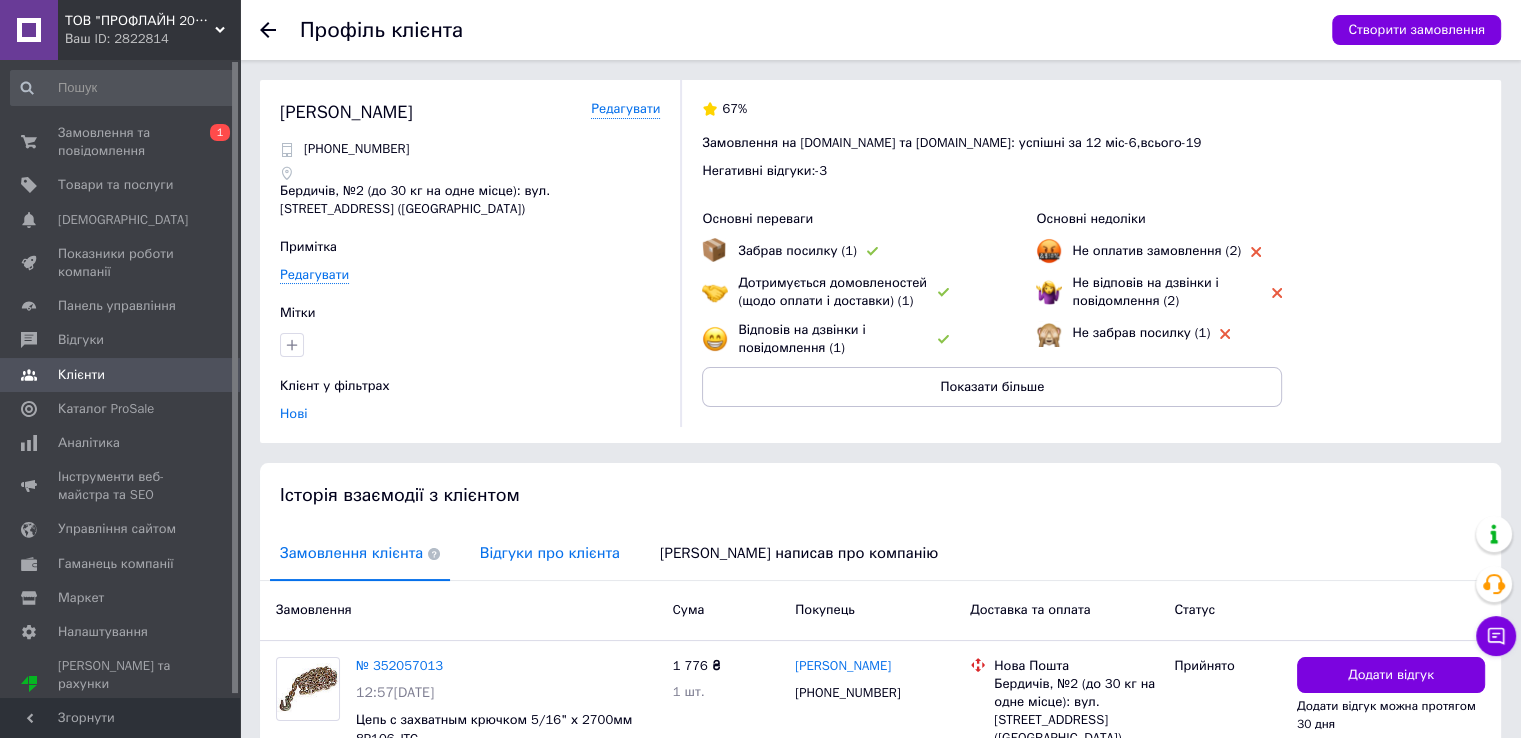 click on "Відгуки про клієнта" at bounding box center (550, 553) 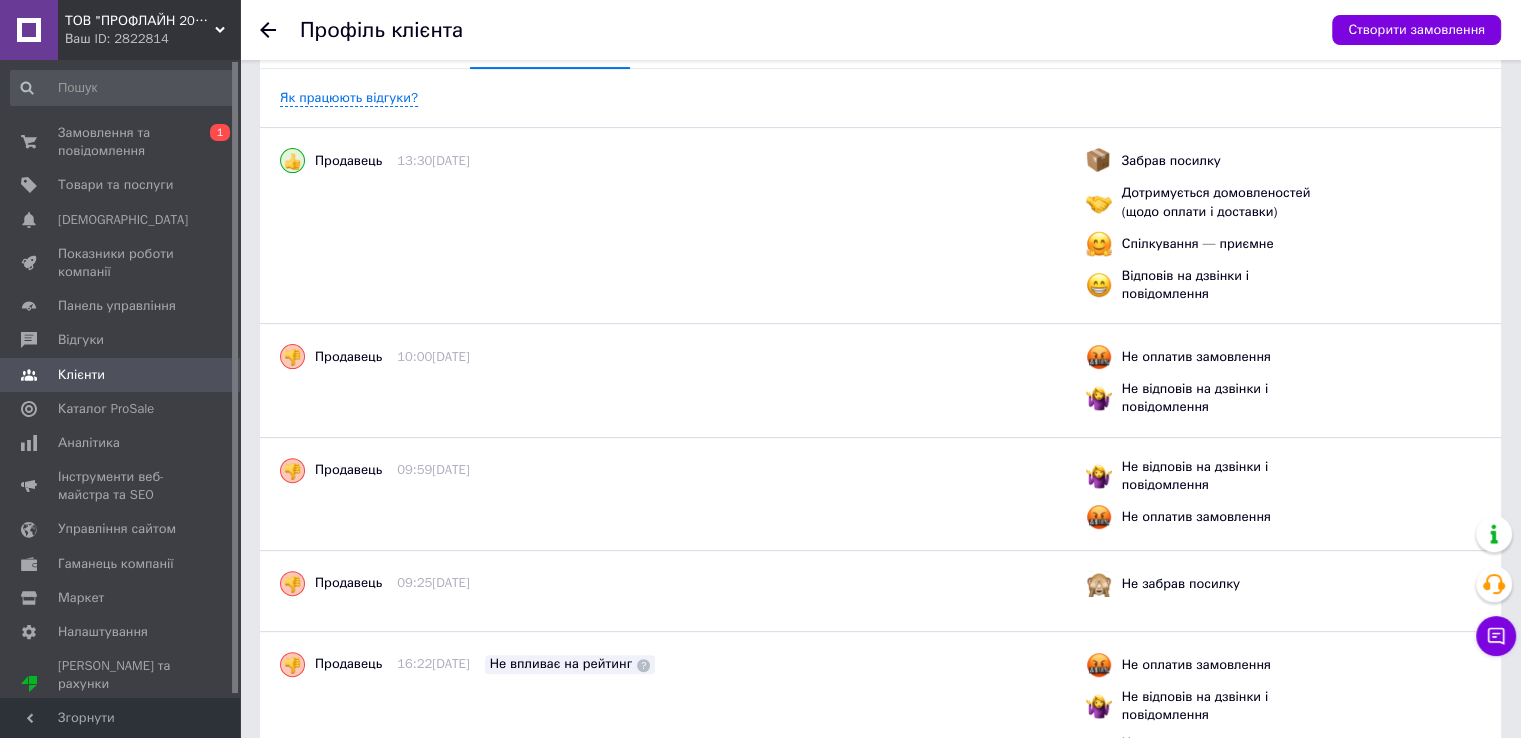 scroll, scrollTop: 0, scrollLeft: 0, axis: both 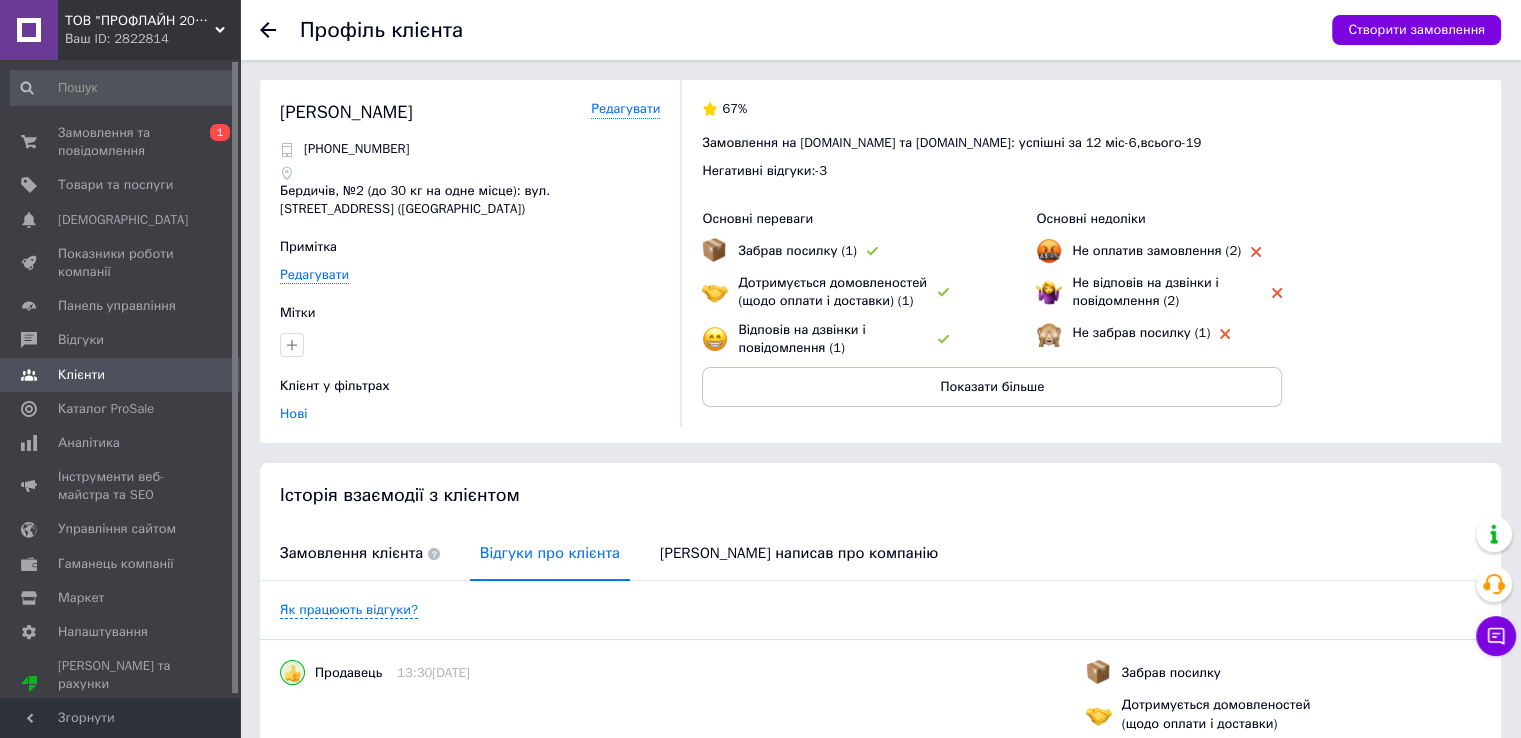 click 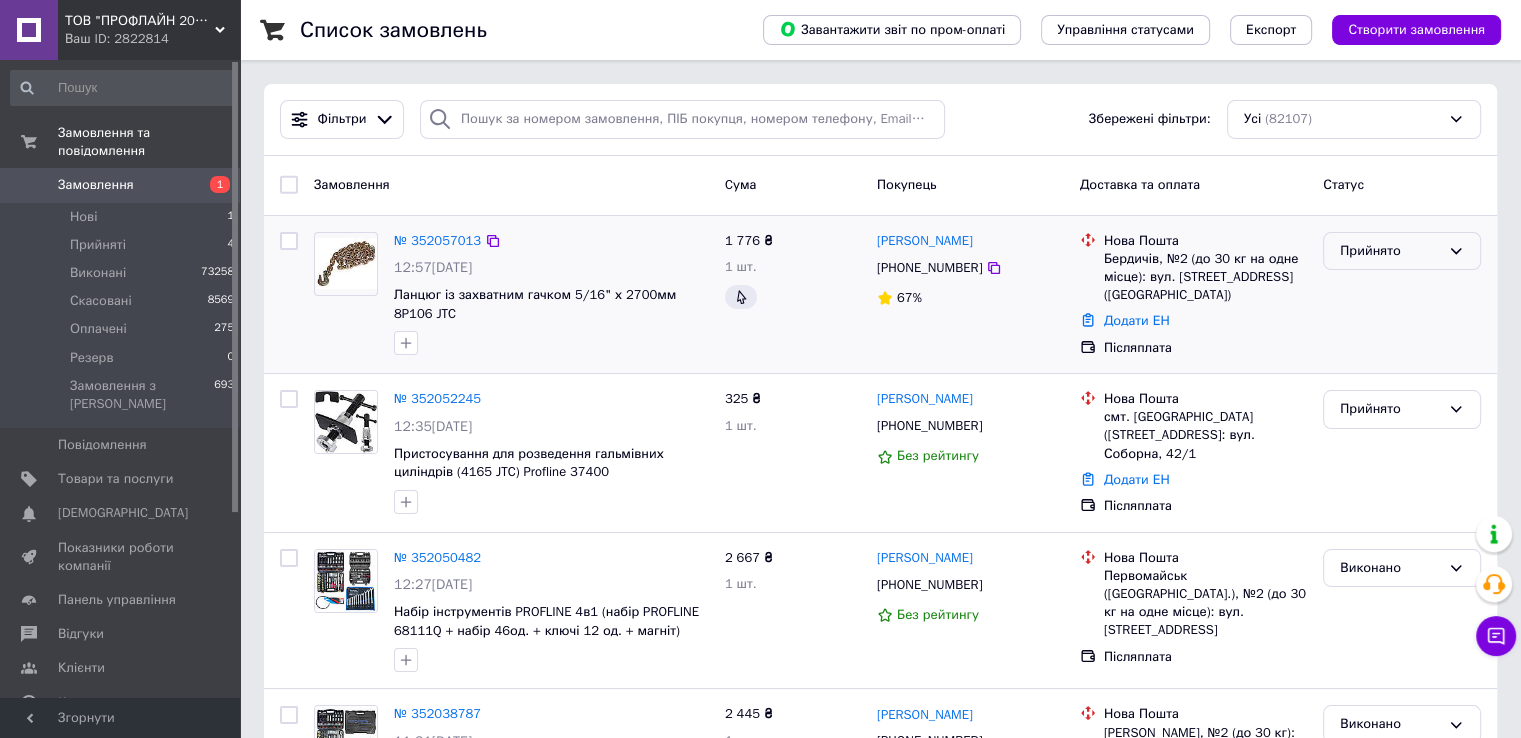 drag, startPoint x: 1408, startPoint y: 240, endPoint x: 1407, endPoint y: 261, distance: 21.023796 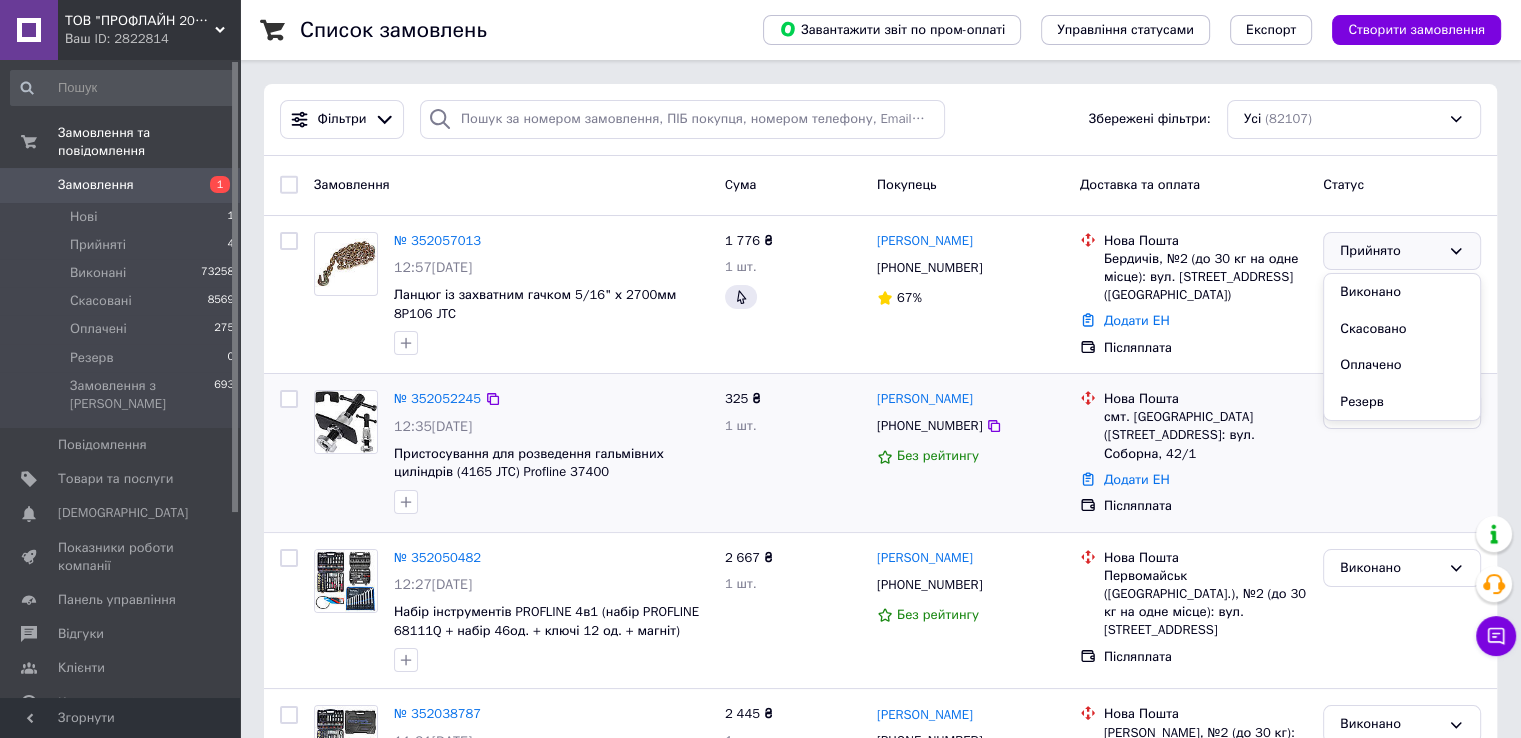 drag, startPoint x: 1388, startPoint y: 298, endPoint x: 766, endPoint y: 464, distance: 643.77014 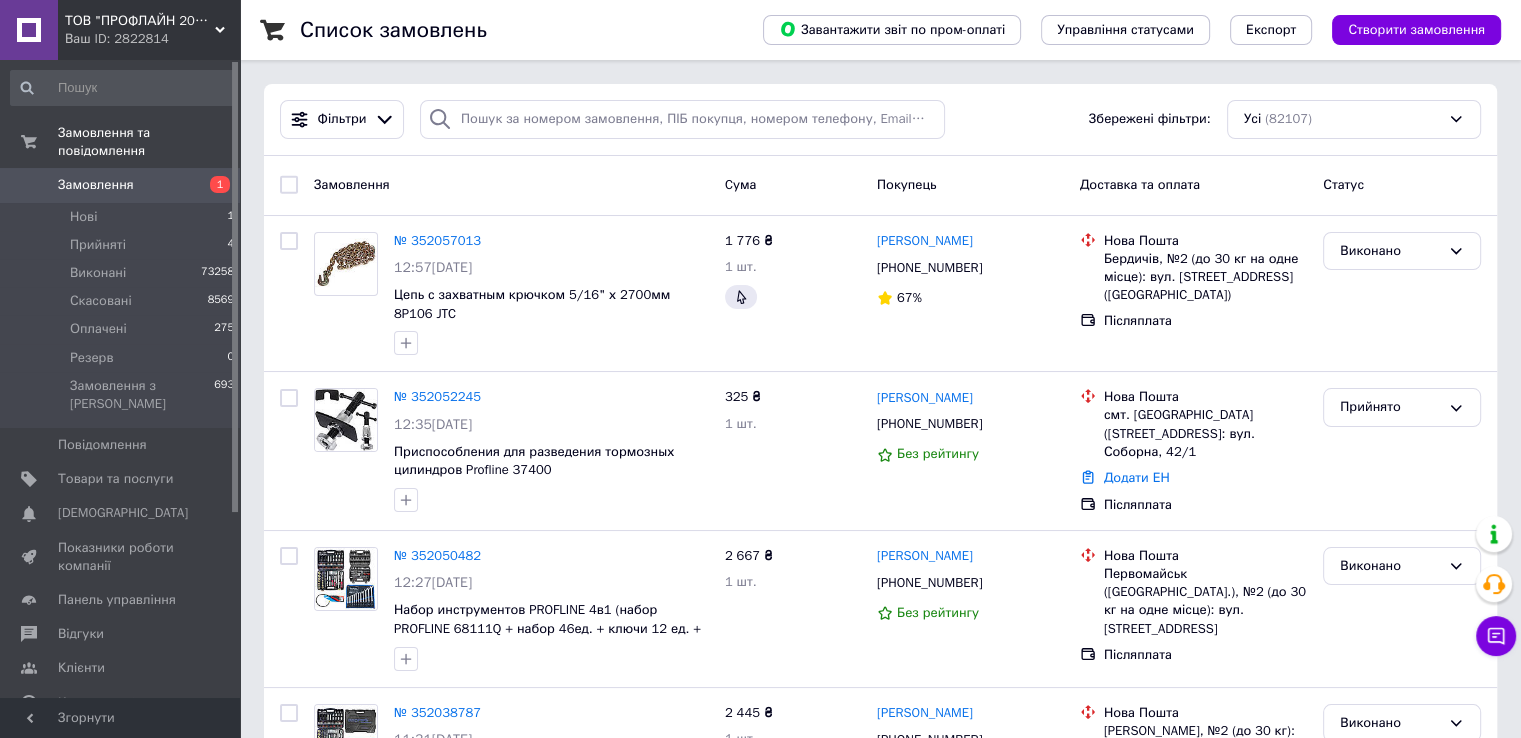 click on "Замовлення" at bounding box center [121, 185] 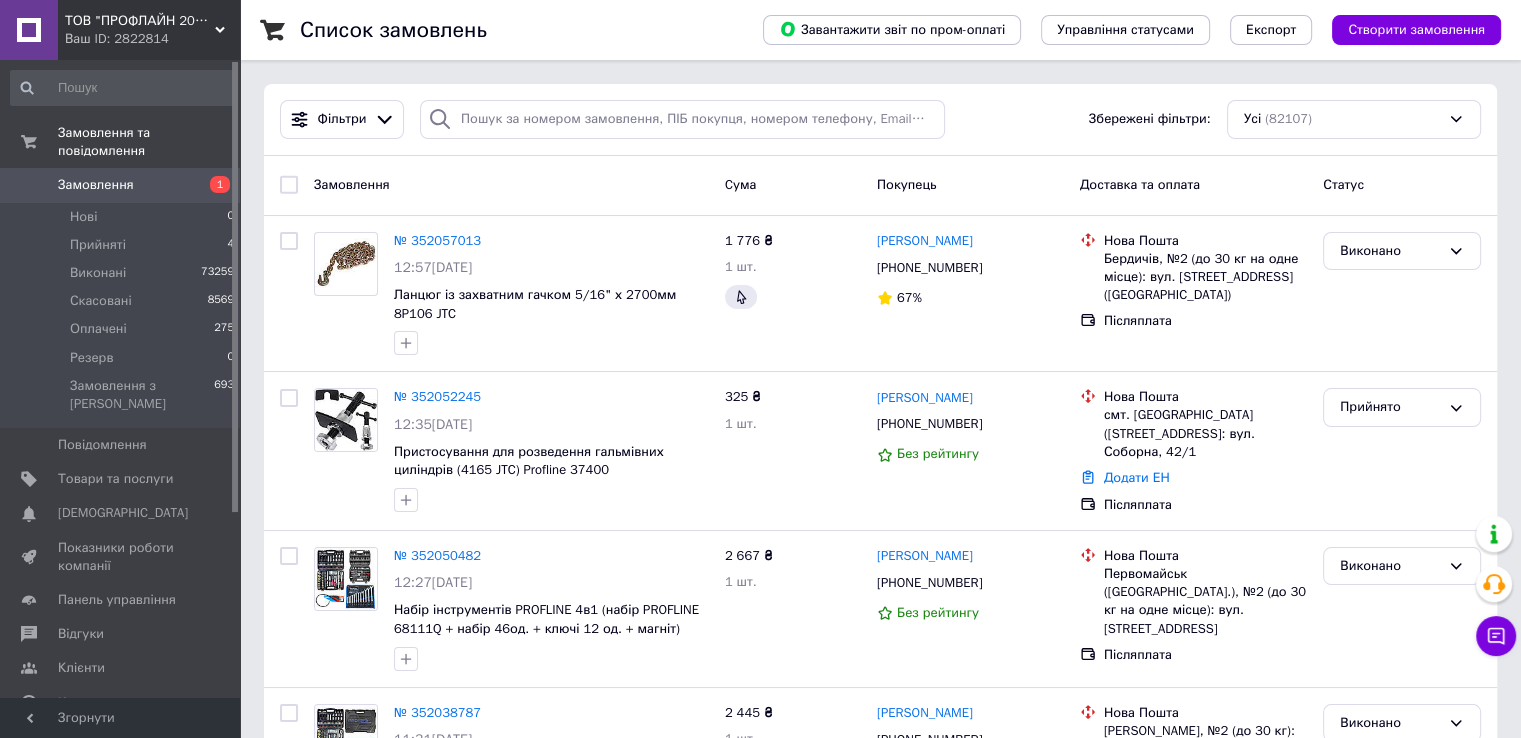 click on "Замовлення" at bounding box center [511, 185] 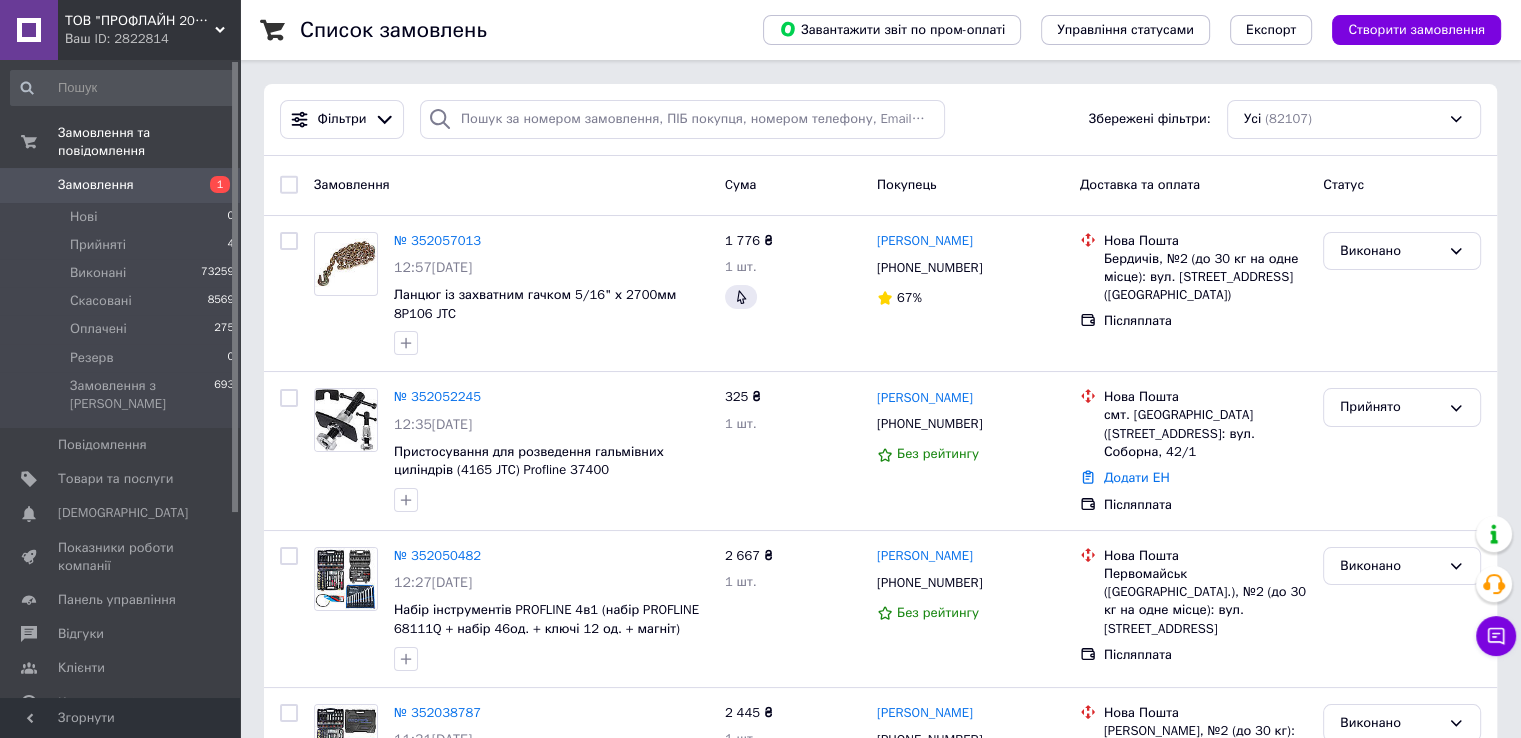 click on "Замовлення" at bounding box center [511, 185] 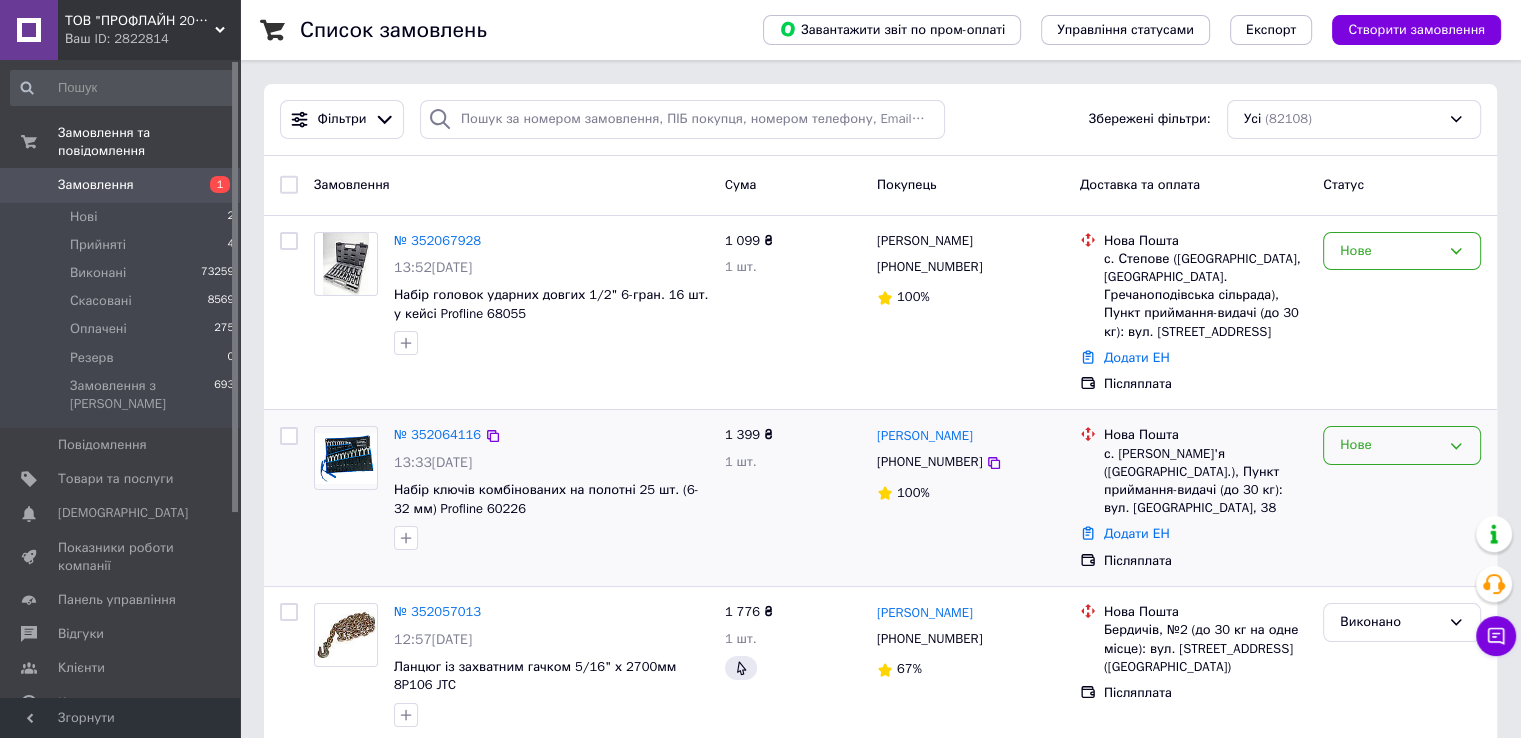 click on "Нове" at bounding box center (1390, 445) 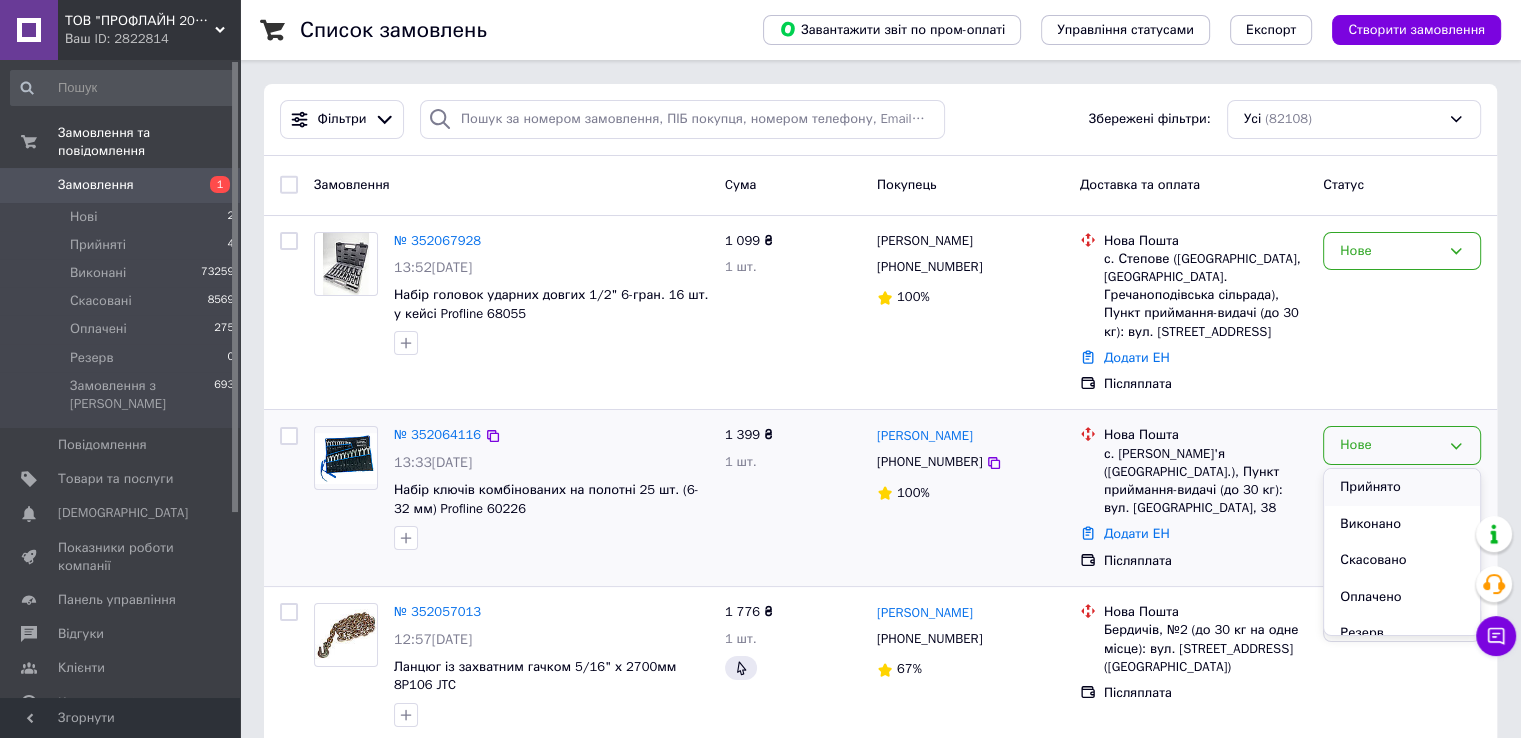 click on "Прийнято" at bounding box center (1402, 487) 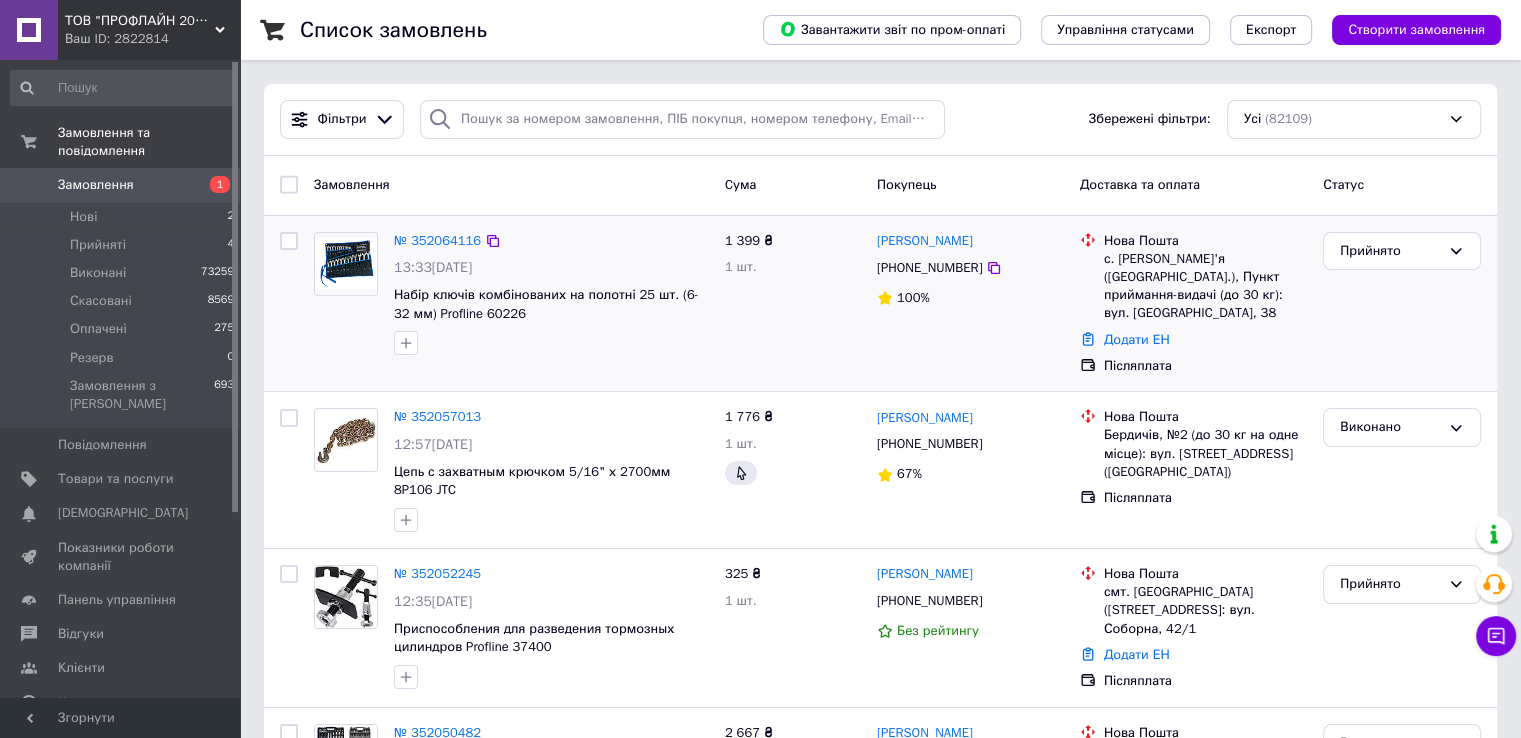 click on "Замовлення" at bounding box center (121, 185) 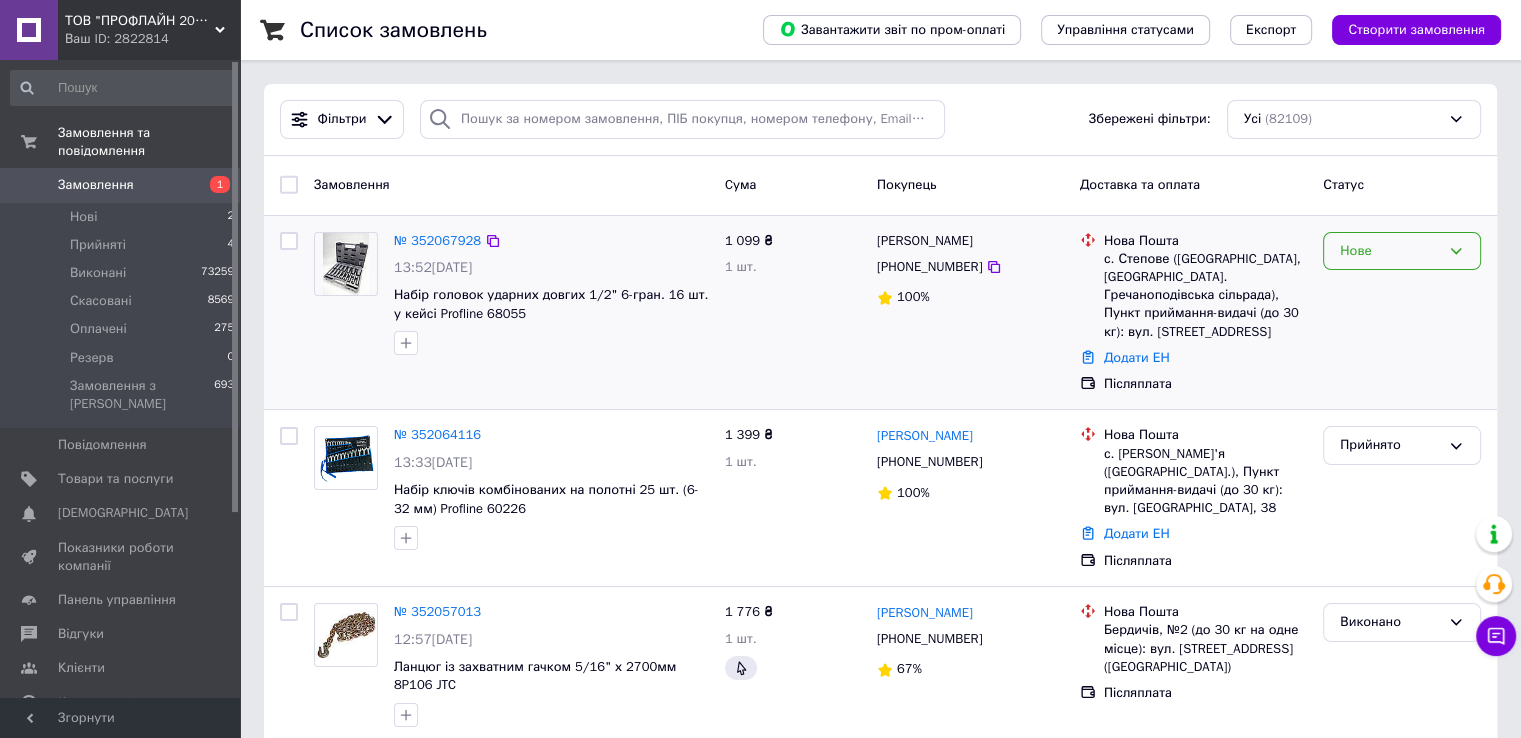 click on "Нове" at bounding box center (1390, 251) 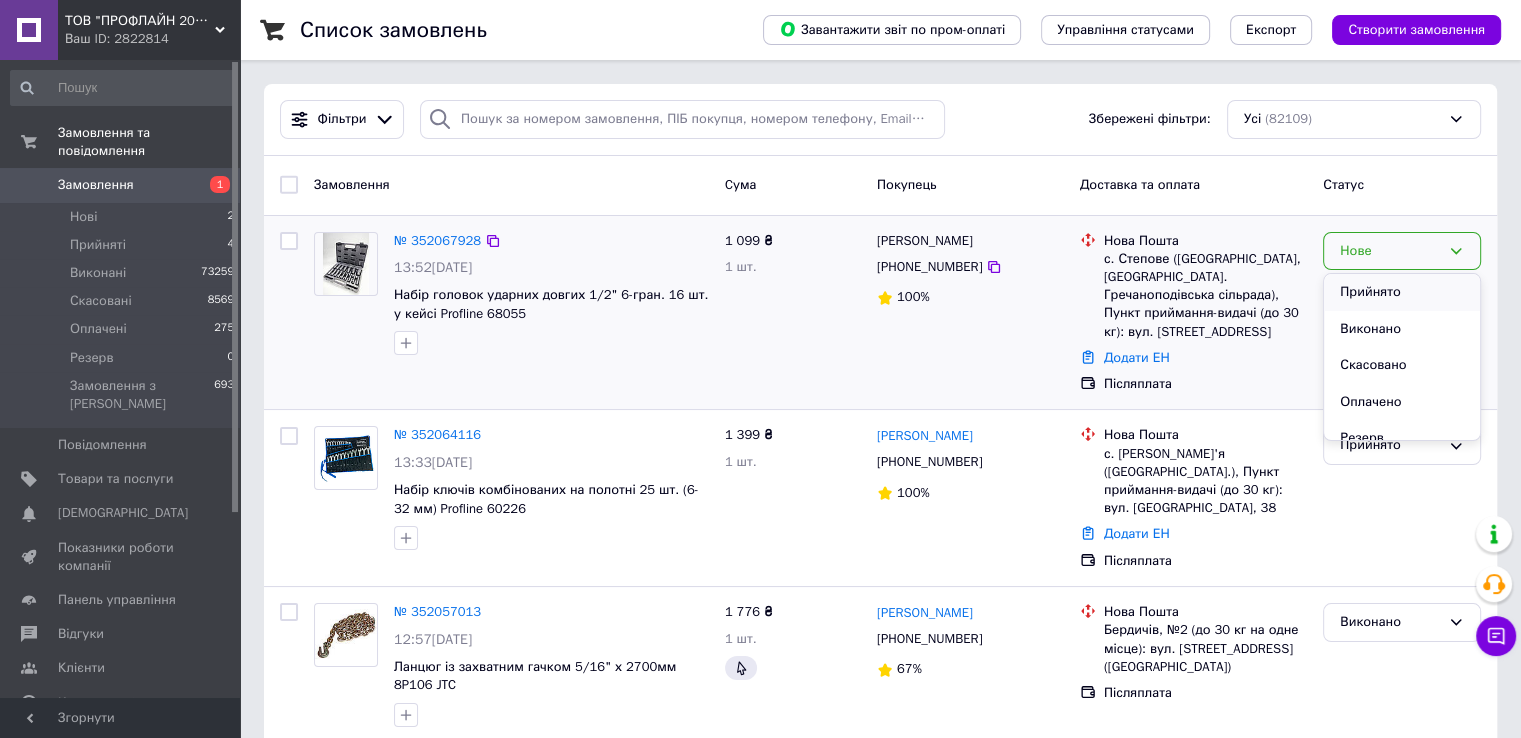 click on "Прийнято" at bounding box center [1402, 292] 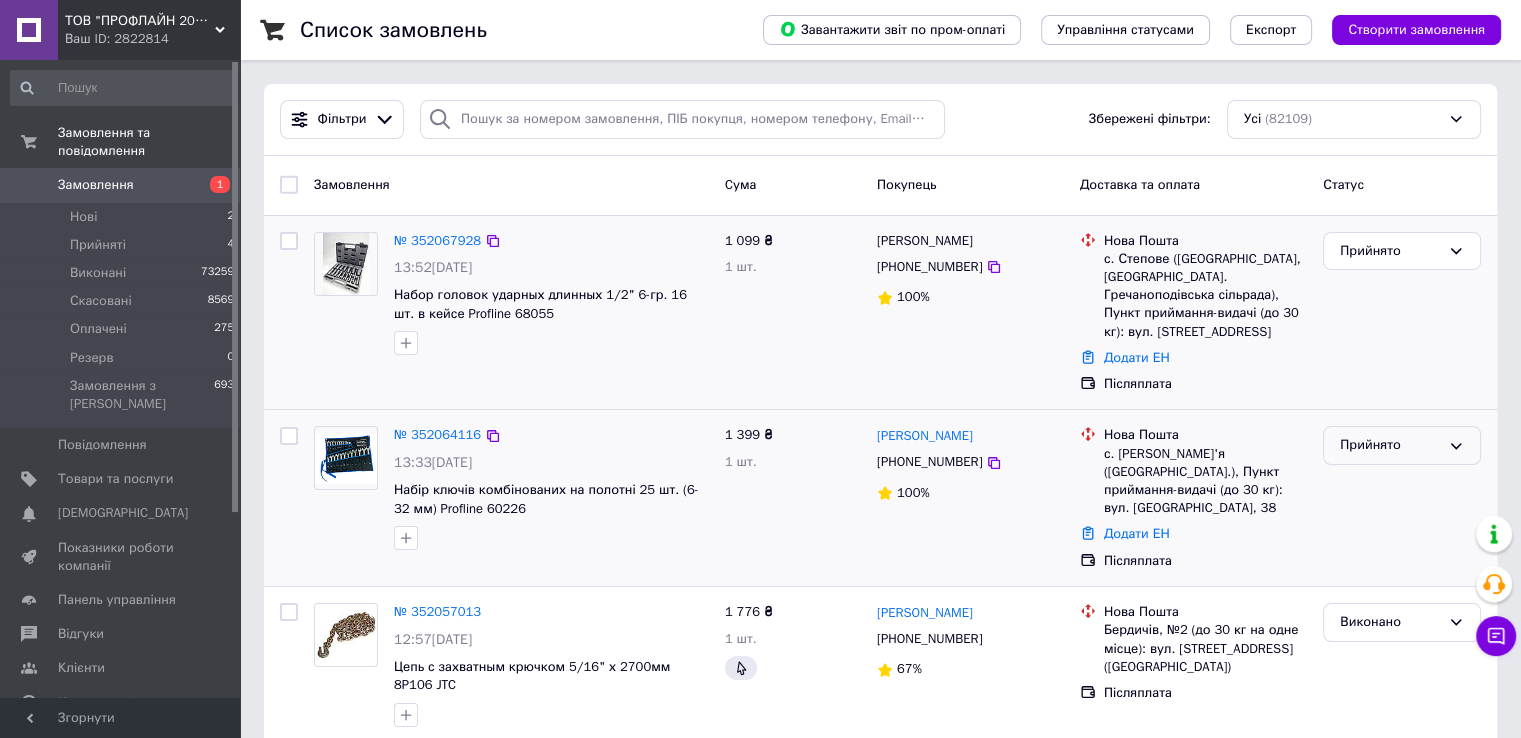 click on "Прийнято" at bounding box center (1402, 445) 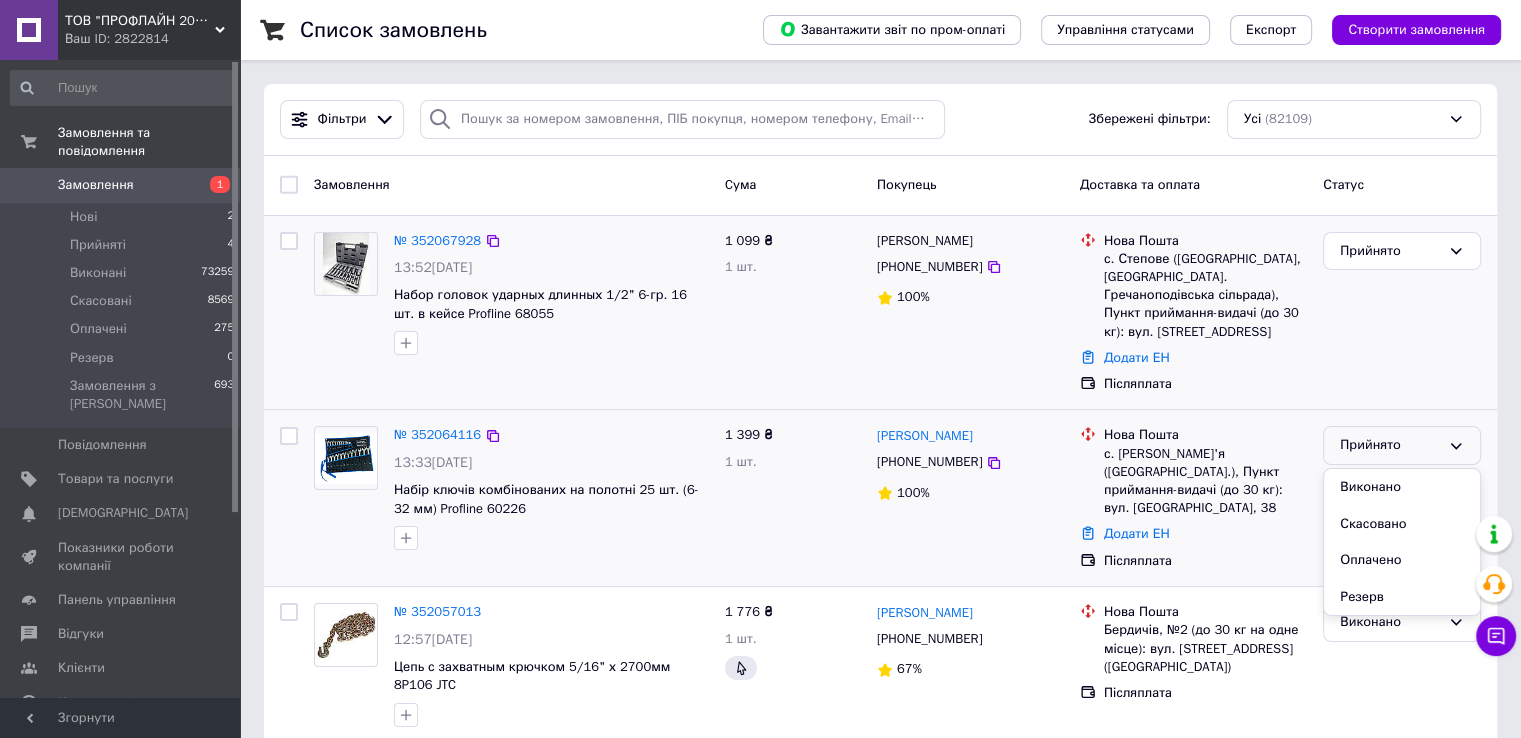 click on "Виконано" at bounding box center (1402, 487) 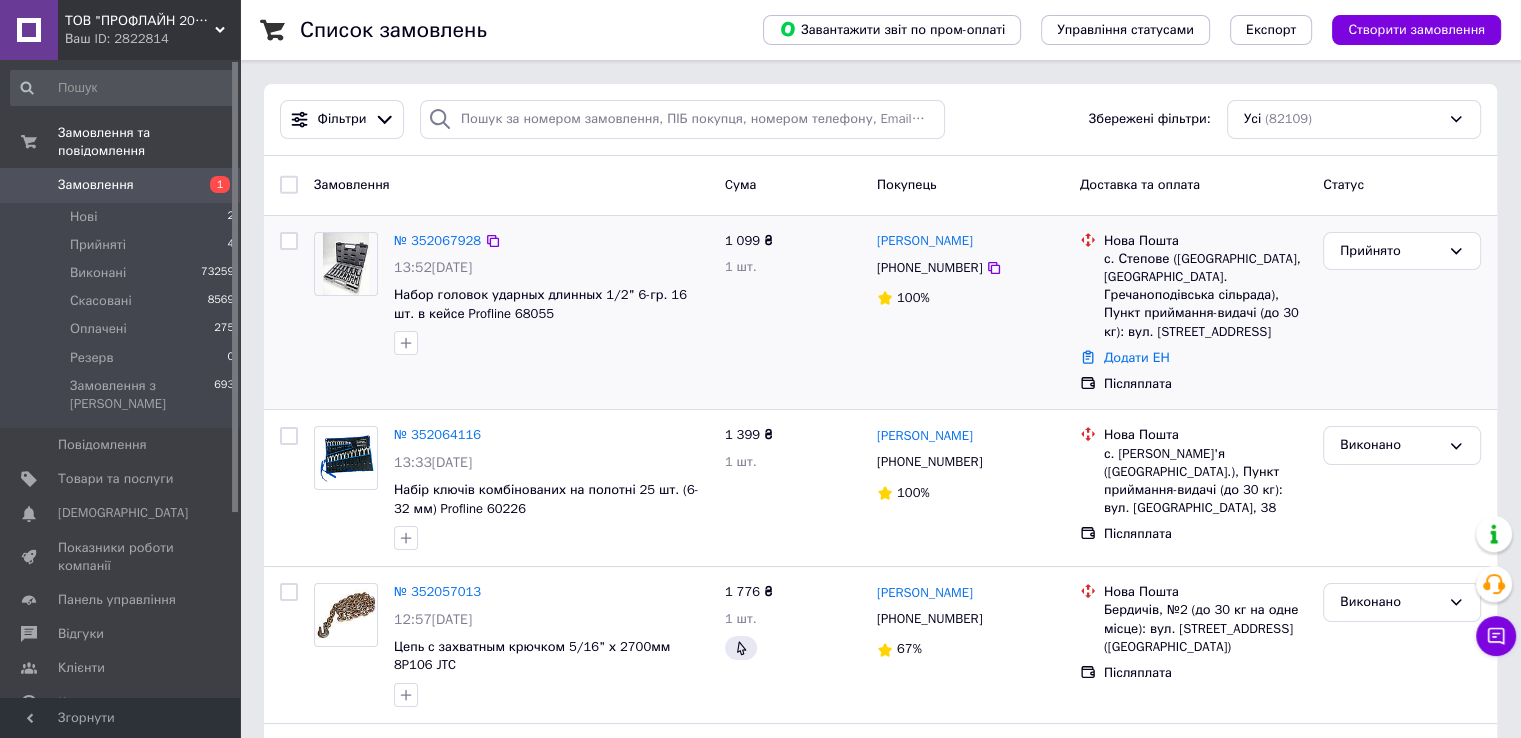 click on "Замовлення" at bounding box center (121, 185) 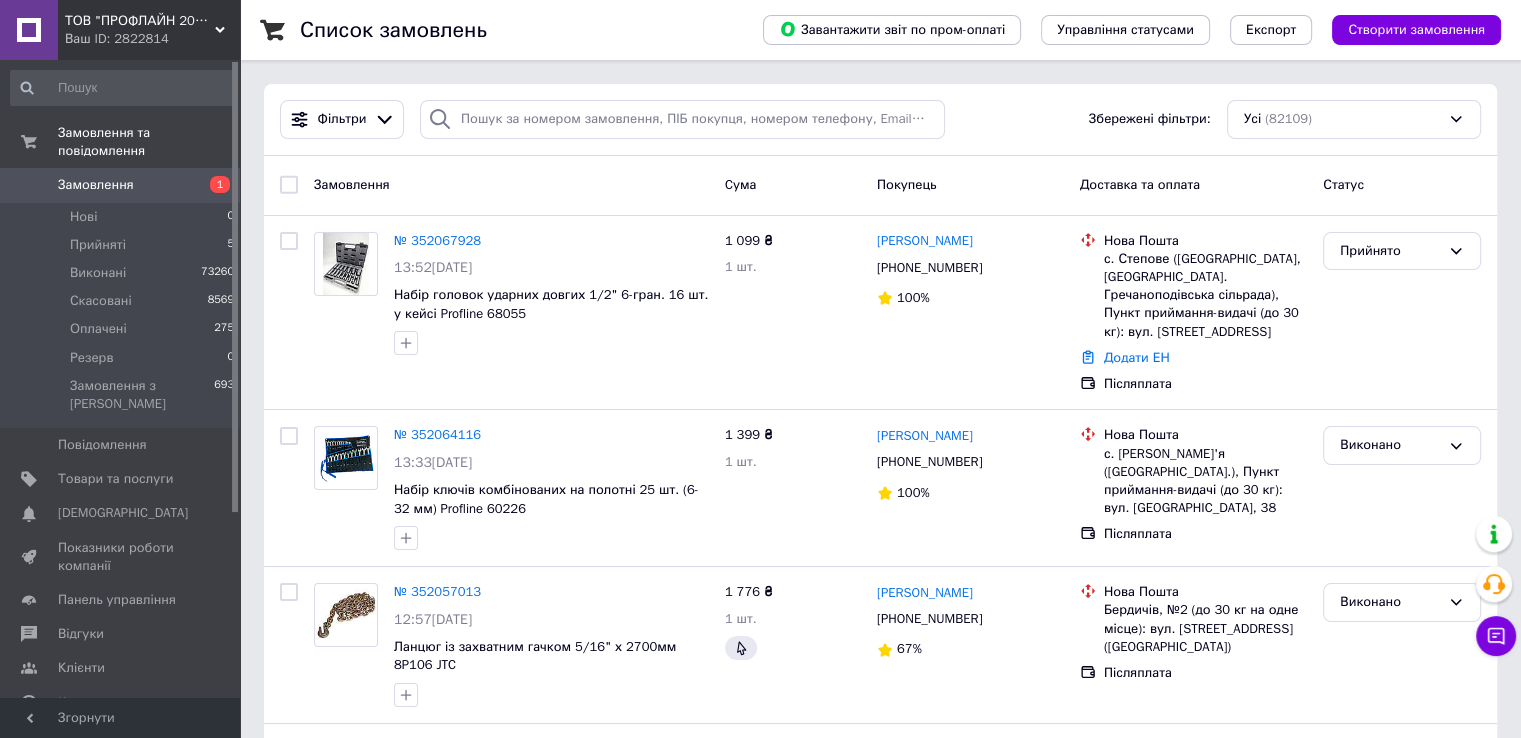 click on "Замовлення" at bounding box center [121, 185] 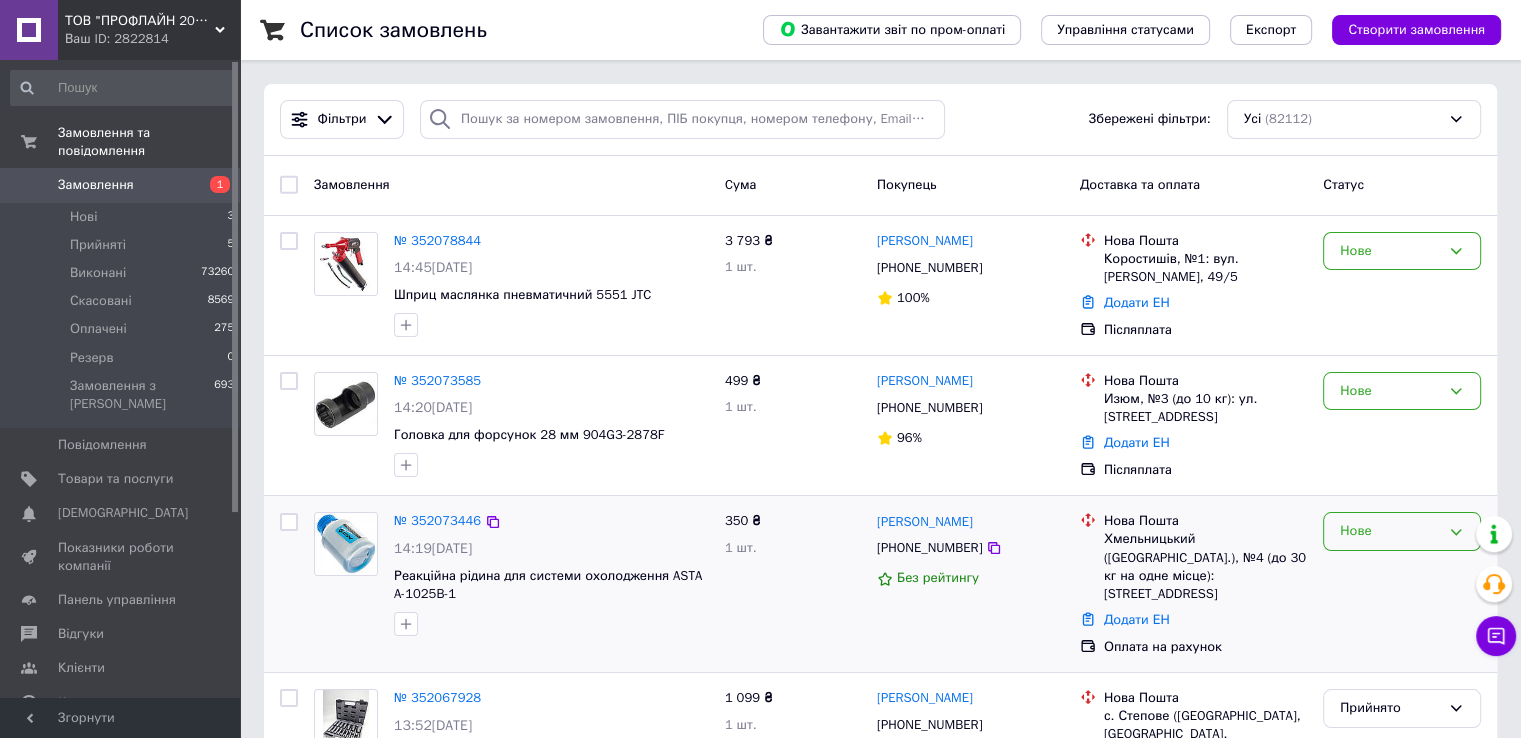 click on "Нове" at bounding box center [1390, 531] 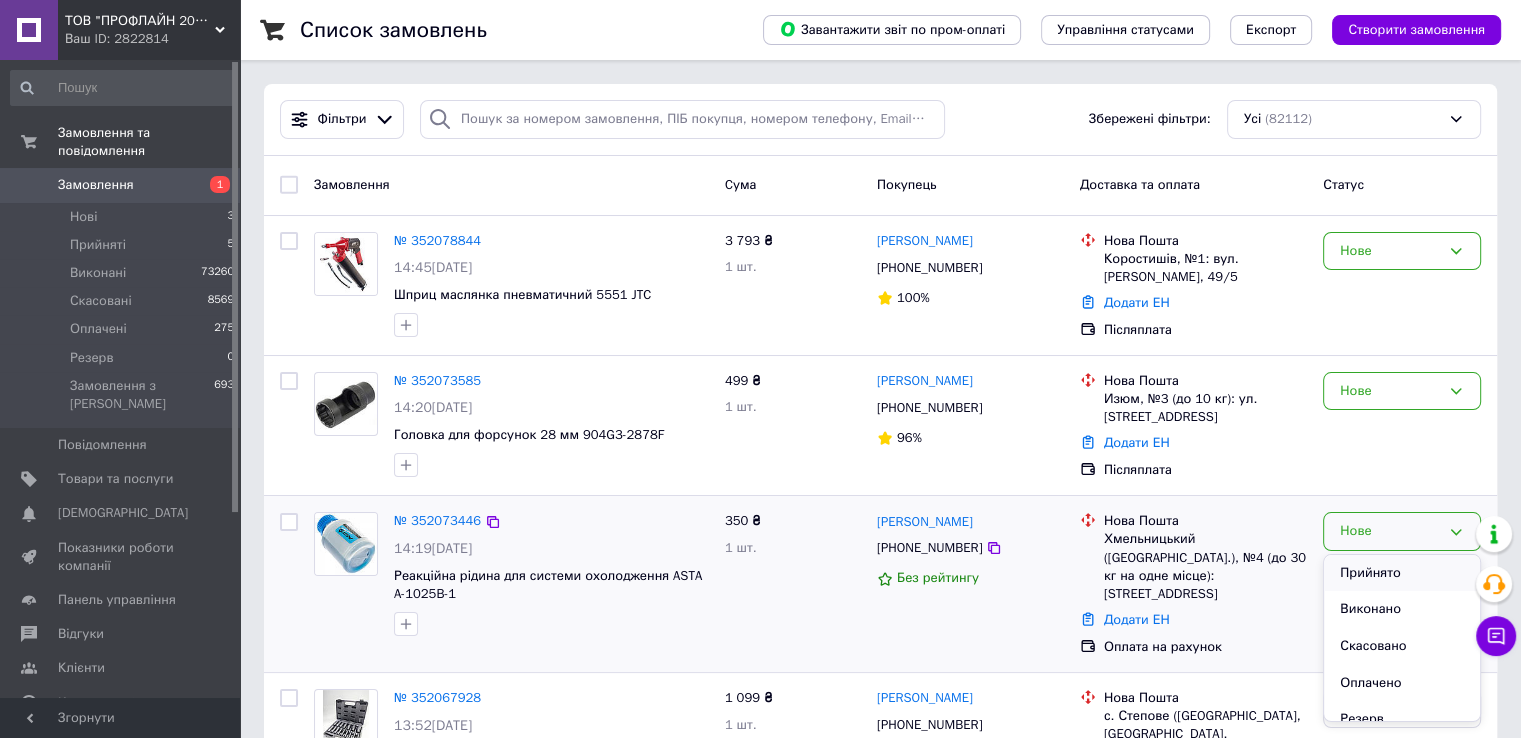 click on "Прийнято" at bounding box center (1402, 573) 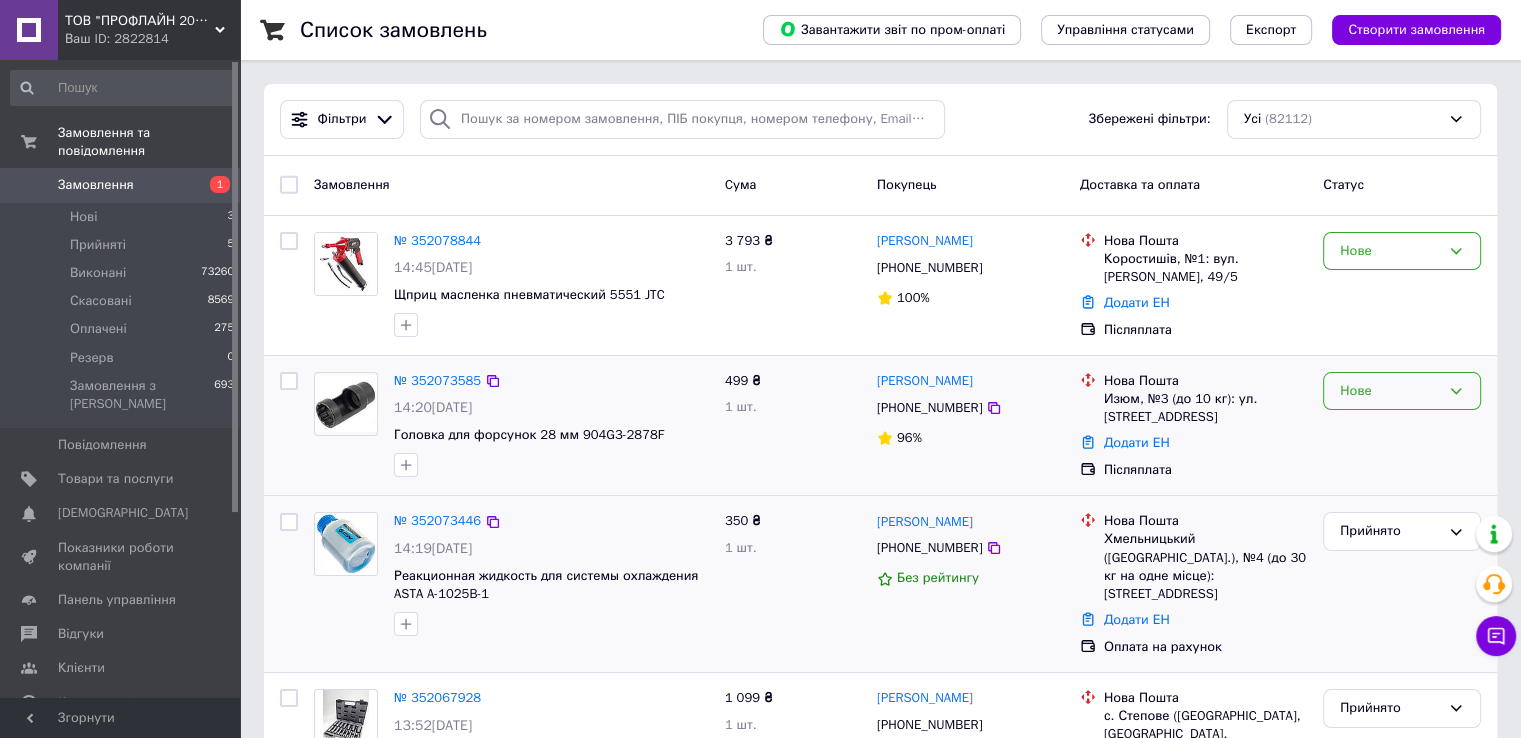 drag, startPoint x: 1361, startPoint y: 394, endPoint x: 1361, endPoint y: 409, distance: 15 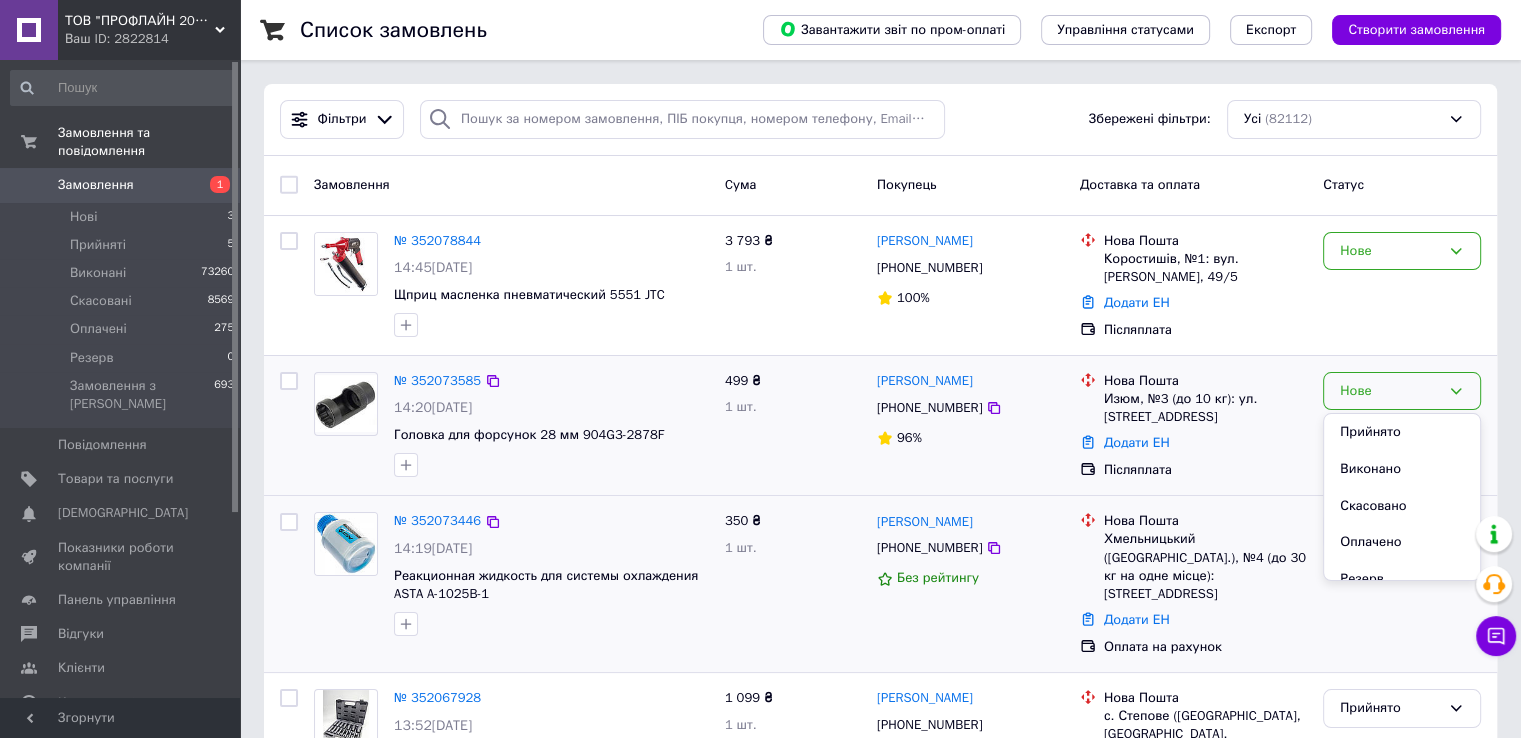 click on "Прийнято" at bounding box center [1402, 432] 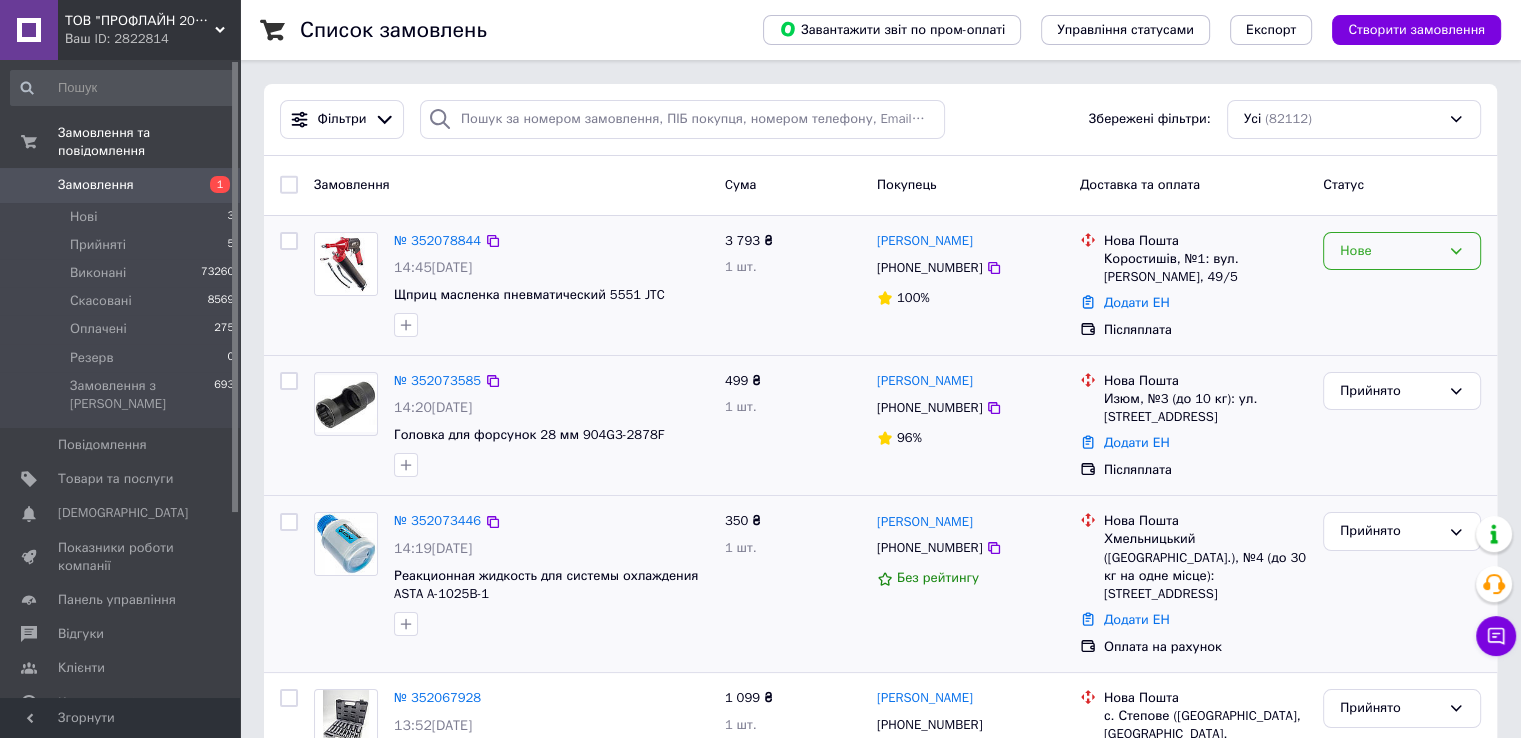 drag, startPoint x: 1375, startPoint y: 236, endPoint x: 1380, endPoint y: 265, distance: 29.427877 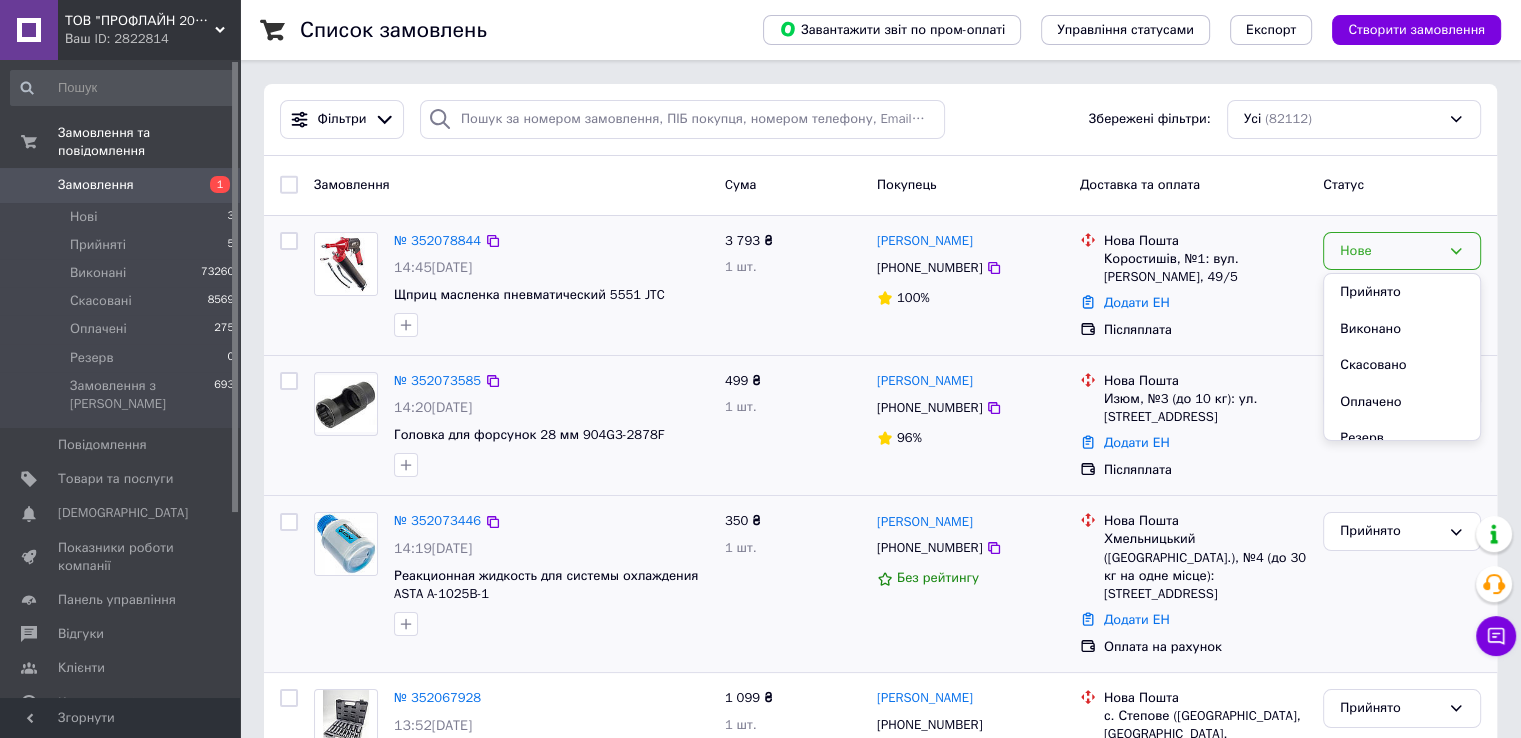 click on "Прийнято" at bounding box center [1402, 292] 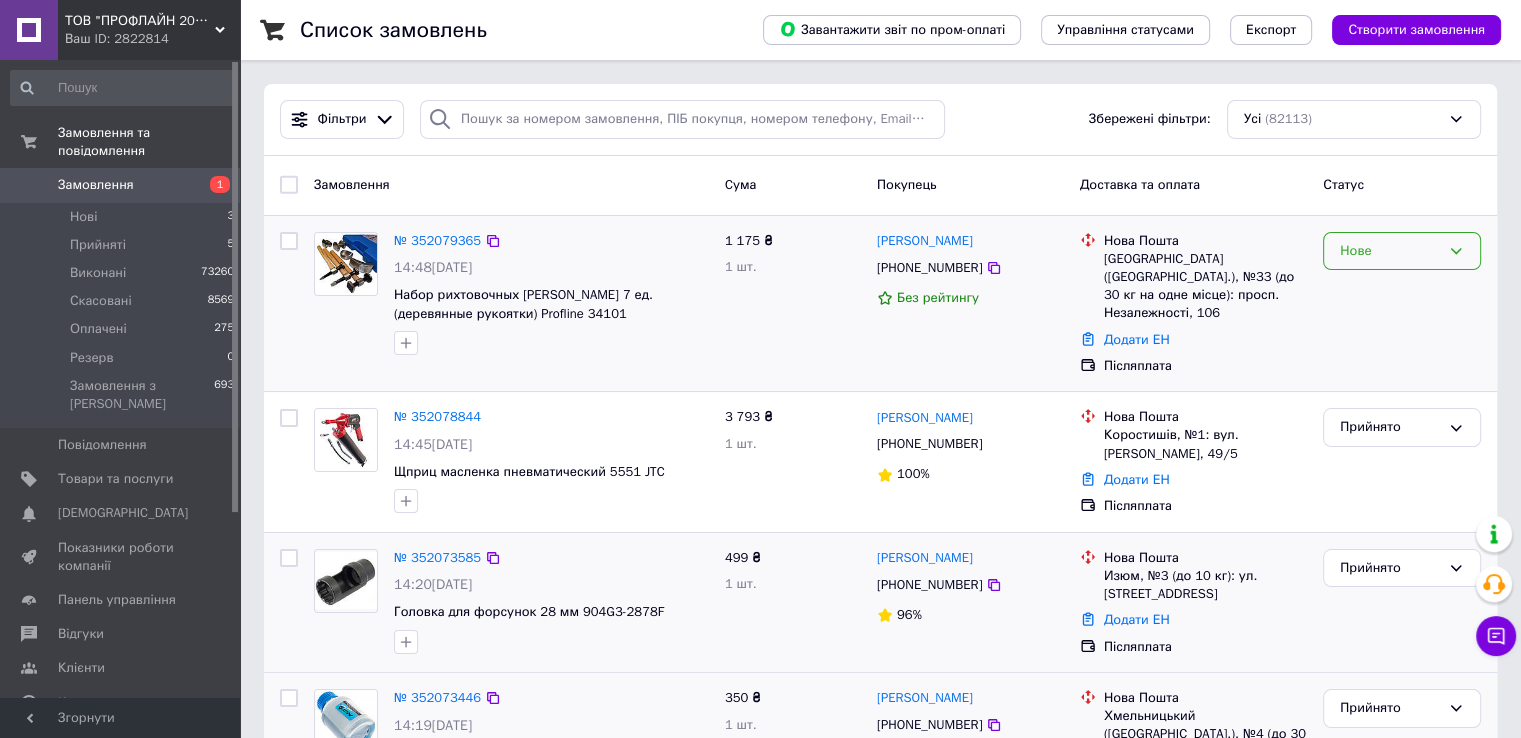 click on "Нове" at bounding box center [1390, 251] 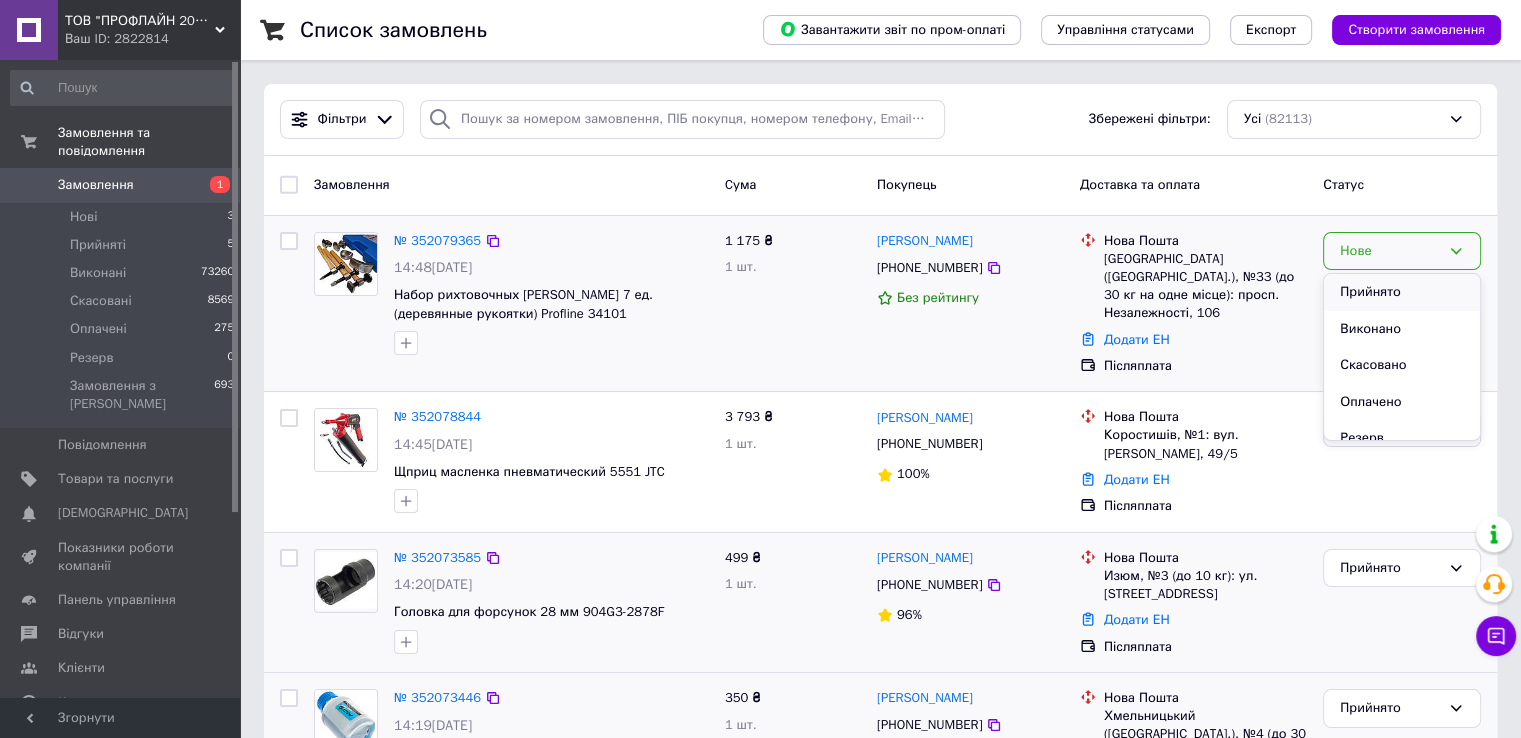 click on "Прийнято" at bounding box center [1402, 292] 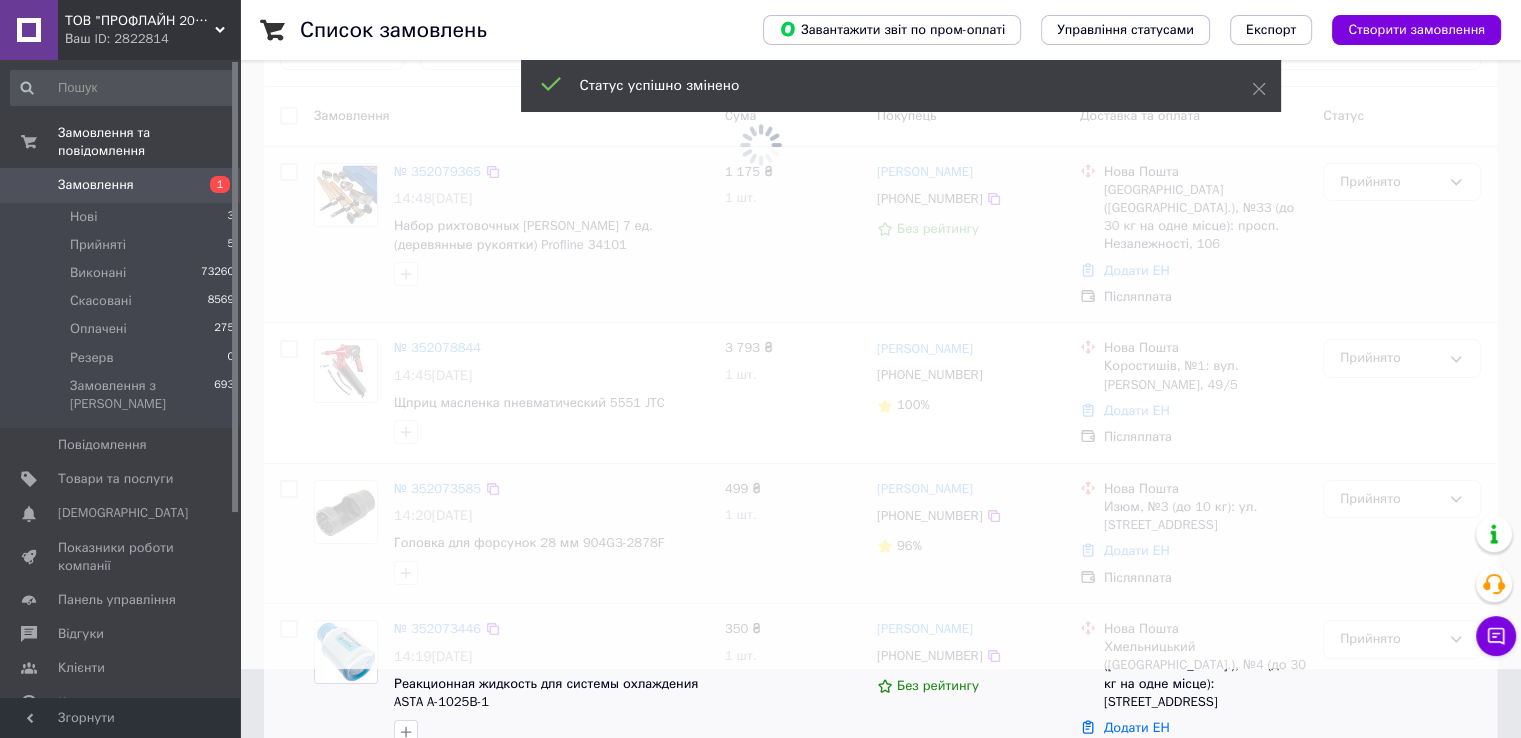 scroll, scrollTop: 200, scrollLeft: 0, axis: vertical 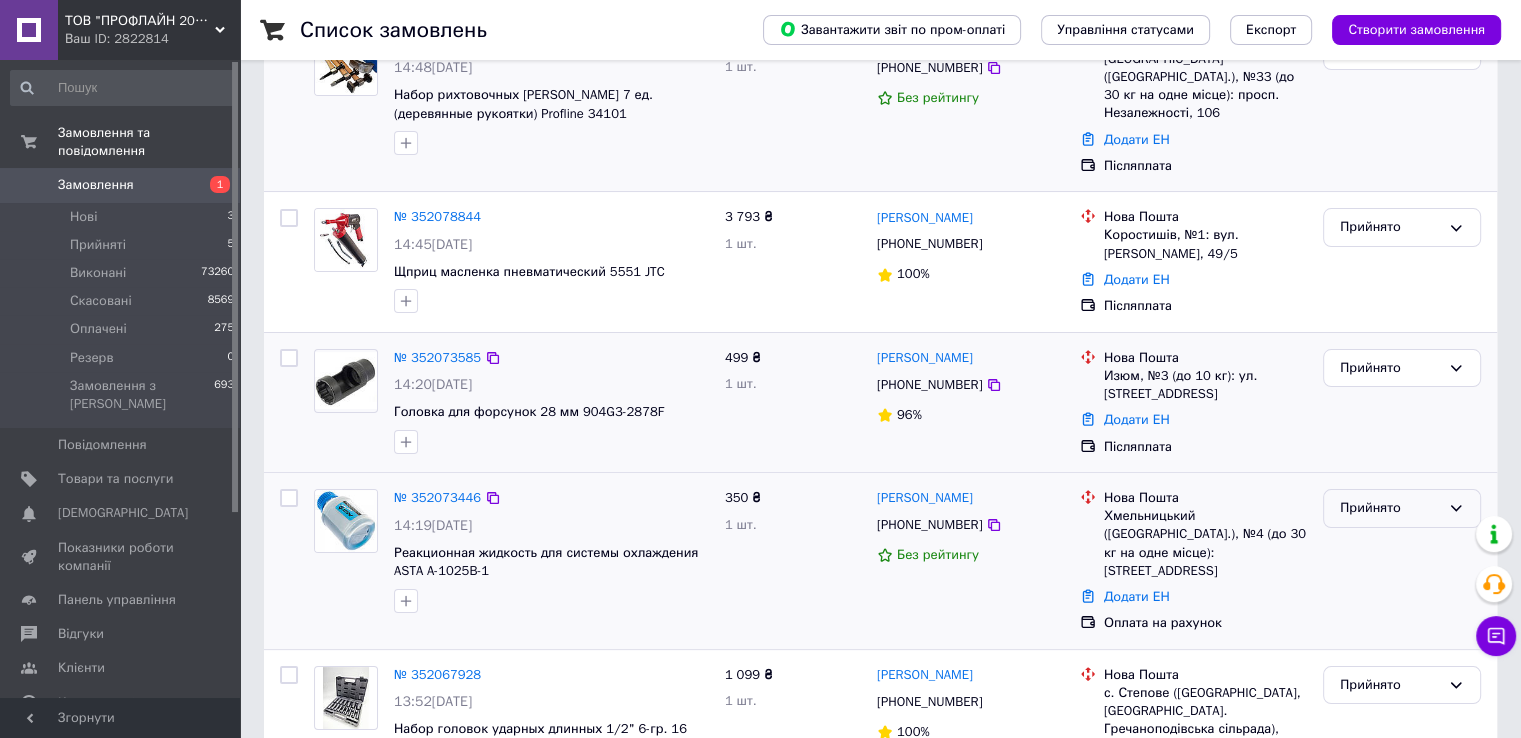 click on "Прийнято" at bounding box center (1402, 508) 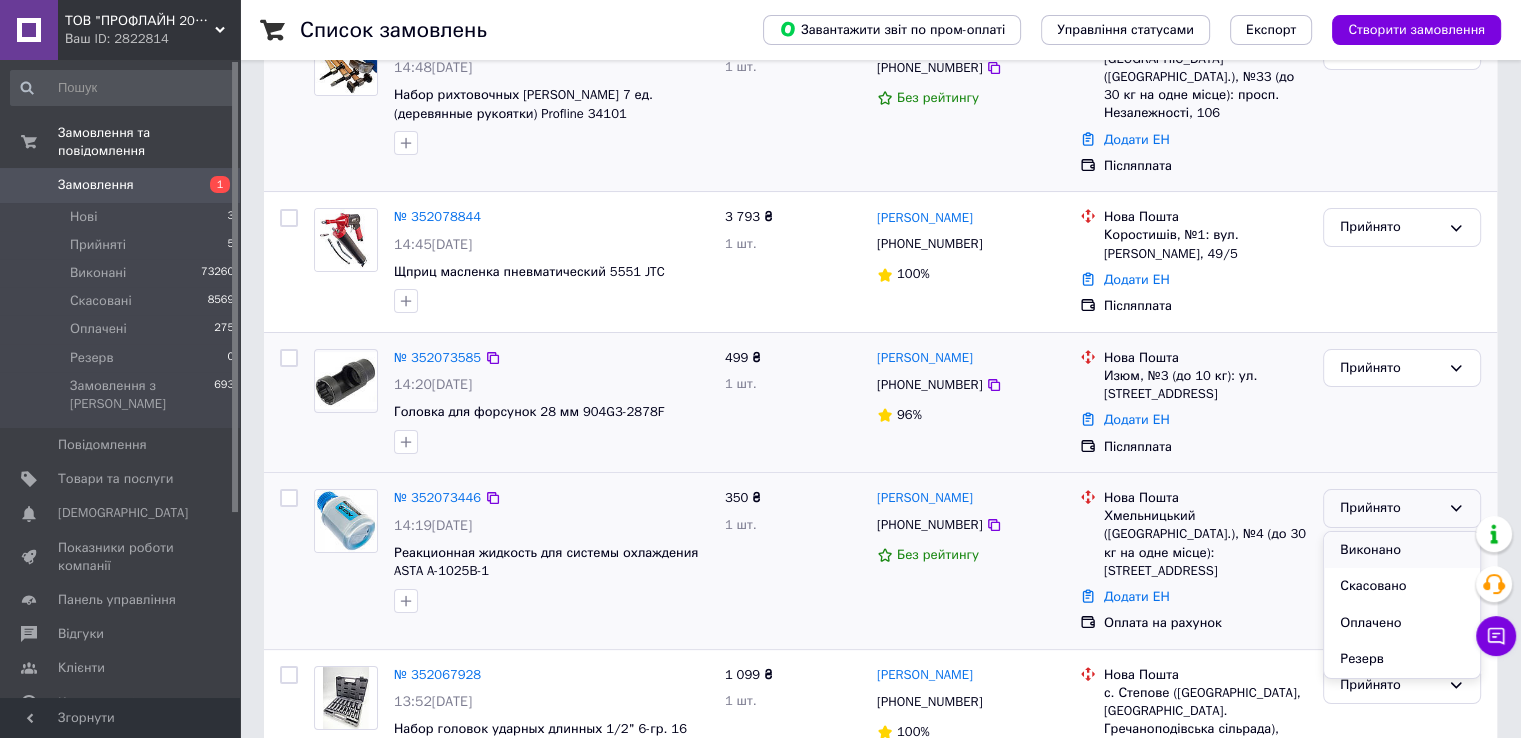 click on "Виконано" at bounding box center (1402, 550) 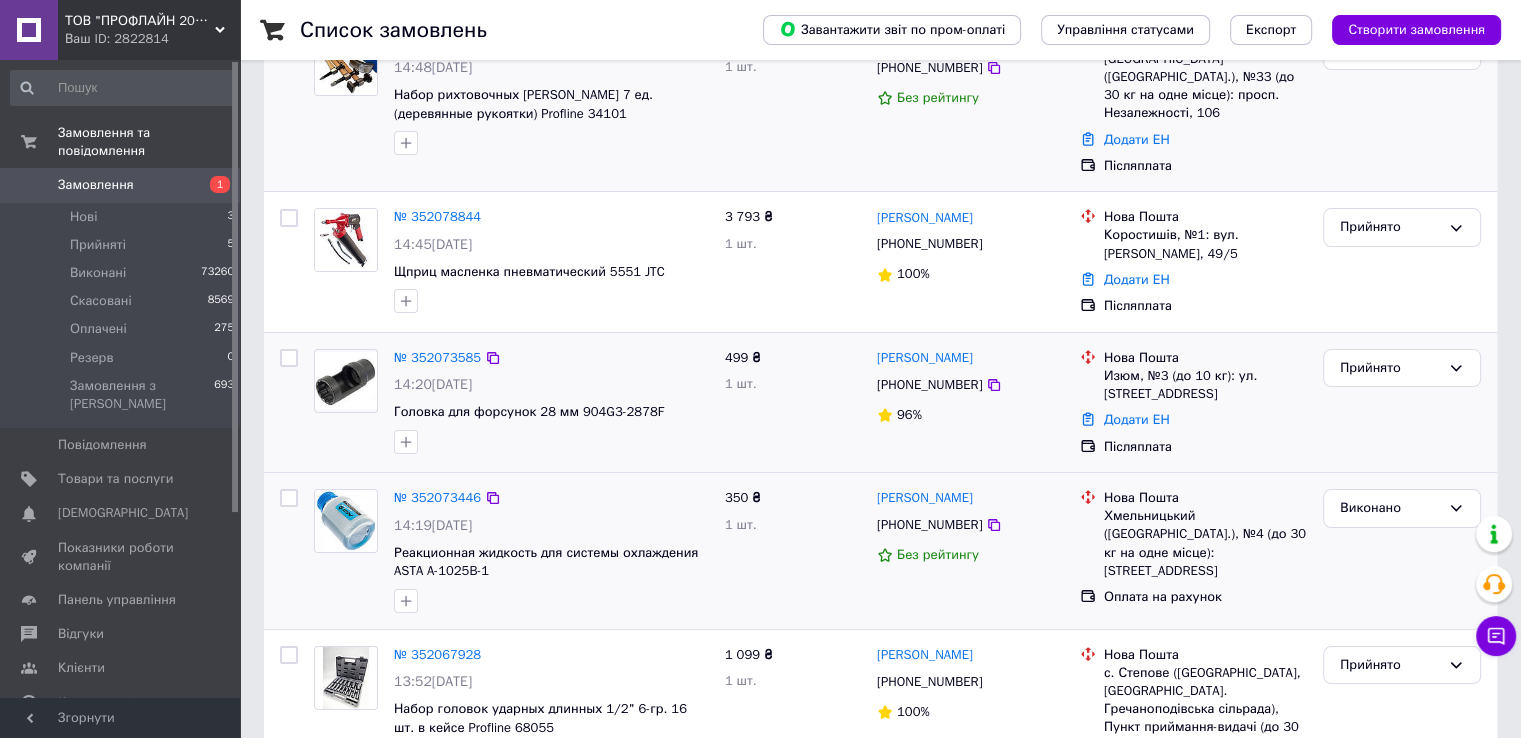 drag, startPoint x: 1394, startPoint y: 352, endPoint x: 1394, endPoint y: 369, distance: 17 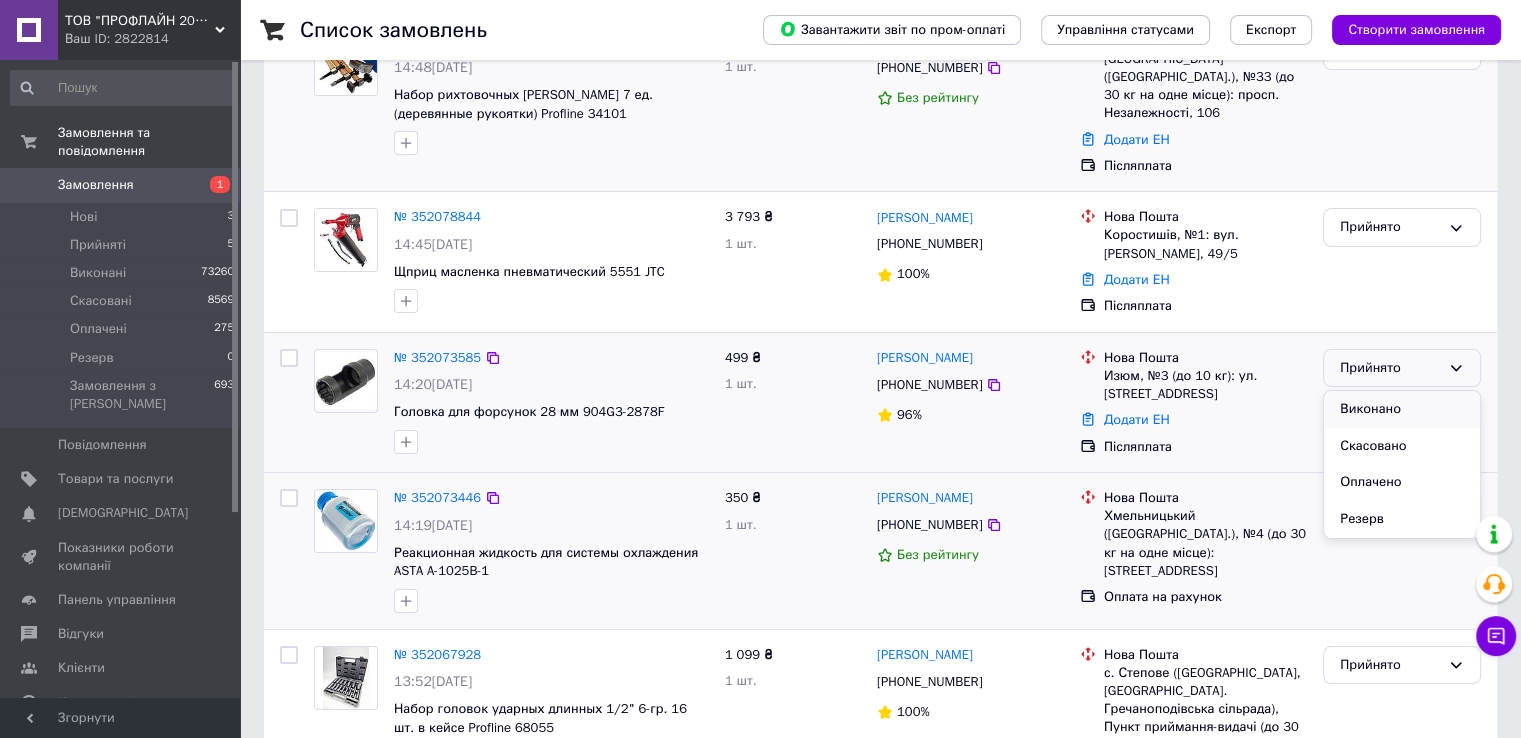 click on "Виконано" at bounding box center (1402, 409) 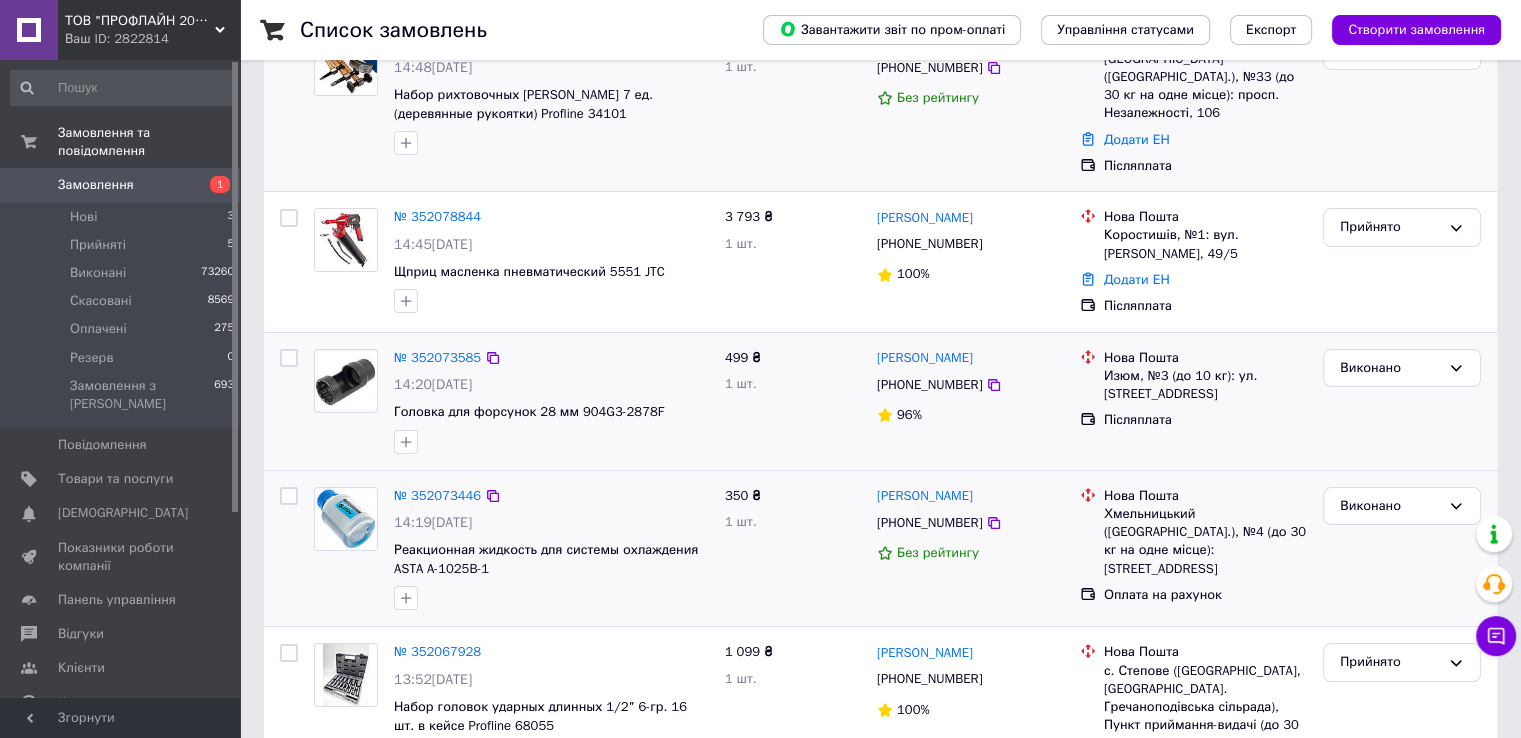 scroll, scrollTop: 0, scrollLeft: 0, axis: both 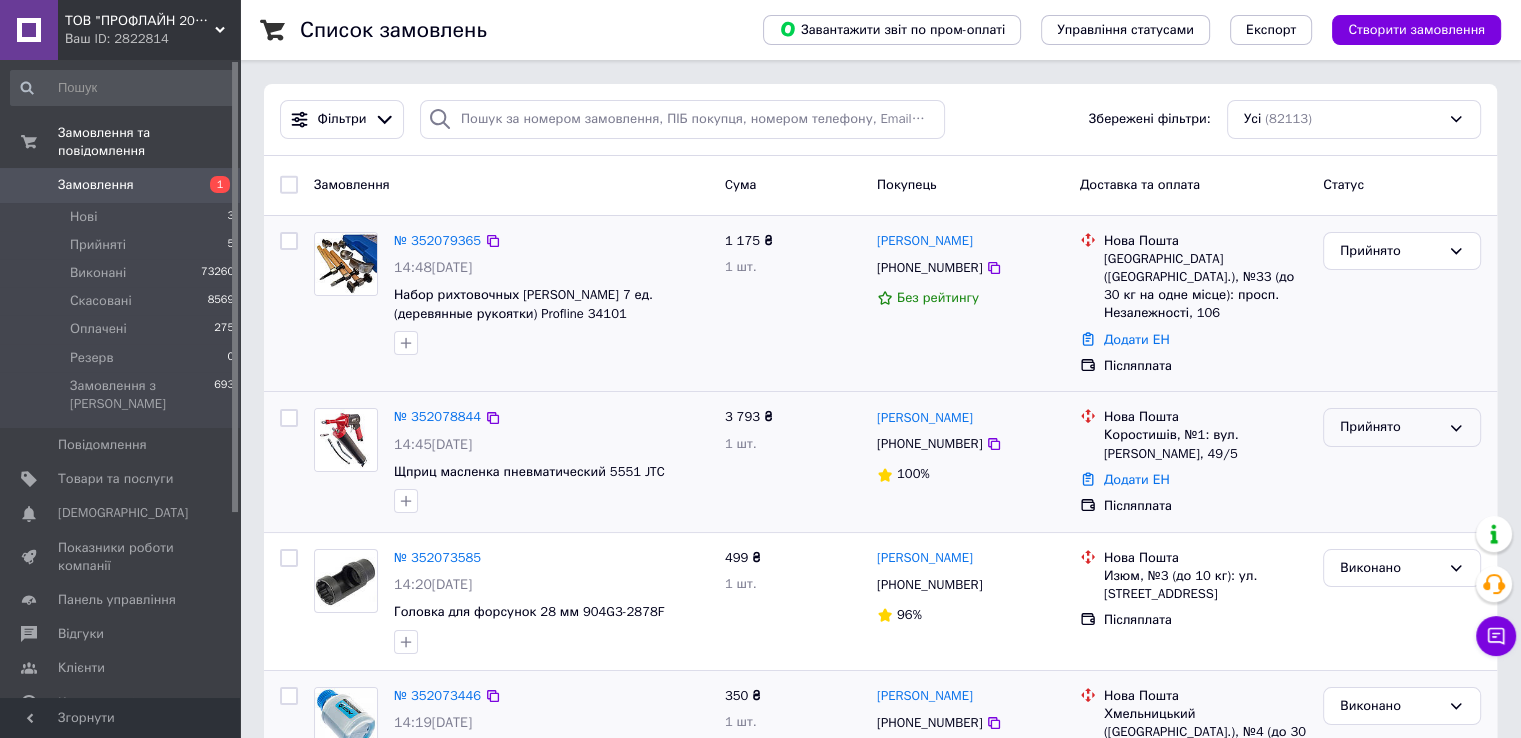 drag, startPoint x: 1348, startPoint y: 403, endPoint x: 1368, endPoint y: 425, distance: 29.732138 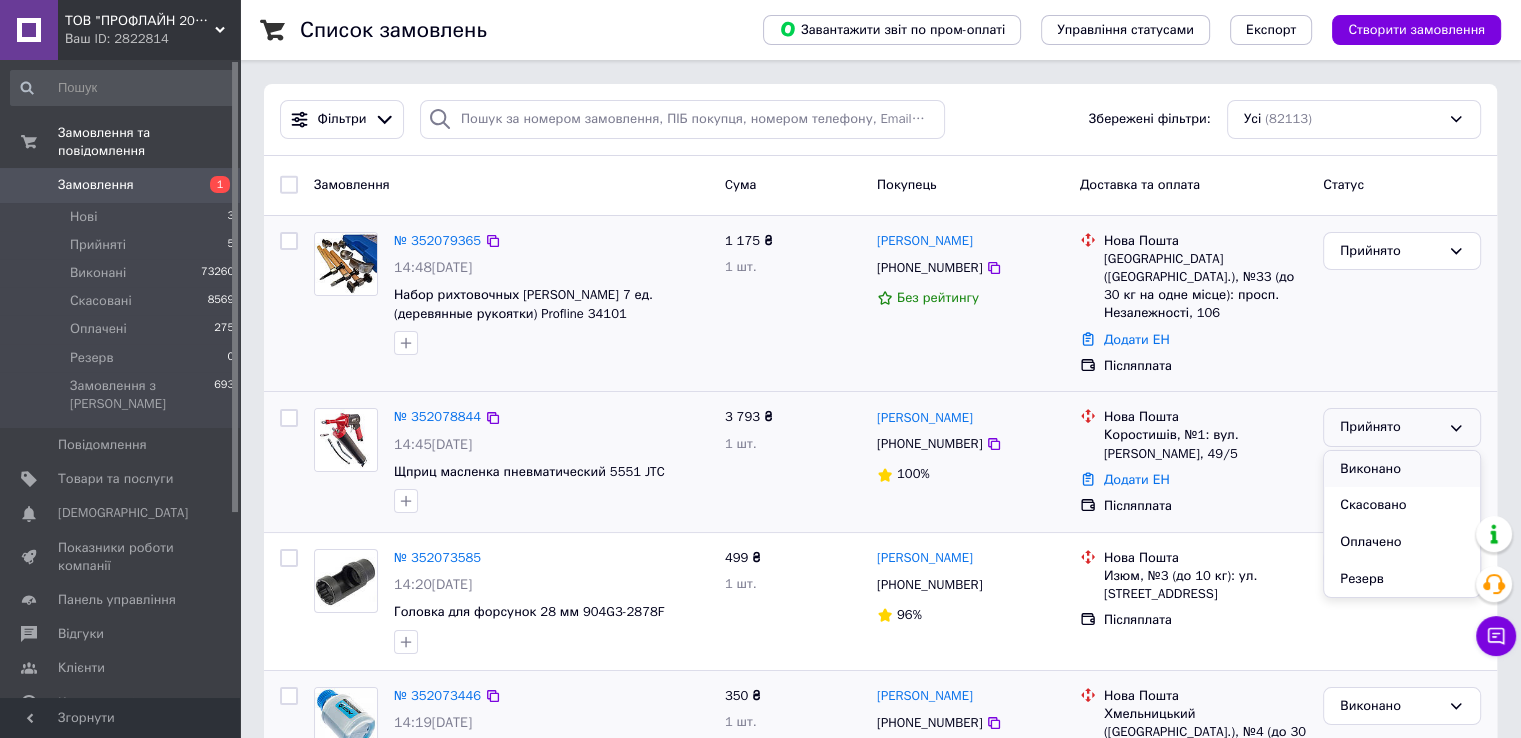 click on "Виконано" at bounding box center (1402, 469) 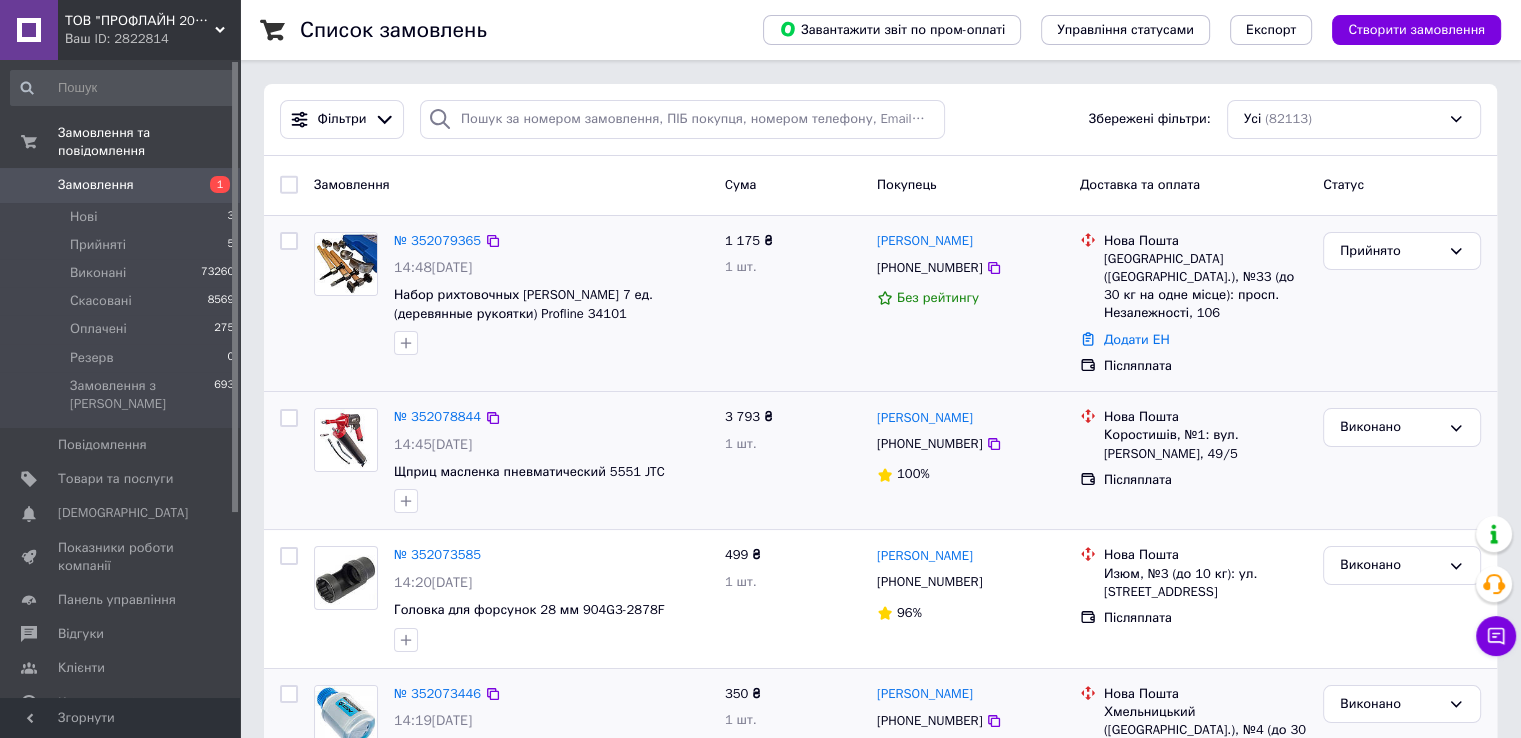 drag, startPoint x: 1420, startPoint y: 255, endPoint x: 1426, endPoint y: 270, distance: 16.155495 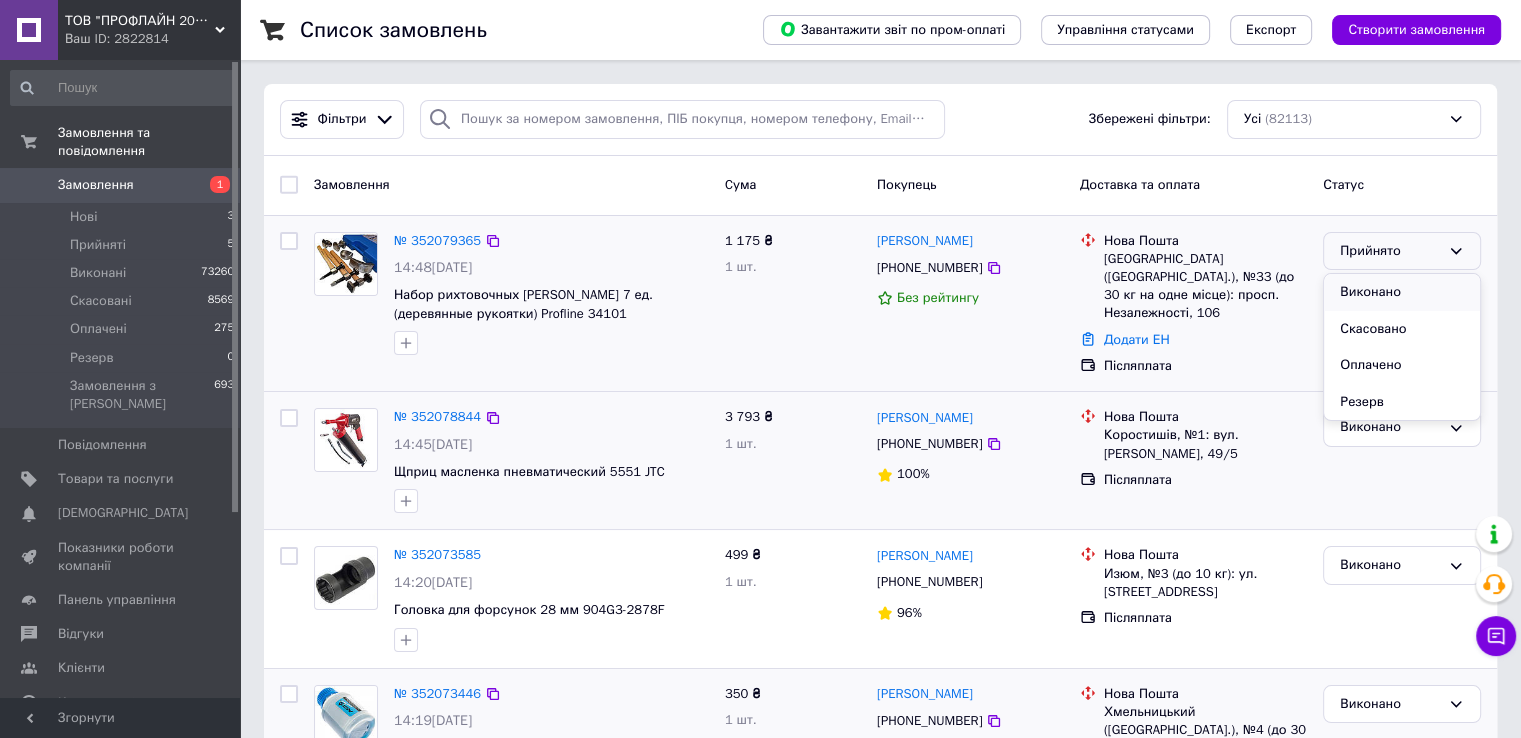 click on "Виконано" at bounding box center (1402, 292) 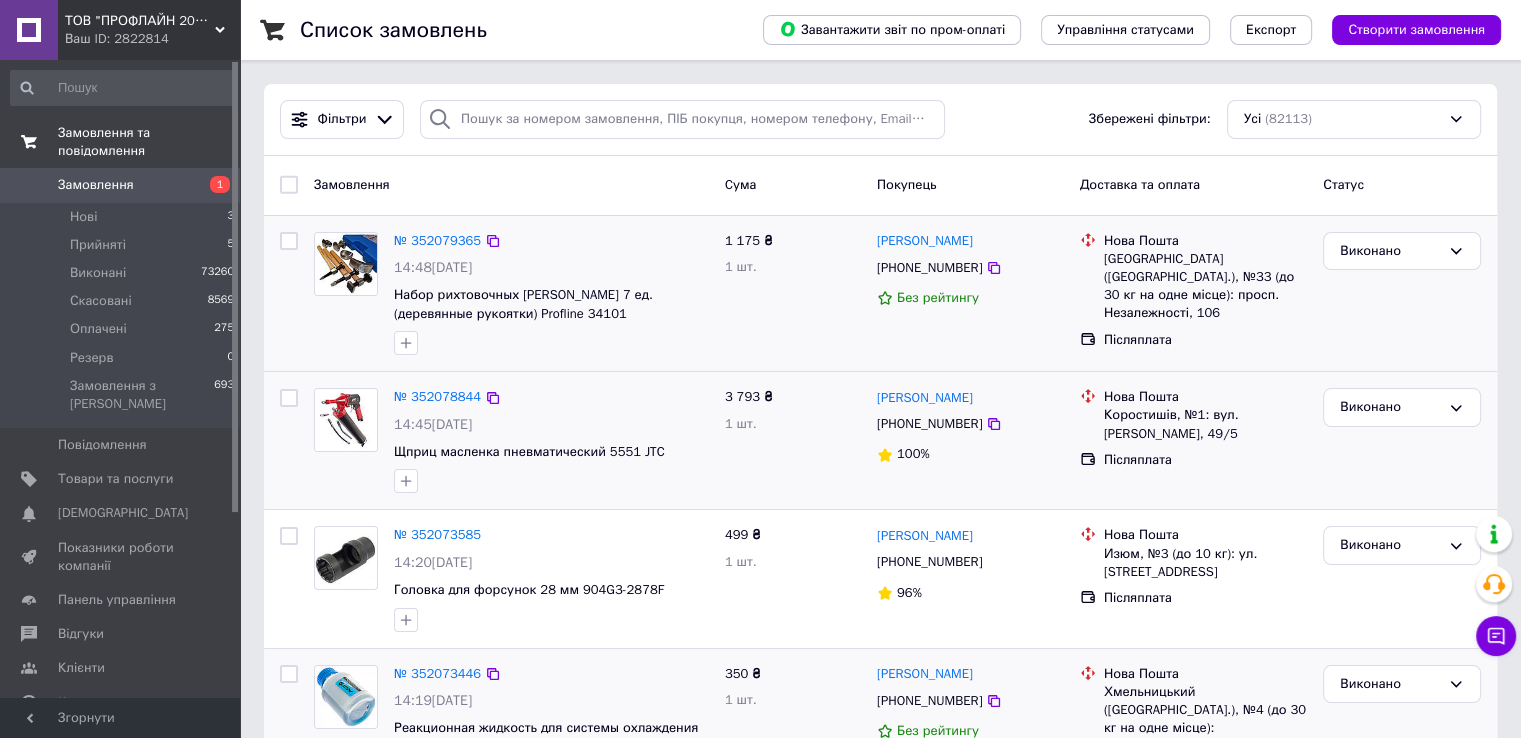 click on "Замовлення та повідомлення" at bounding box center [123, 142] 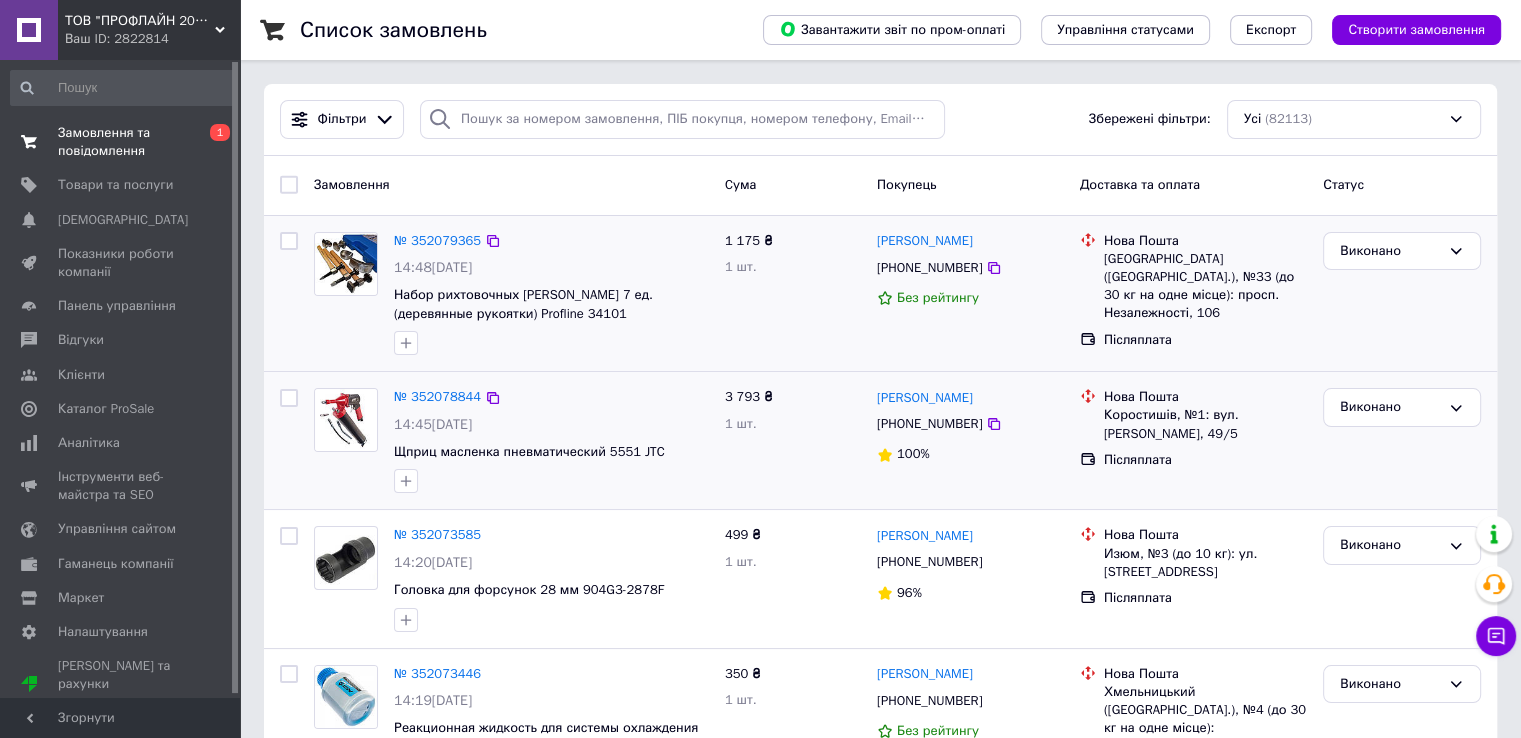 click on "Замовлення та повідомлення" at bounding box center [121, 142] 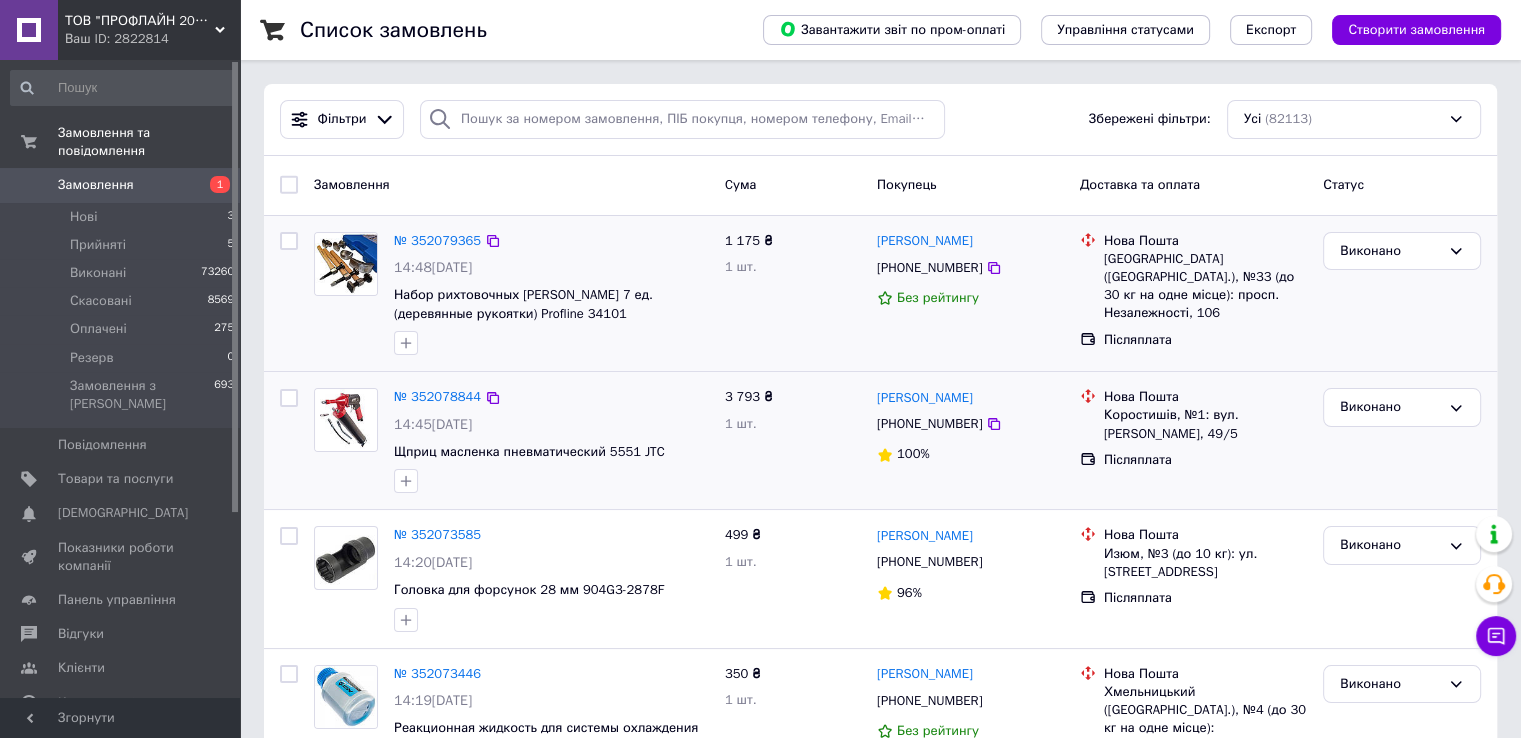 click on "Замовлення" at bounding box center [121, 185] 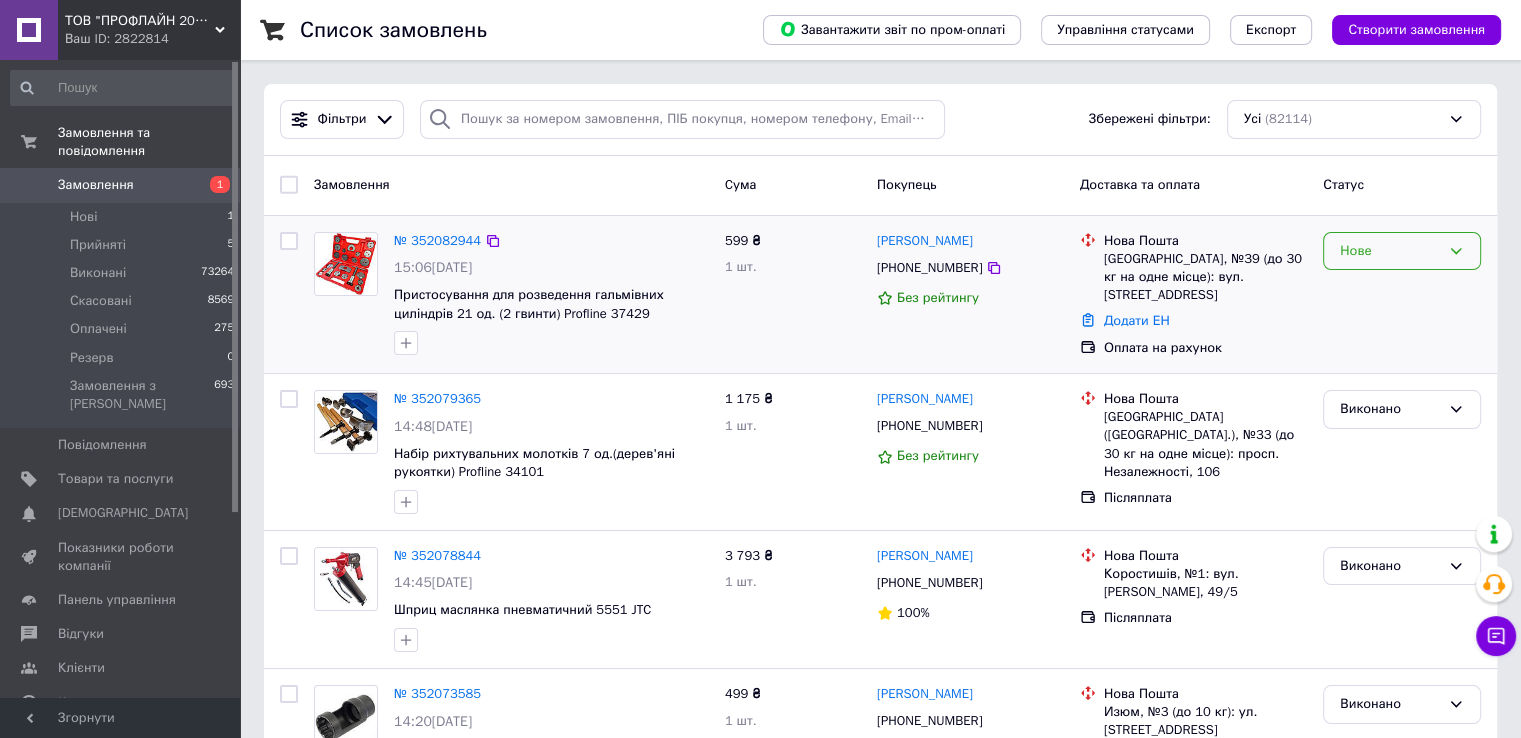 drag, startPoint x: 1386, startPoint y: 244, endPoint x: 1397, endPoint y: 266, distance: 24.596748 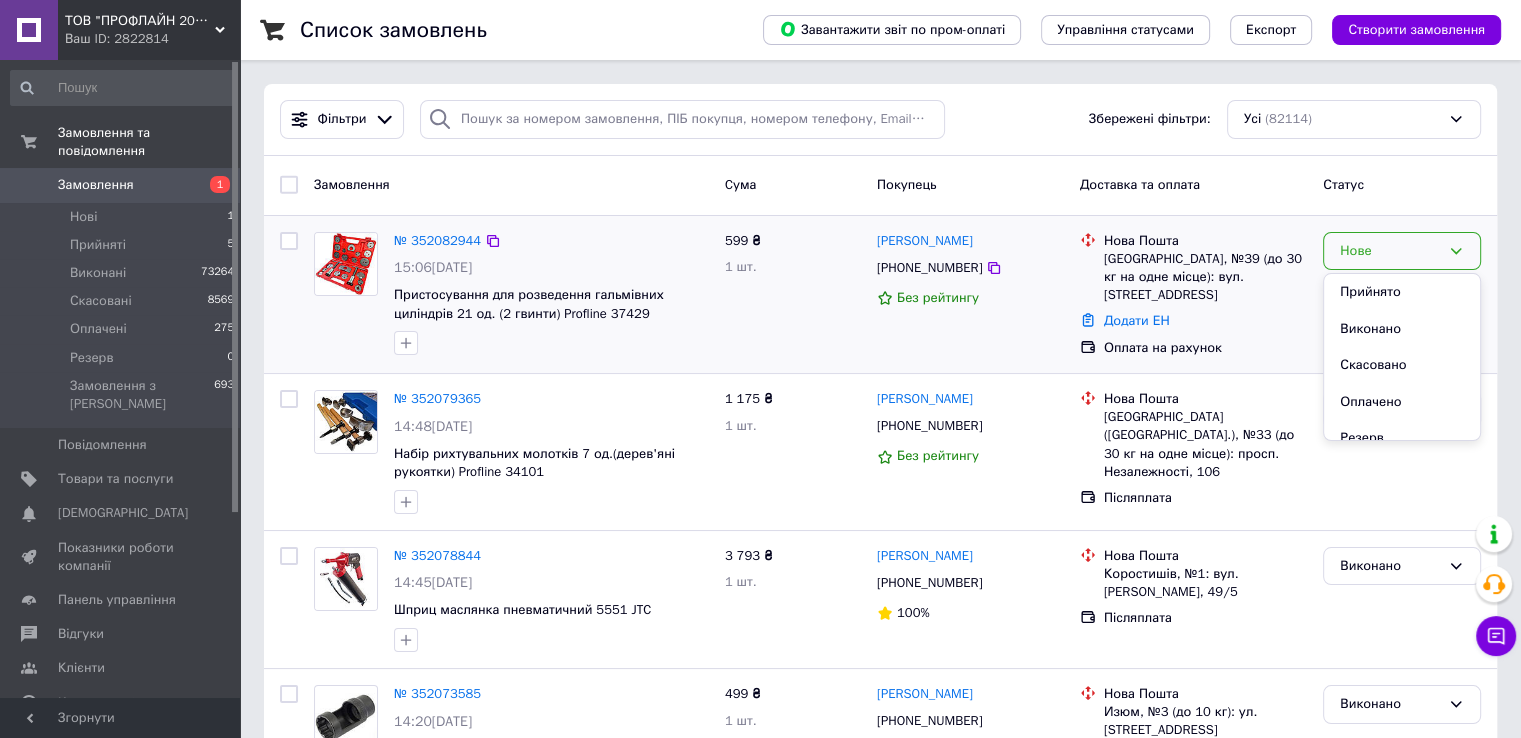 click on "Прийнято" at bounding box center [1402, 292] 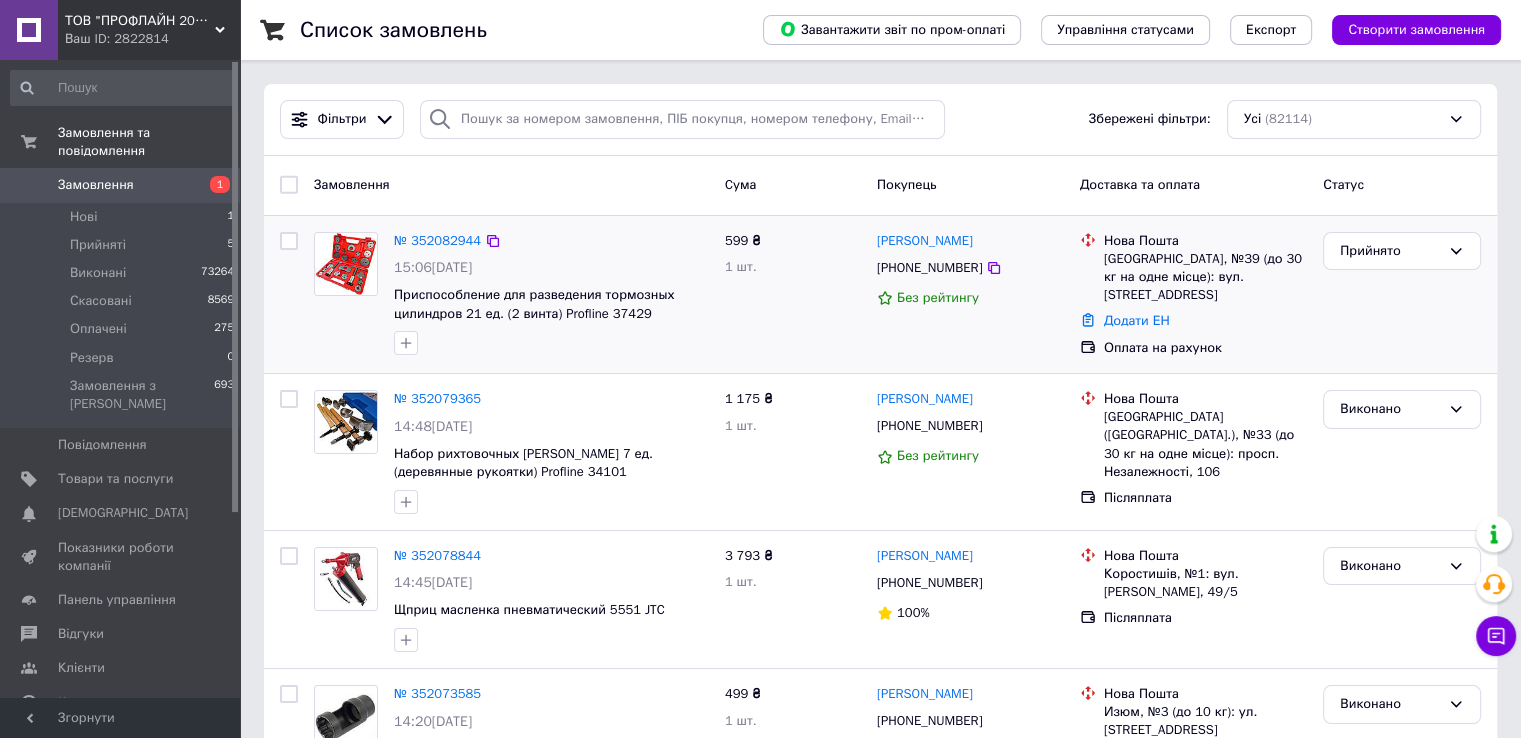 click on "Замовлення Cума Покупець Доставка та оплата Статус" at bounding box center (880, 186) 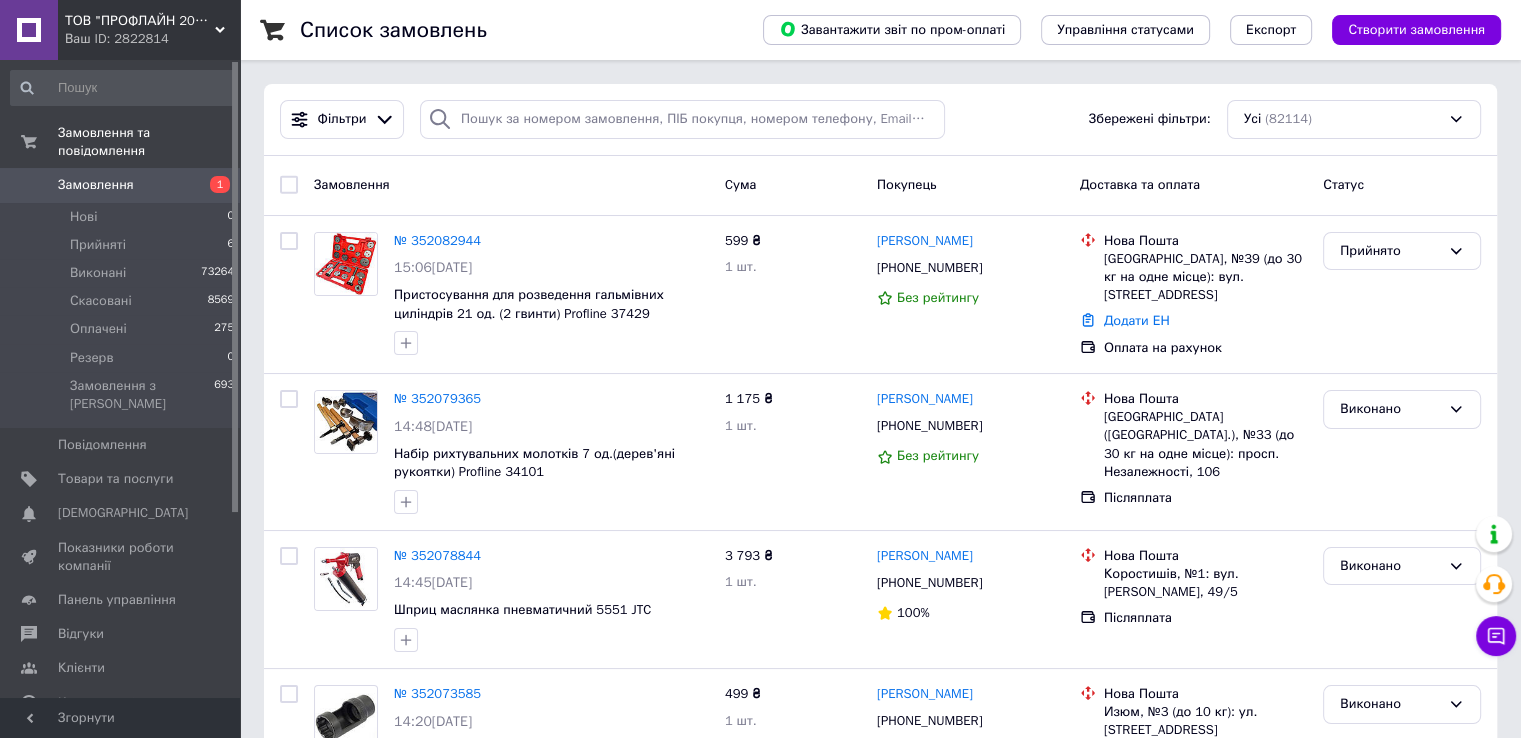 click on "Замовлення" at bounding box center (511, 185) 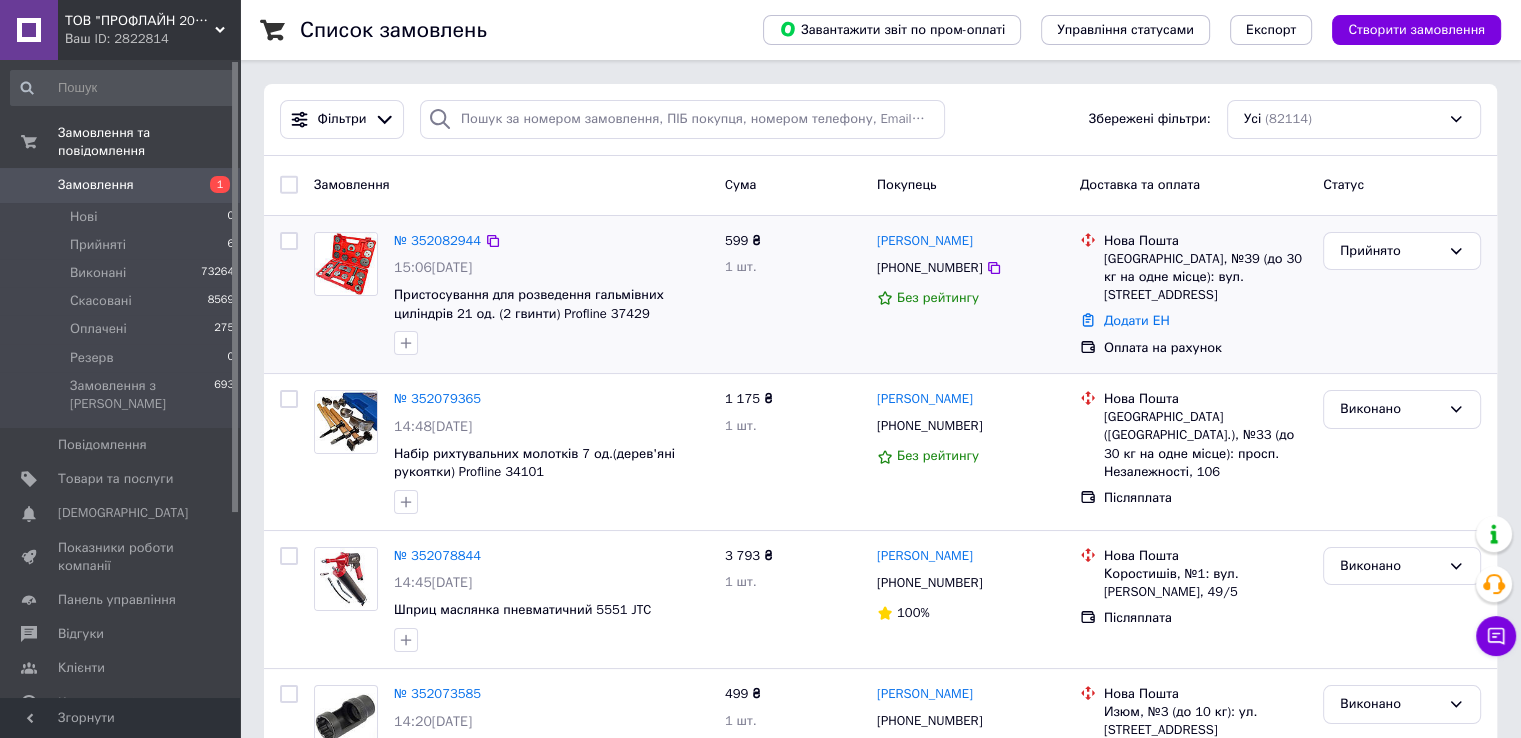 click on "Пристосування для розведення гальмівних циліндрів 21 од. (2 гвинти) Profline 37429" at bounding box center (551, 304) 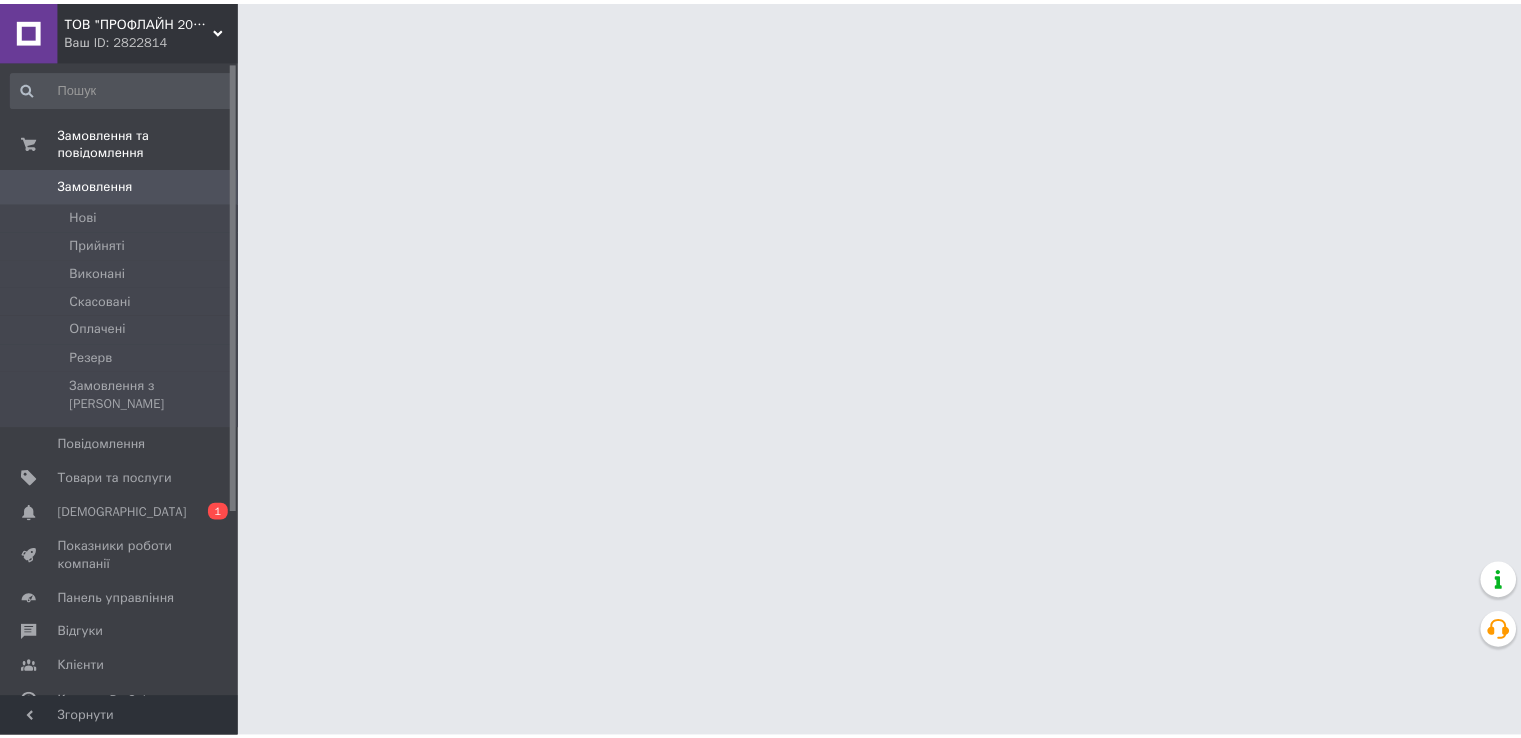 scroll, scrollTop: 0, scrollLeft: 0, axis: both 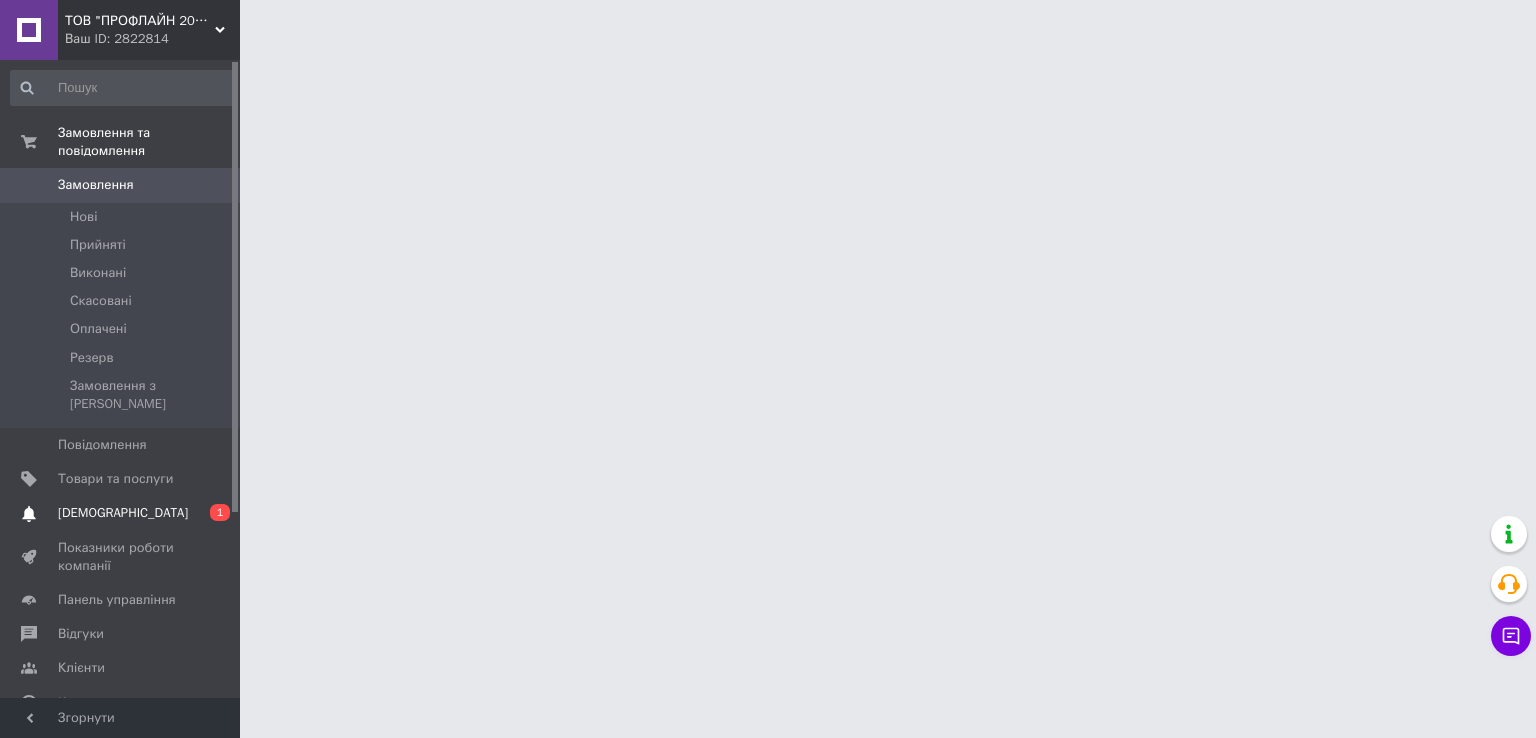 click on "[DEMOGRAPHIC_DATA]" at bounding box center [121, 513] 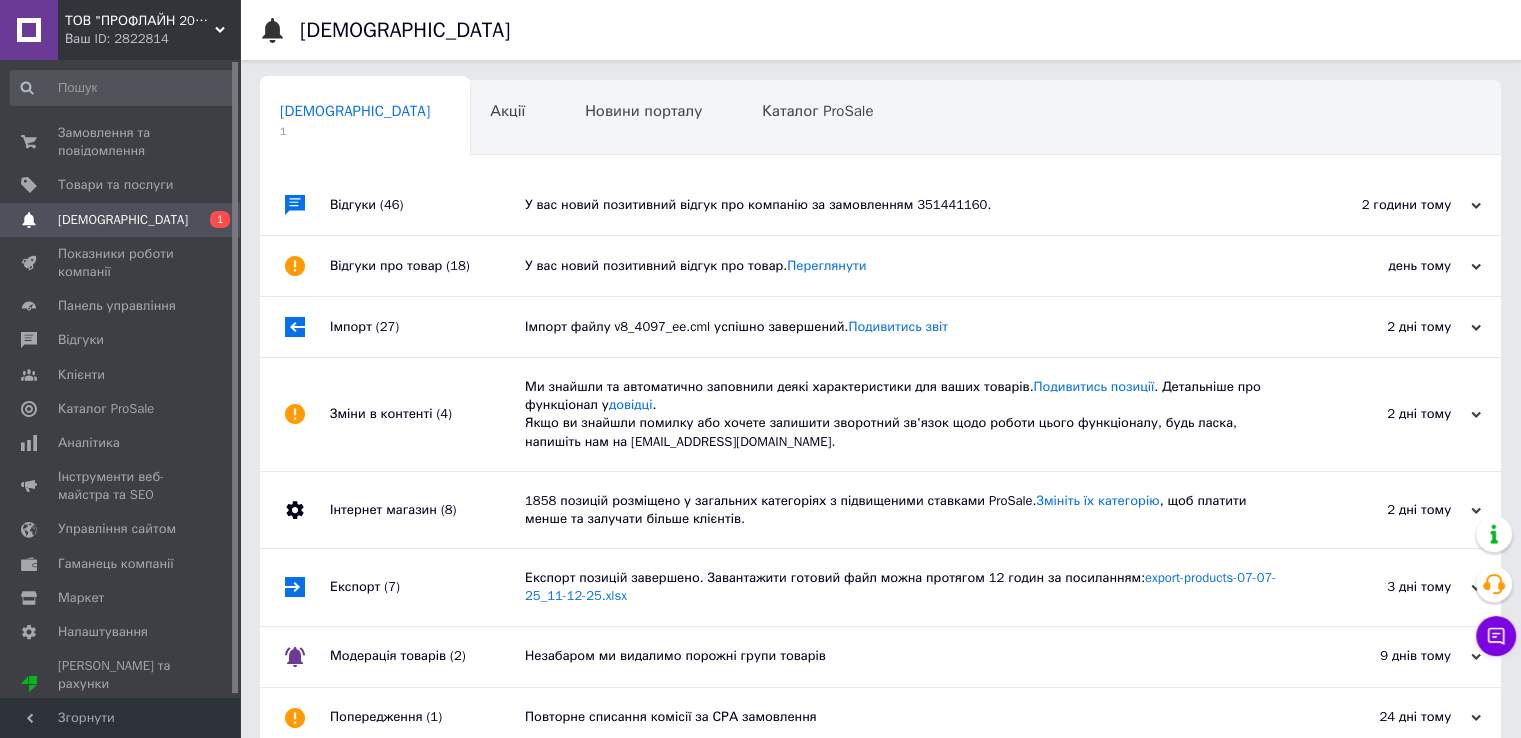 click on "У вас новий позитивний відгук про компанію за замовленням 351441160." at bounding box center (903, 205) 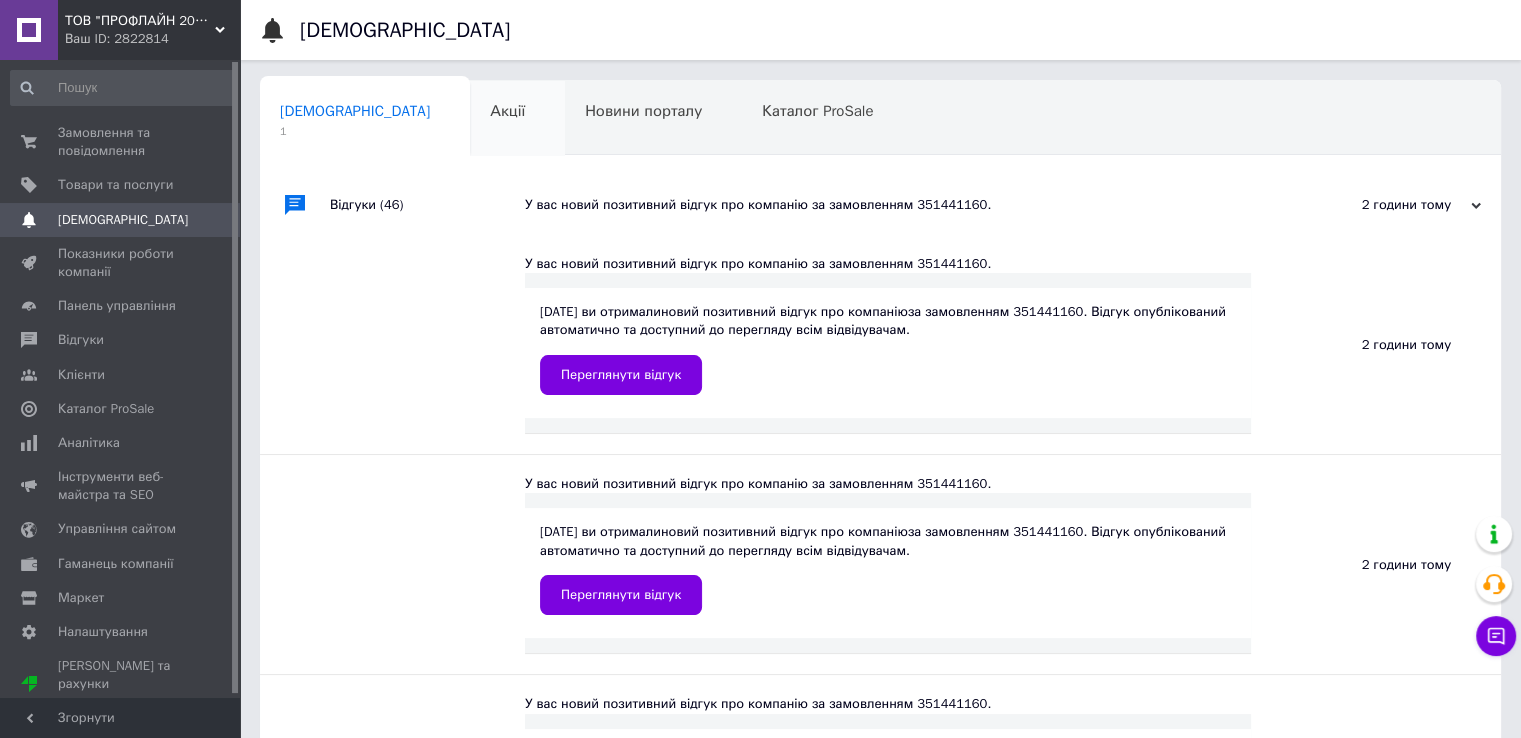 click on "Акції" at bounding box center [507, 111] 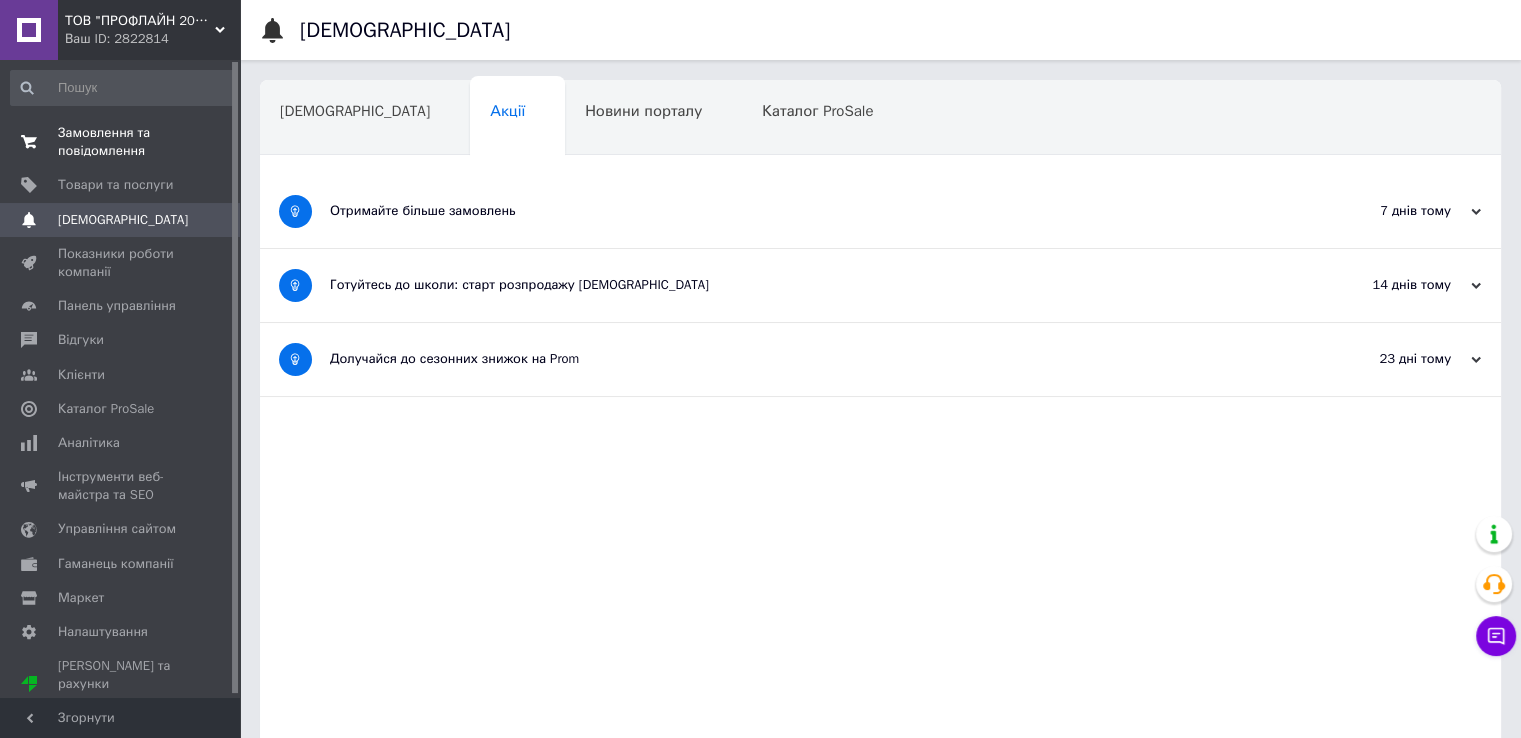click on "0 0" at bounding box center [212, 142] 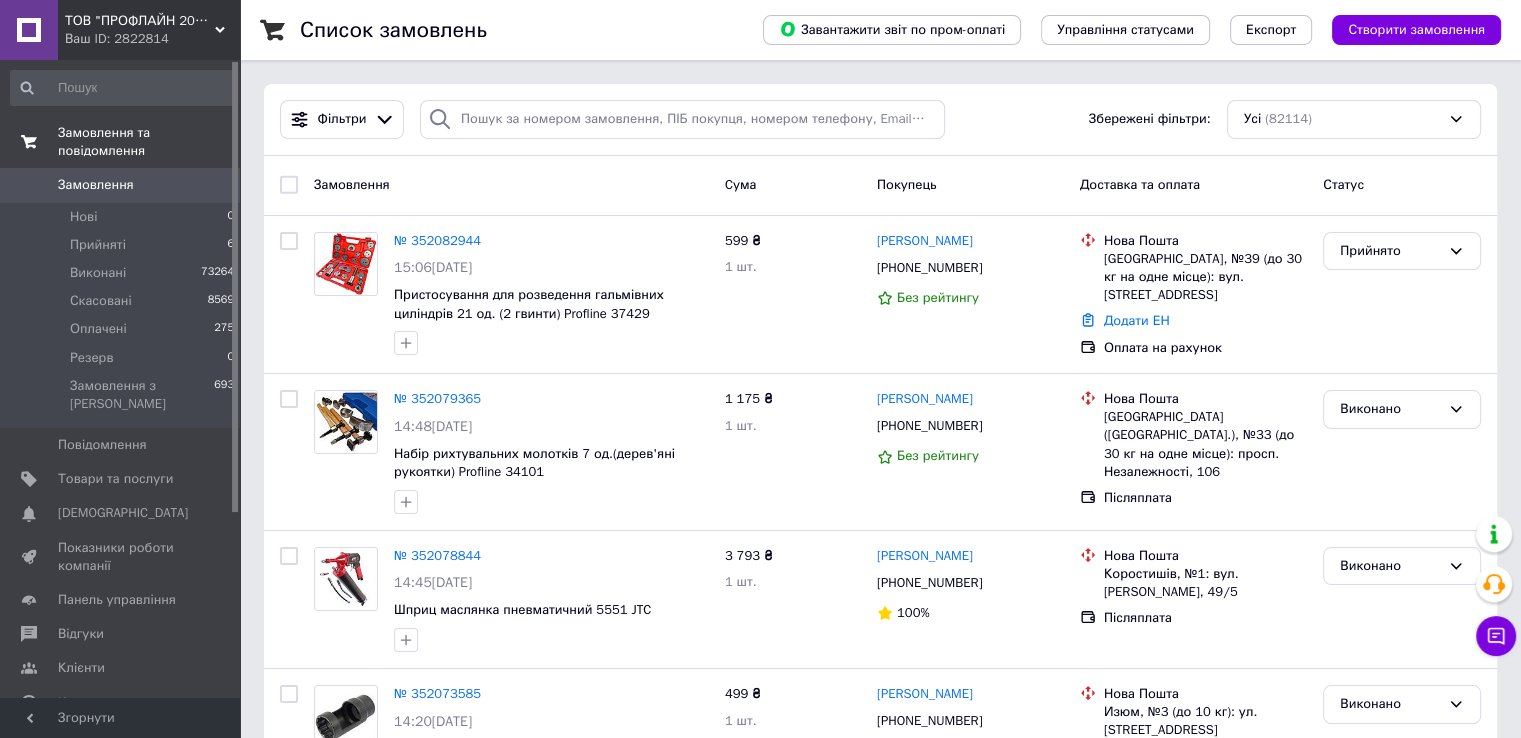 click on "Замовлення" at bounding box center [511, 185] 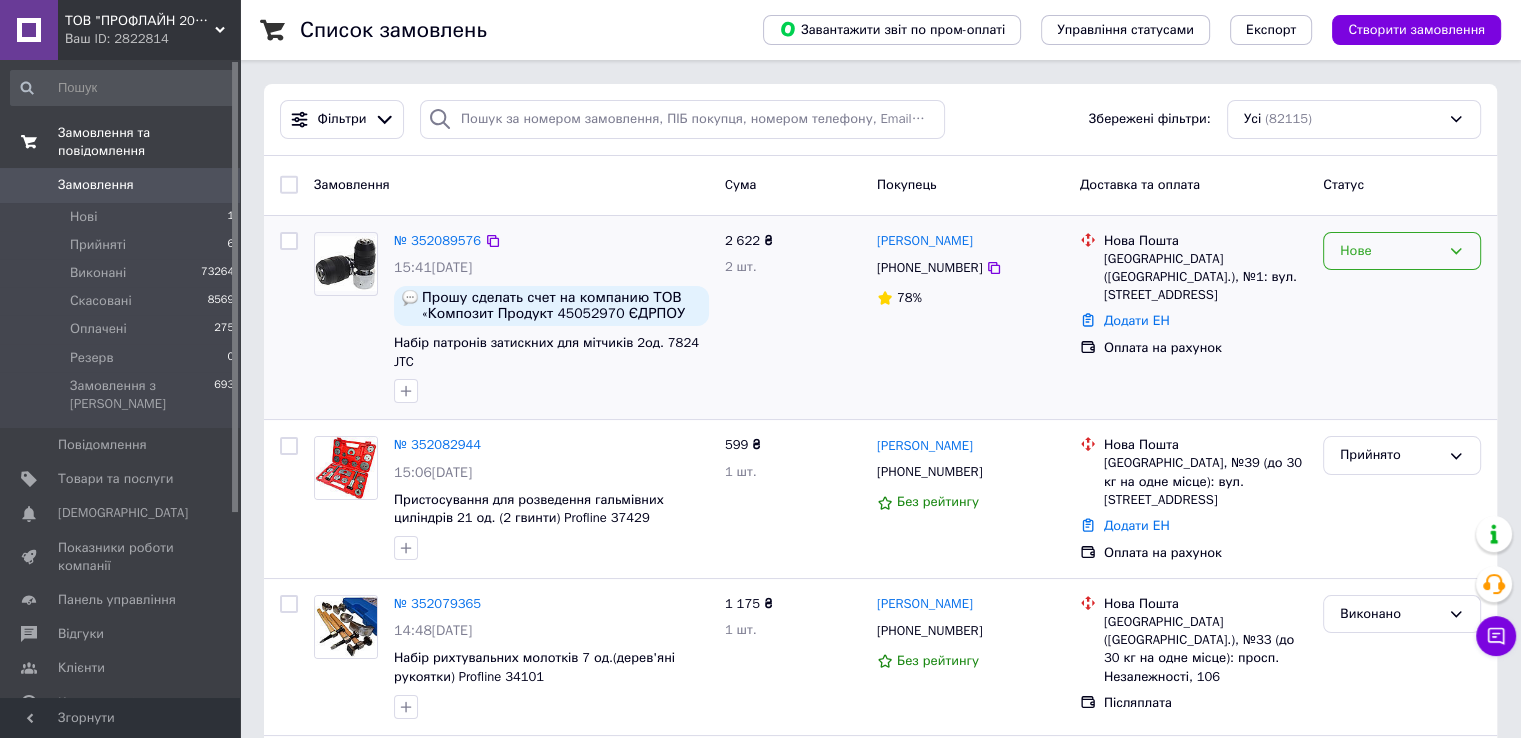 click on "Нове" at bounding box center [1390, 251] 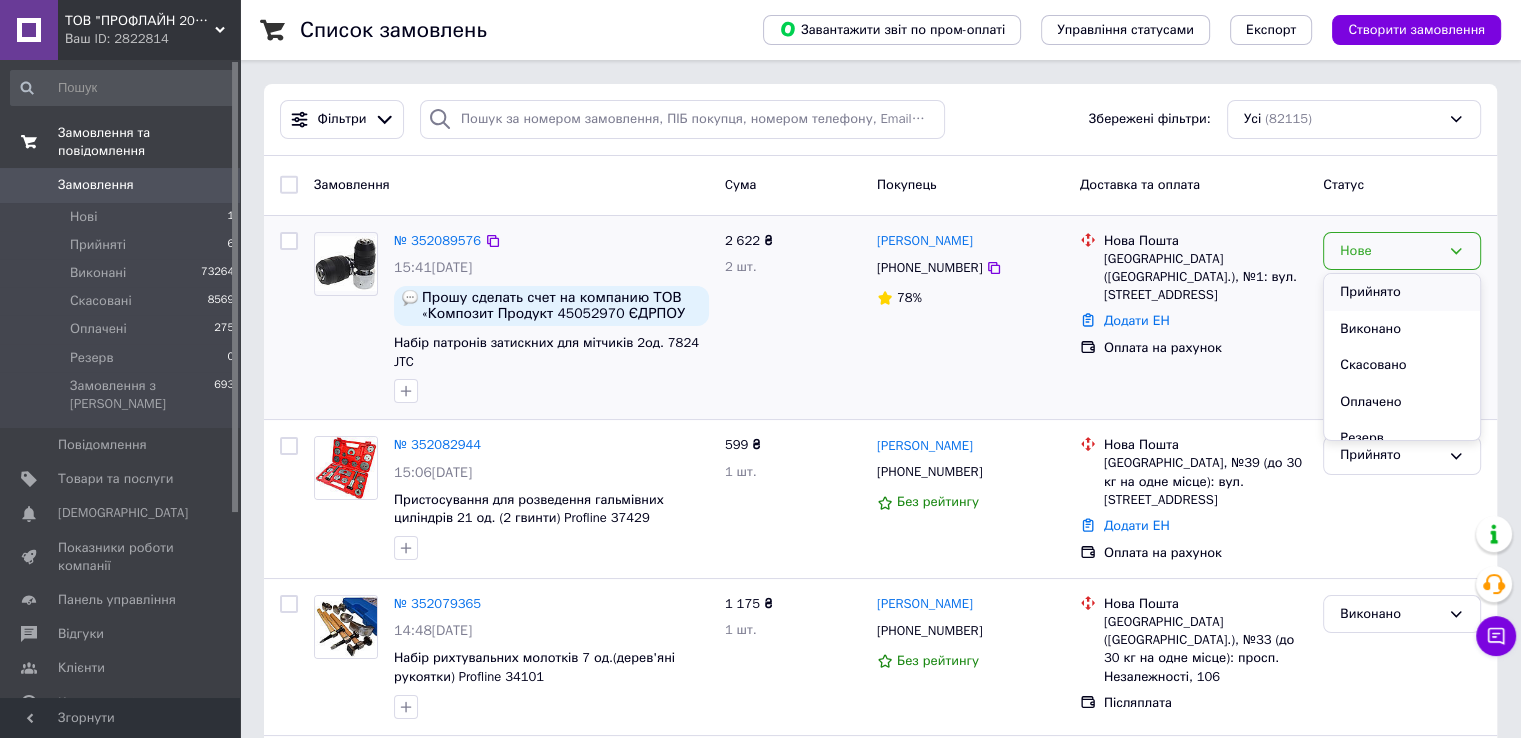 click on "Прийнято" at bounding box center [1402, 292] 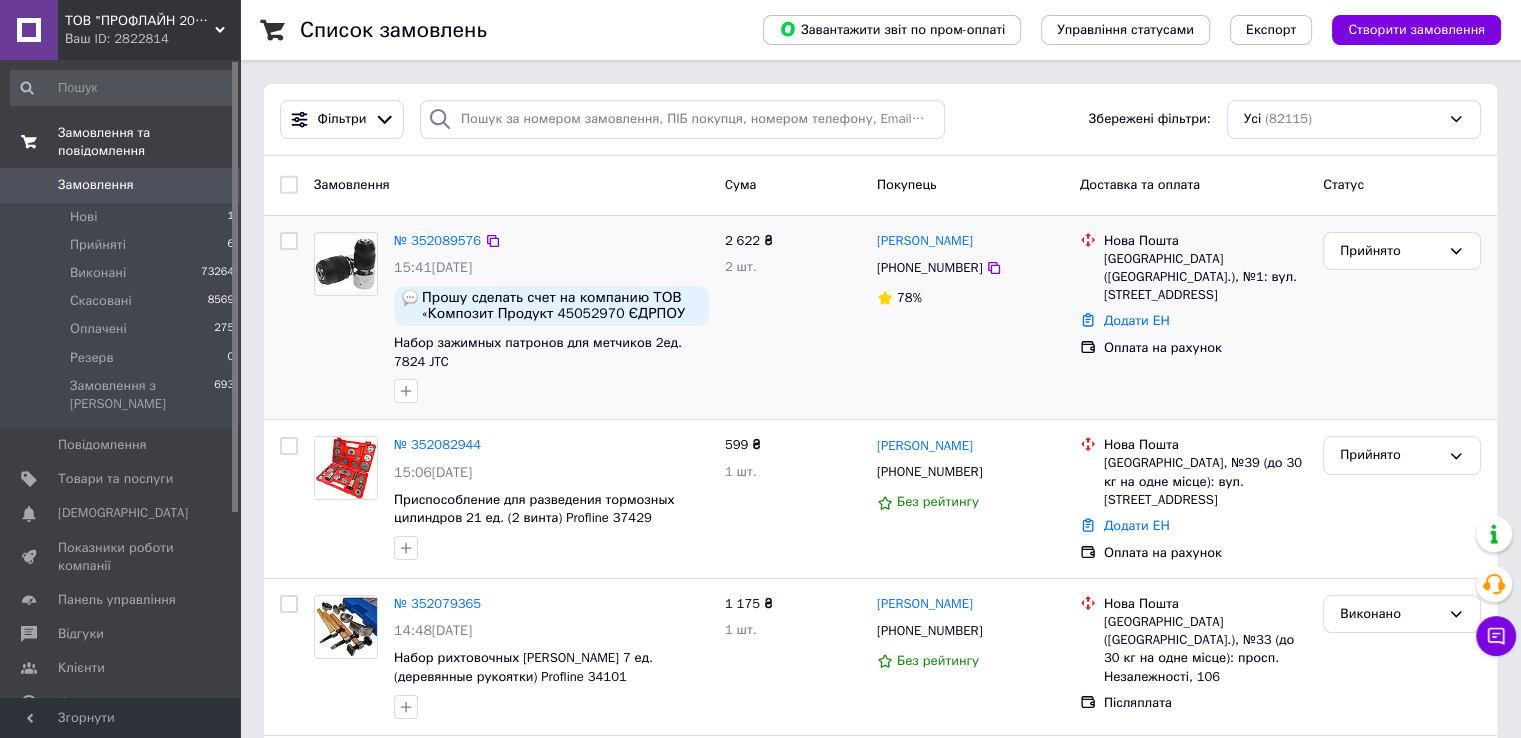 click on "0" at bounding box center (212, 185) 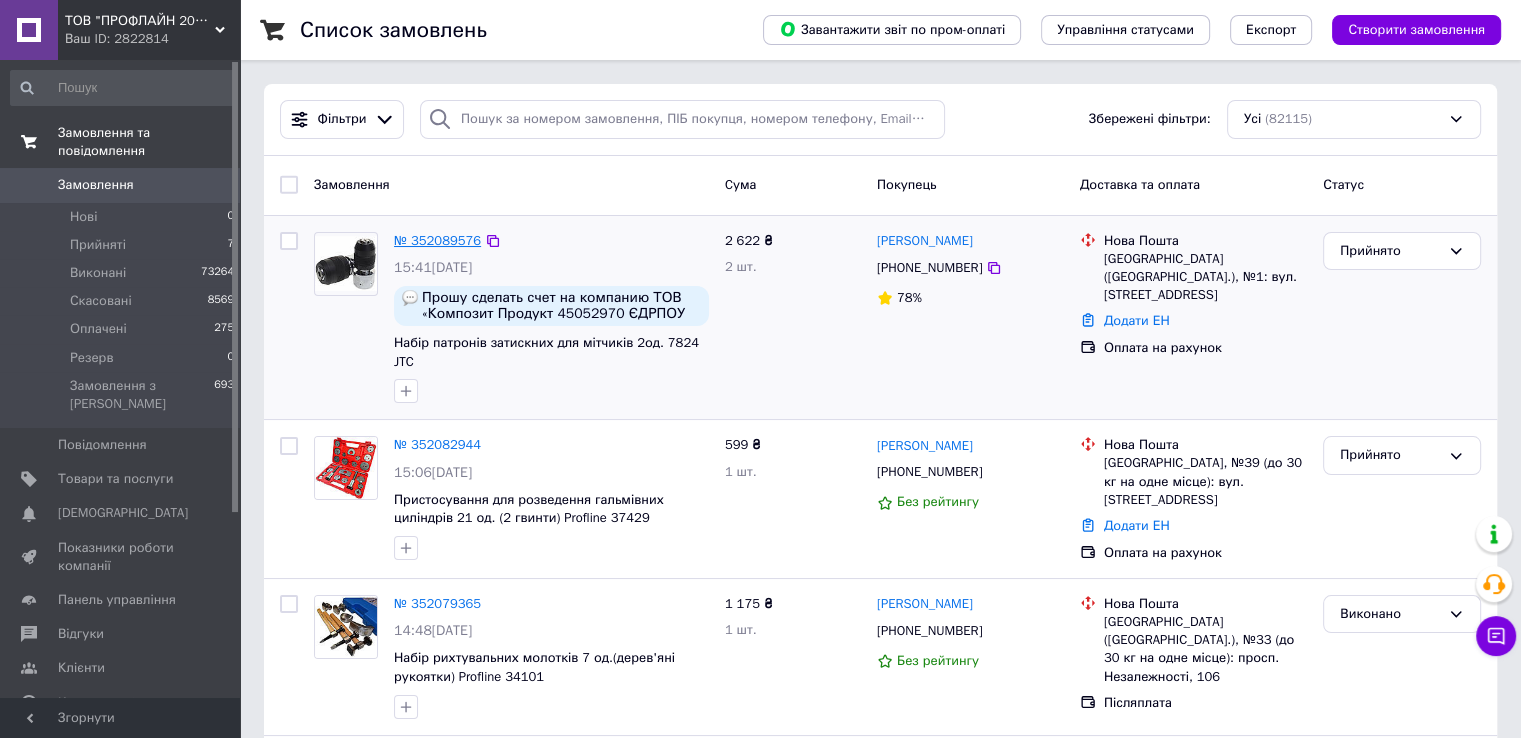 click on "№ 352089576" at bounding box center (437, 240) 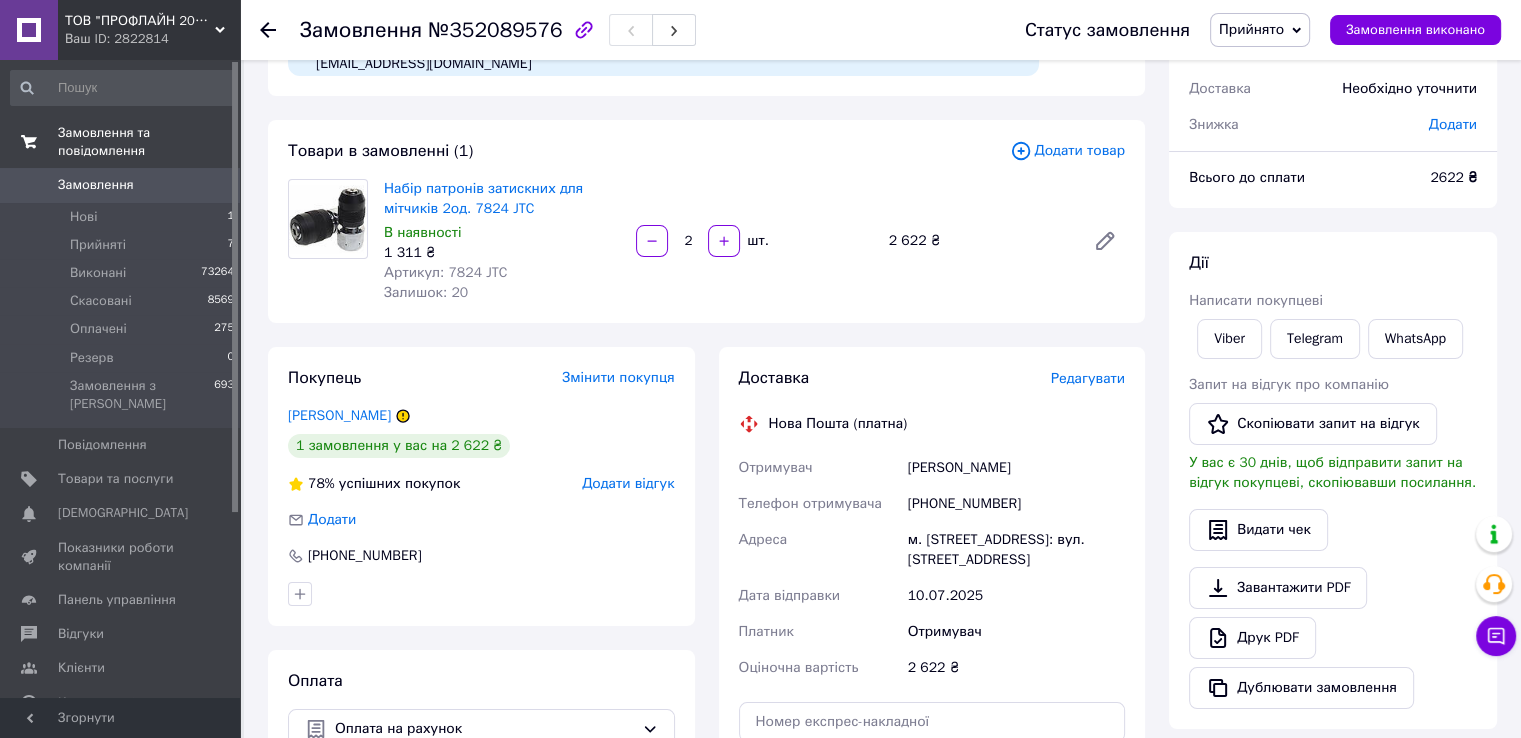 scroll, scrollTop: 0, scrollLeft: 0, axis: both 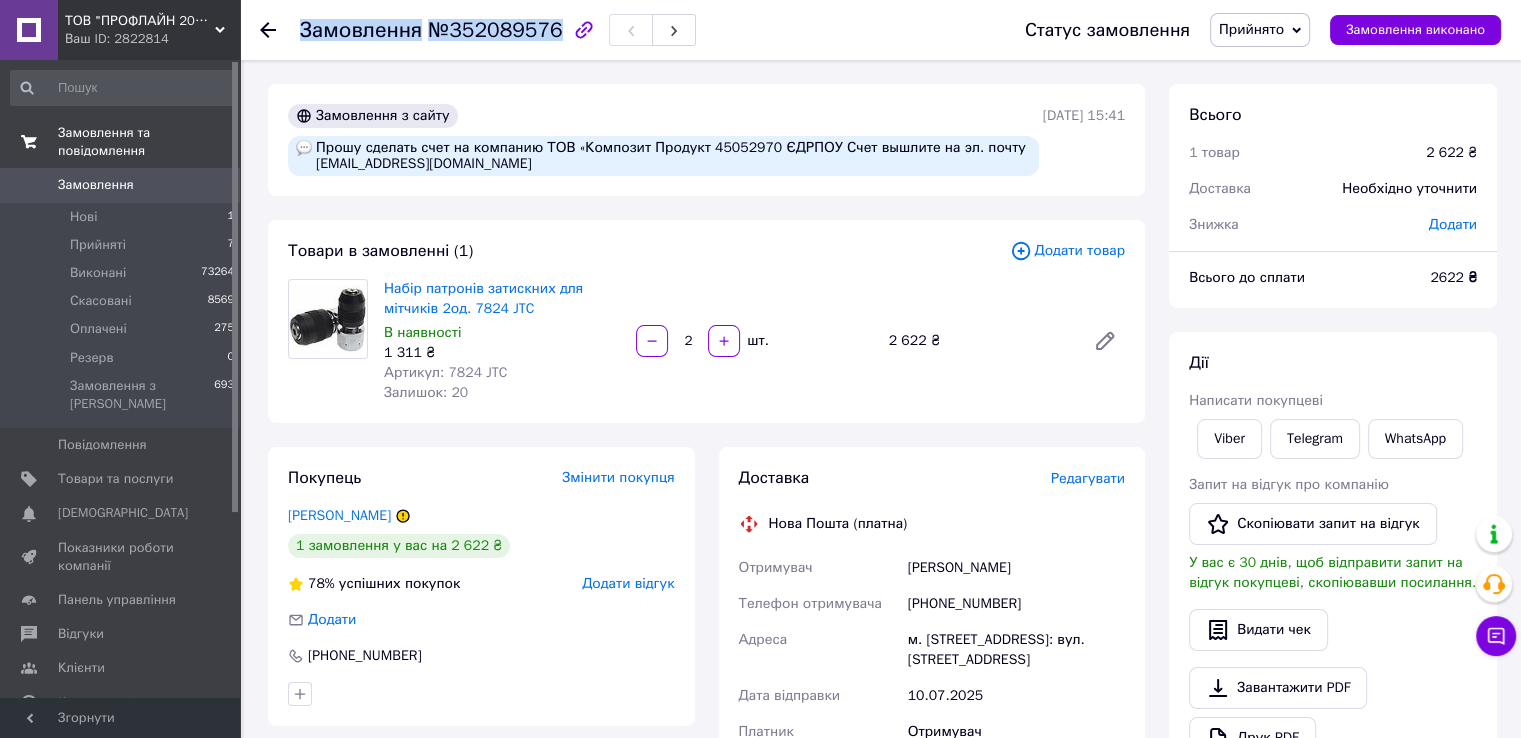 drag, startPoint x: 544, startPoint y: 33, endPoint x: 300, endPoint y: 26, distance: 244.10039 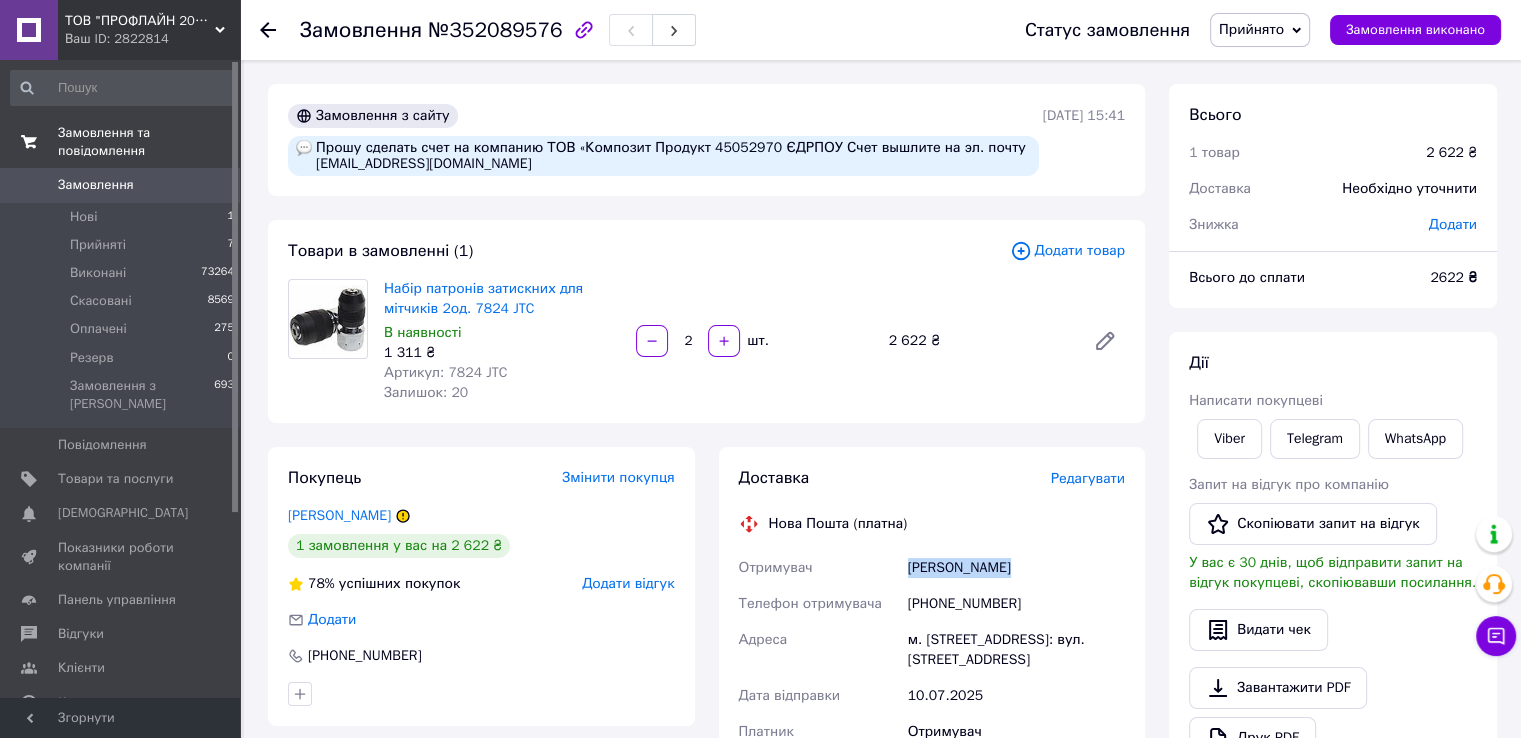 drag, startPoint x: 1010, startPoint y: 571, endPoint x: 905, endPoint y: 561, distance: 105.47511 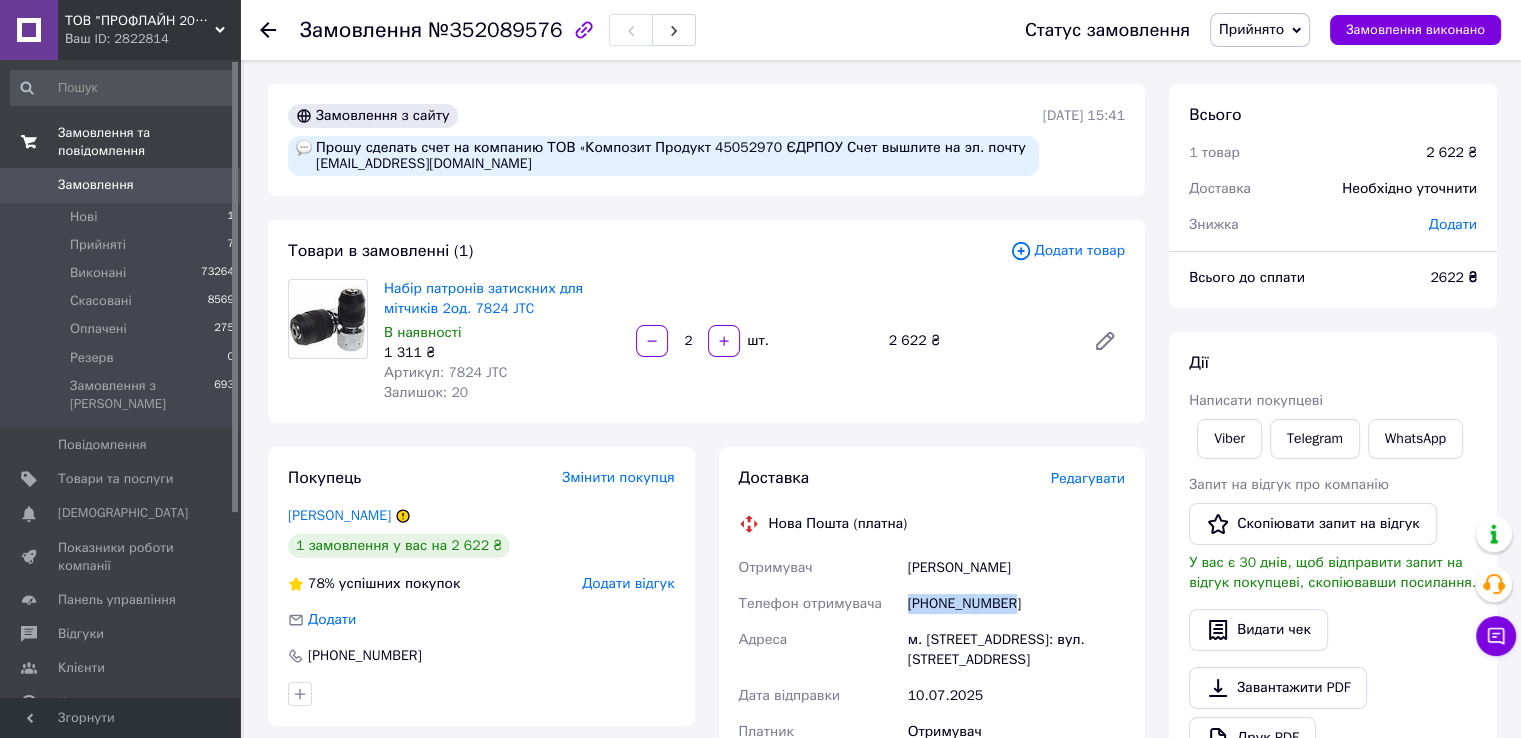 drag, startPoint x: 1011, startPoint y: 606, endPoint x: 908, endPoint y: 599, distance: 103.23759 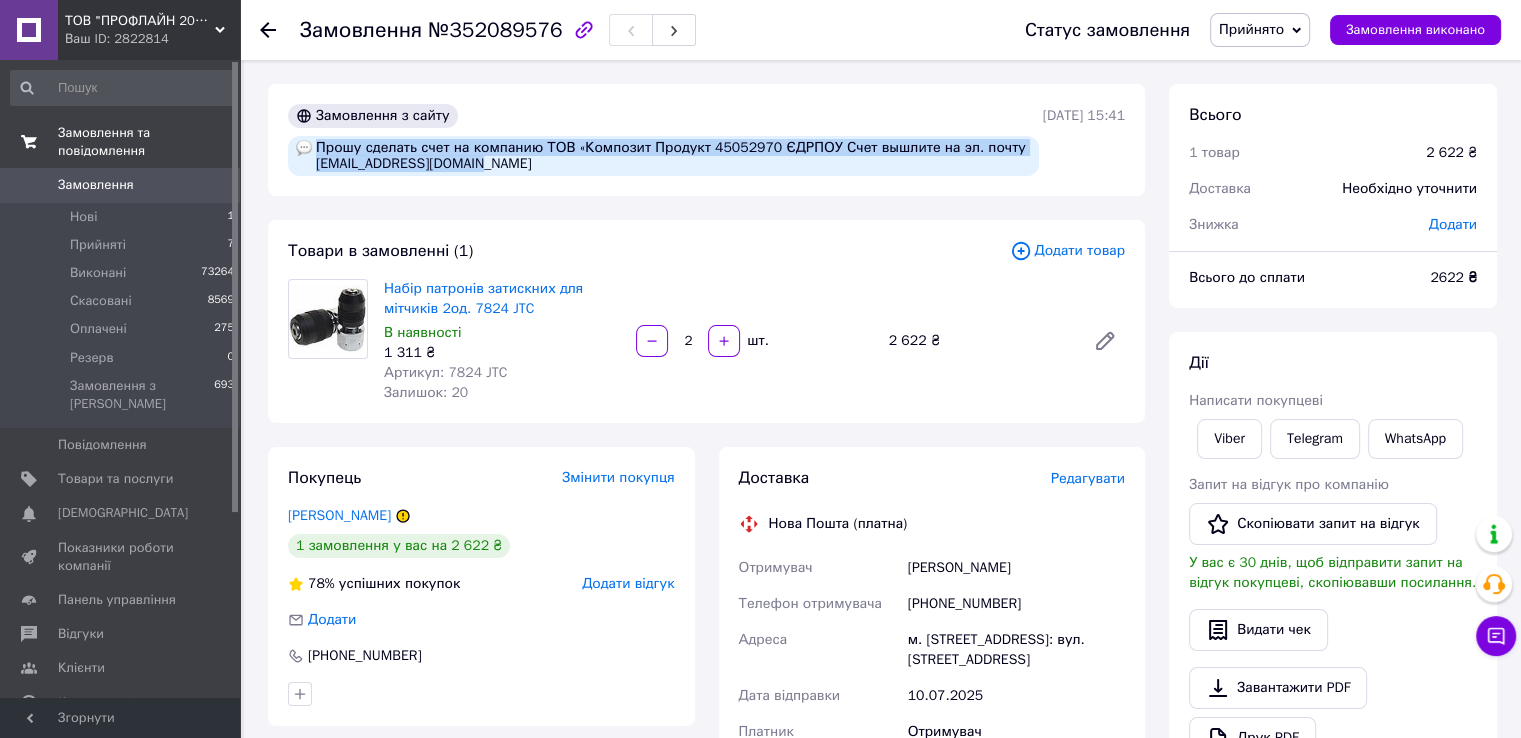 drag, startPoint x: 486, startPoint y: 166, endPoint x: 316, endPoint y: 145, distance: 171.29214 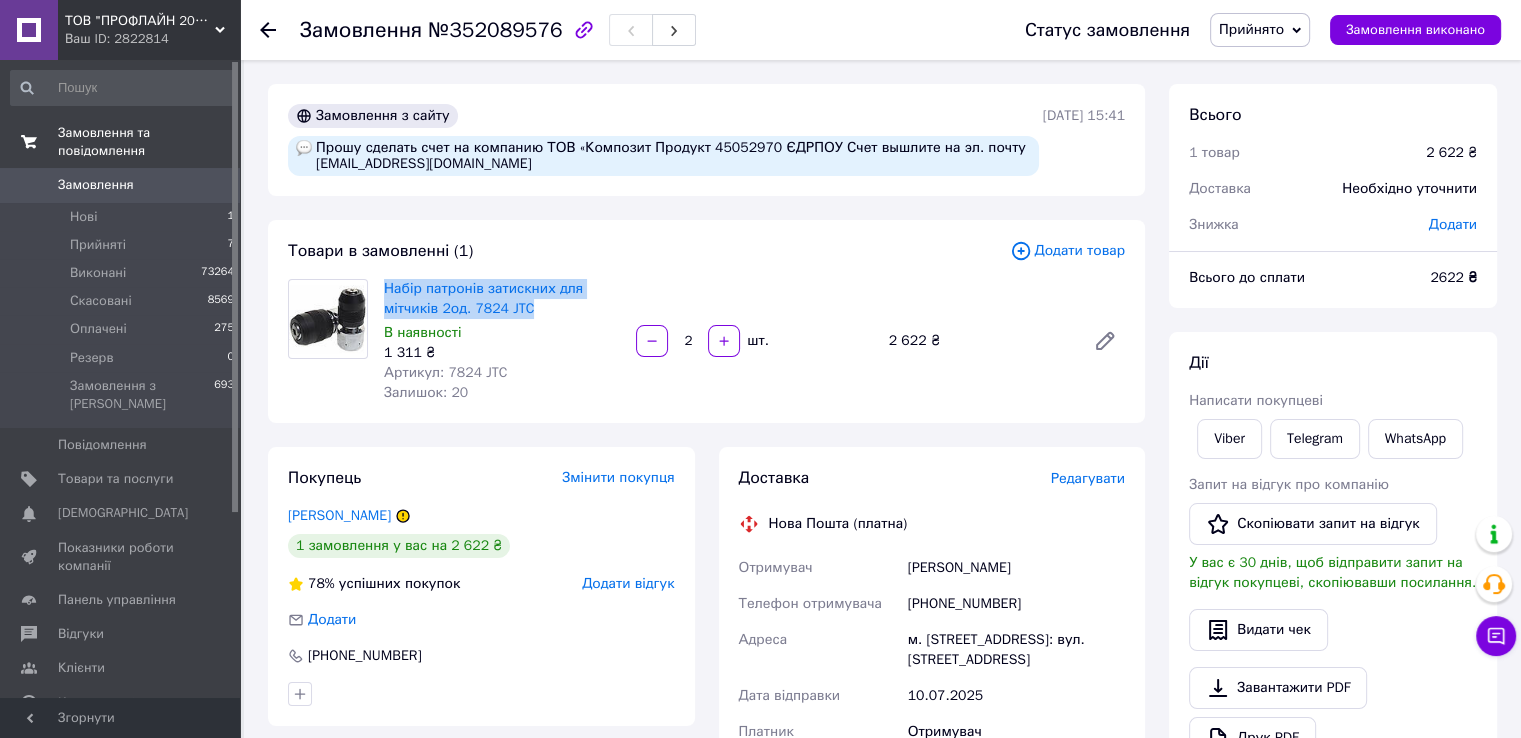 drag, startPoint x: 532, startPoint y: 313, endPoint x: 379, endPoint y: 288, distance: 155.02902 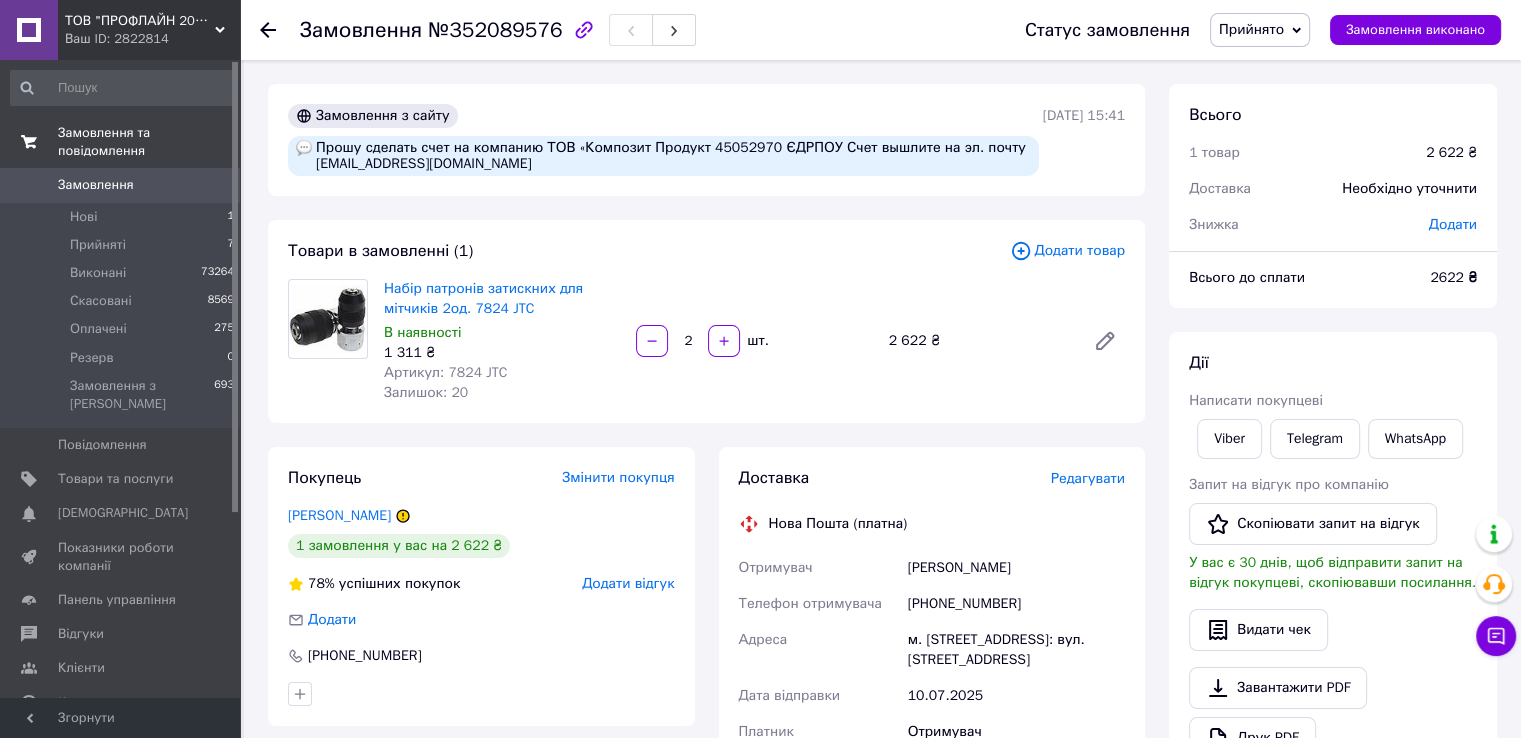 click on "1 311 ₴" at bounding box center [502, 353] 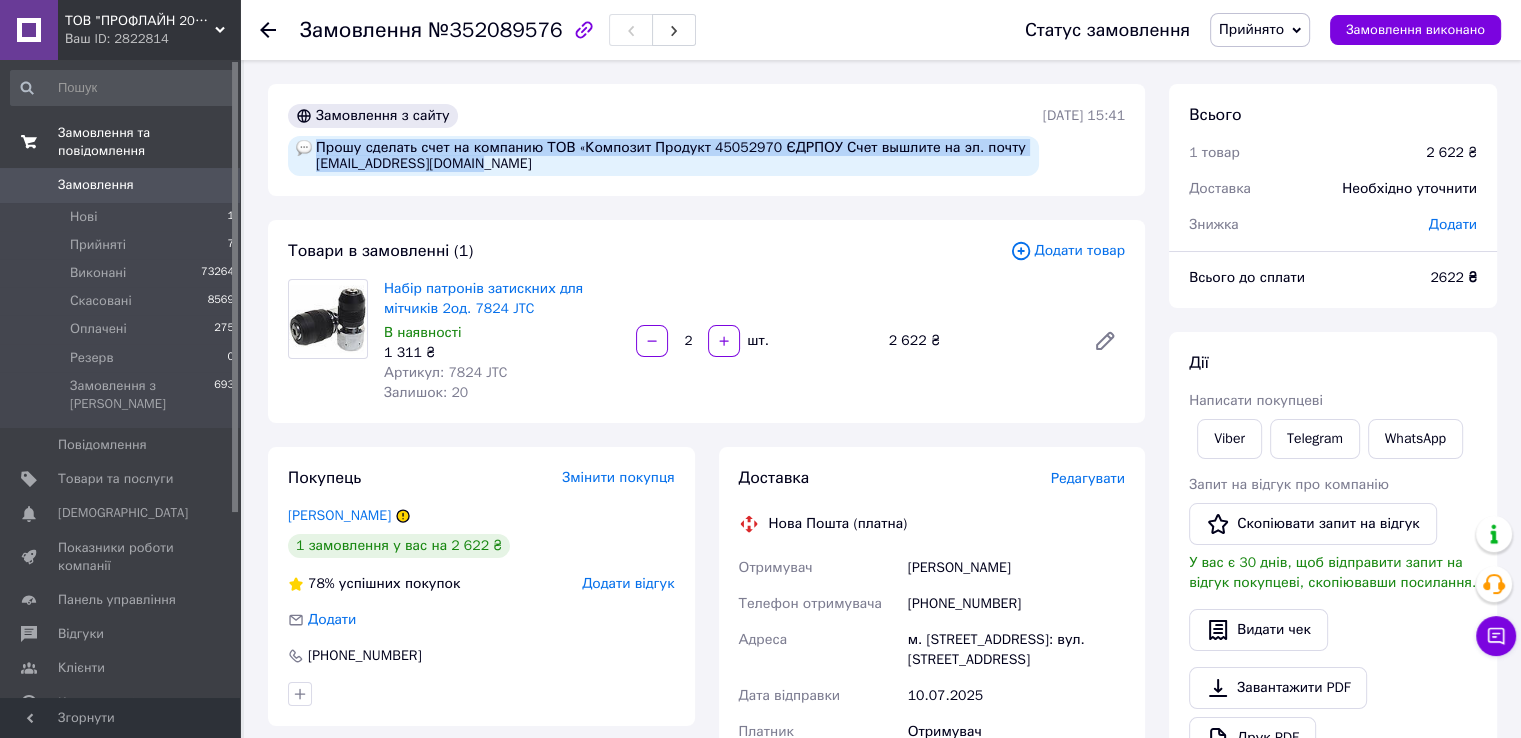 drag, startPoint x: 466, startPoint y: 161, endPoint x: 319, endPoint y: 146, distance: 147.76332 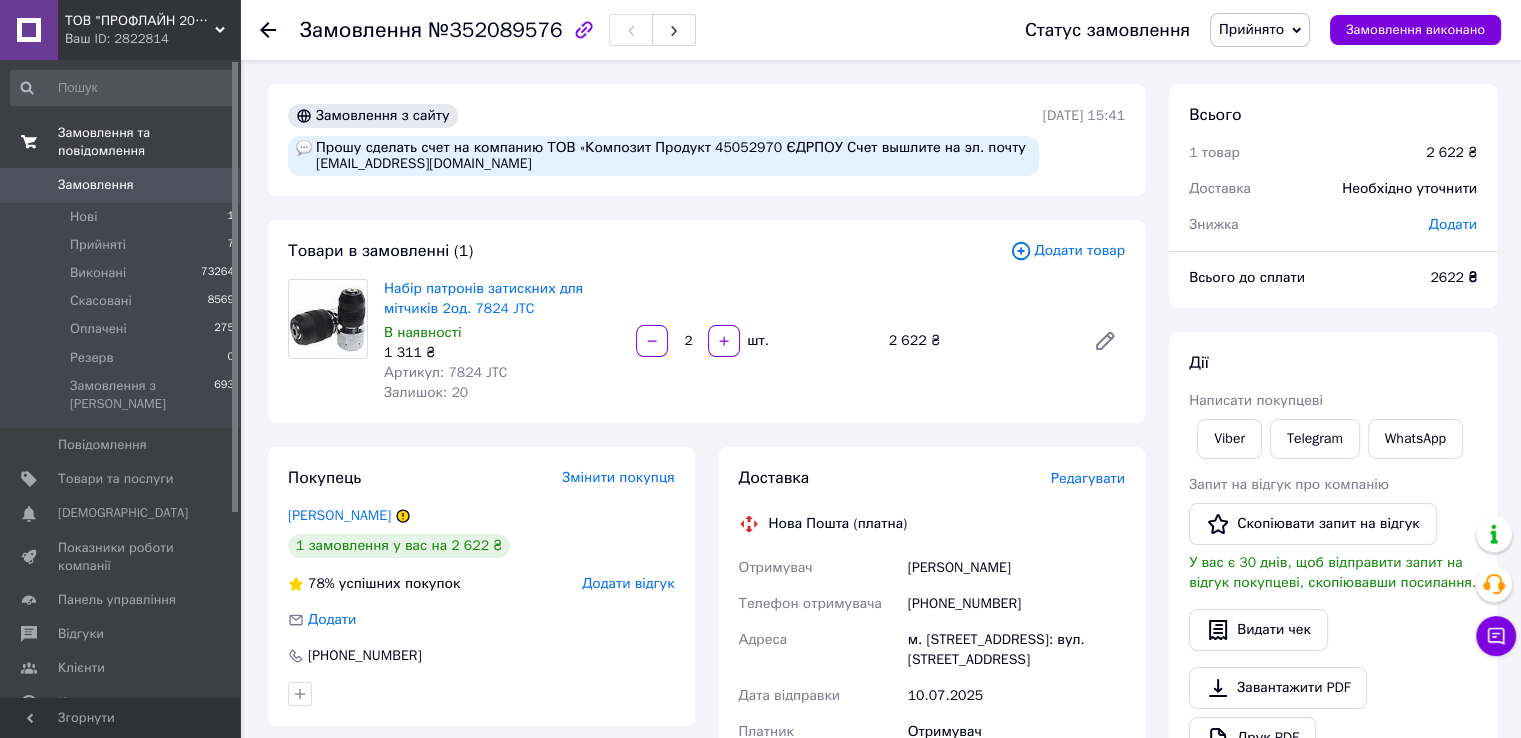 click on "Набір патронів затискних для мітчиків 2од. 7824 JTC В наявності 1 311 ₴ Артикул: 7824 JTC Залишок: 20 2   шт. 2 622 ₴" at bounding box center [754, 341] 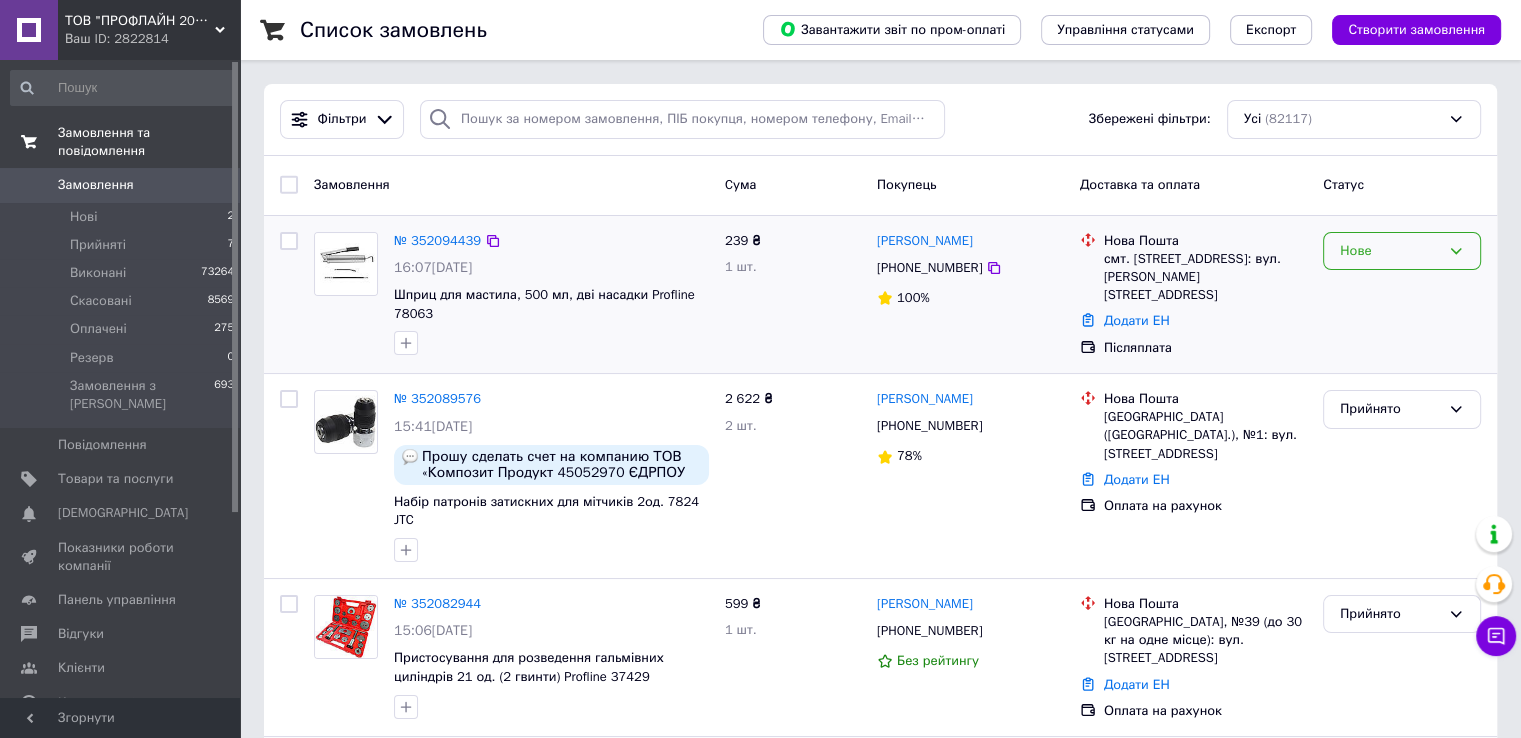 drag, startPoint x: 1392, startPoint y: 231, endPoint x: 1392, endPoint y: 246, distance: 15 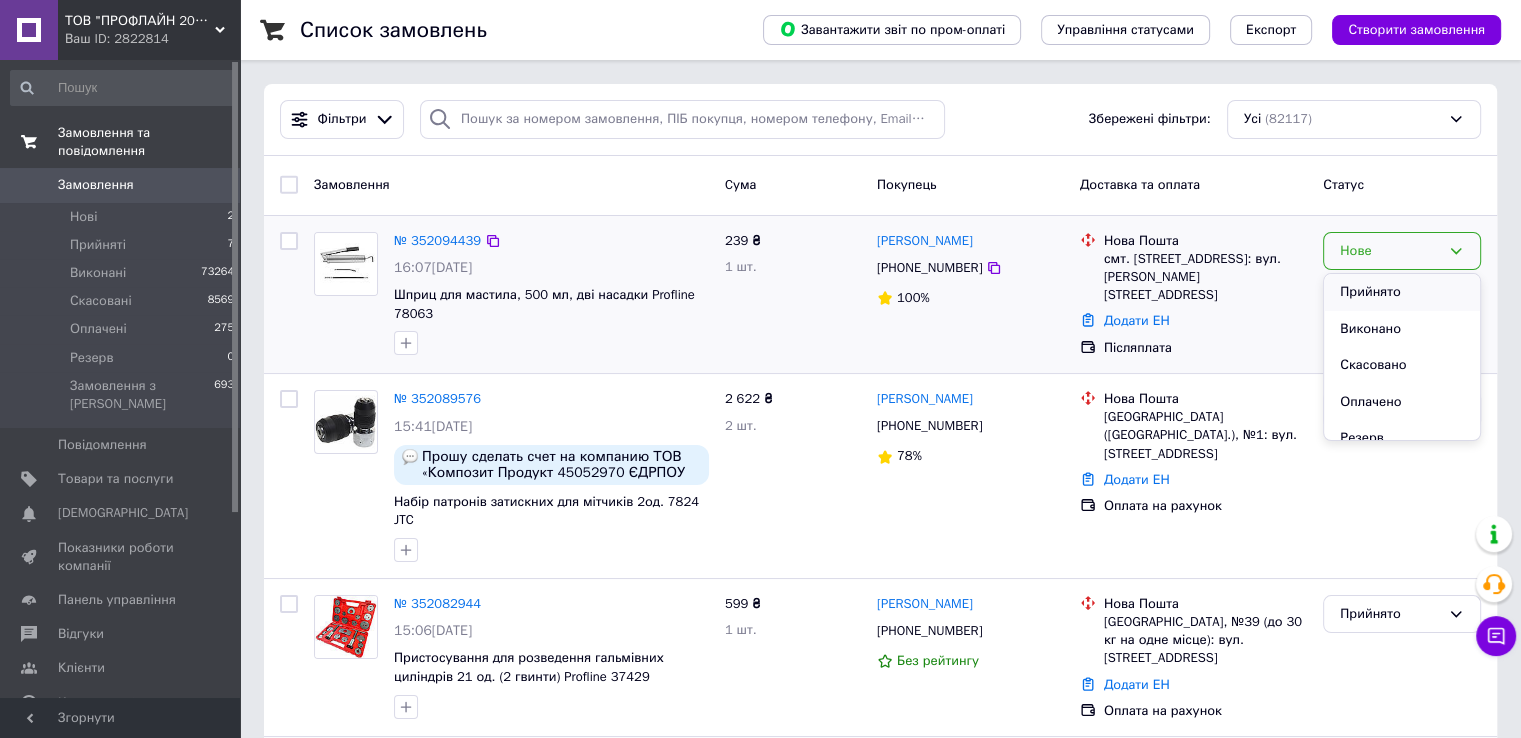 click on "Прийнято" at bounding box center [1402, 292] 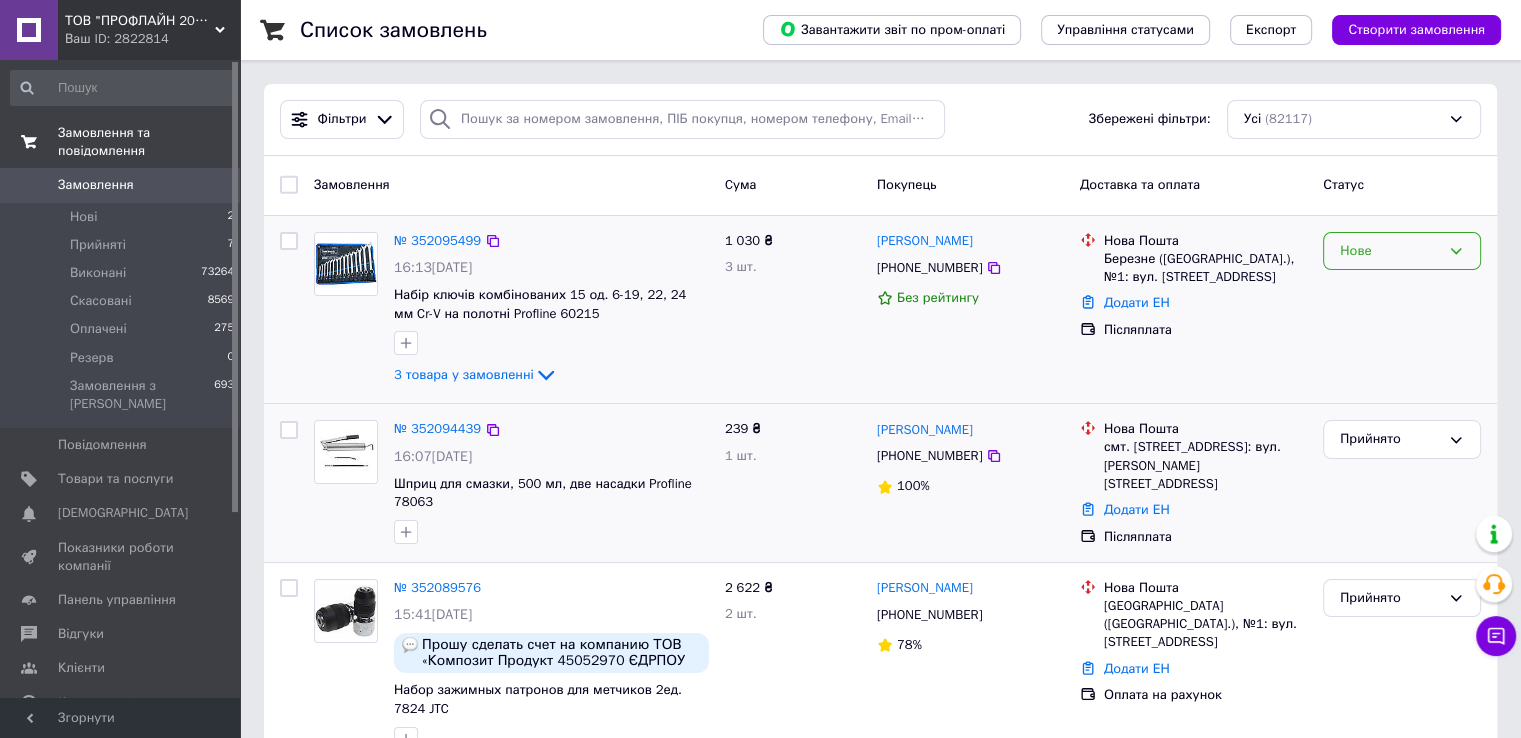 click on "Нове" at bounding box center (1390, 251) 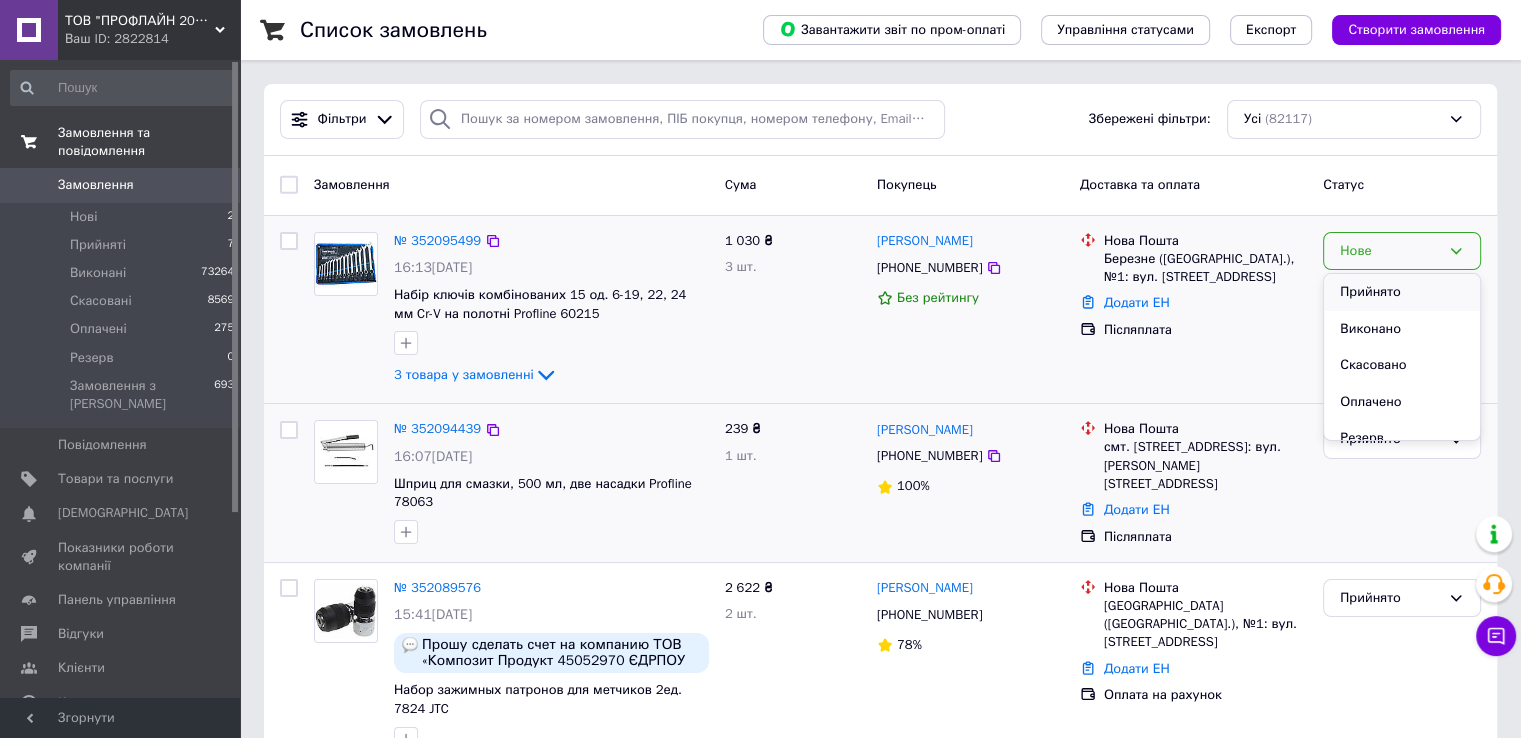 click on "Прийнято" at bounding box center [1402, 292] 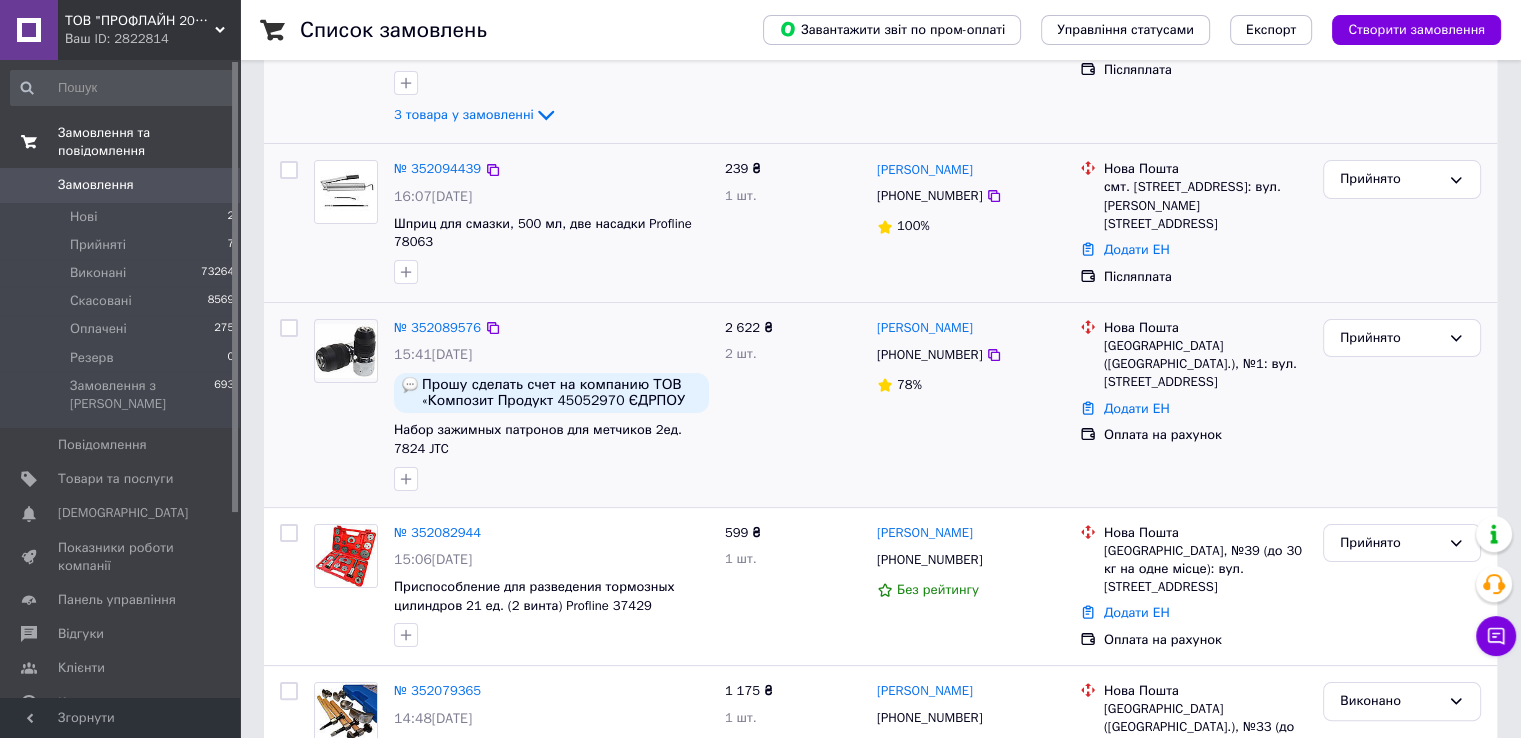 scroll, scrollTop: 300, scrollLeft: 0, axis: vertical 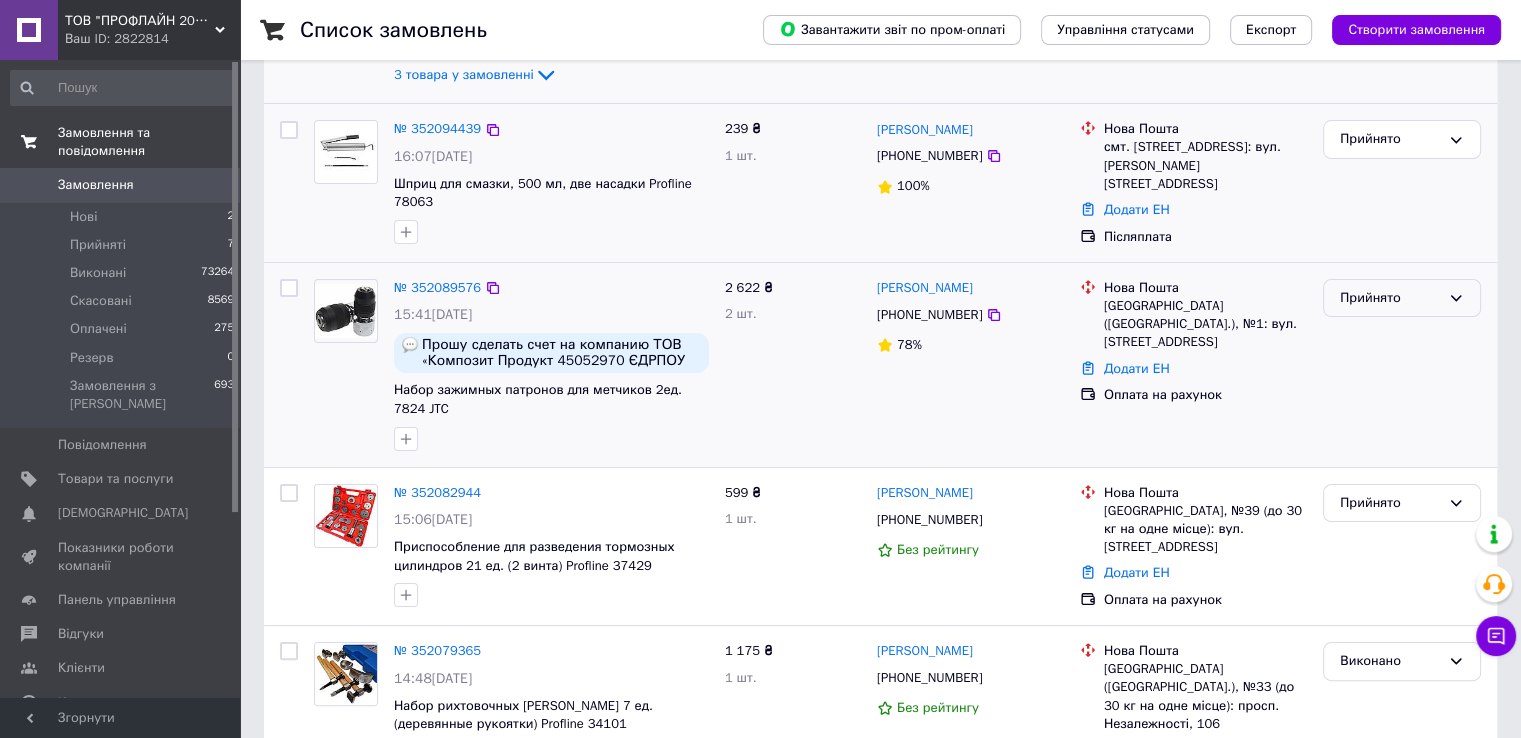 click on "Прийнято" at bounding box center (1402, 298) 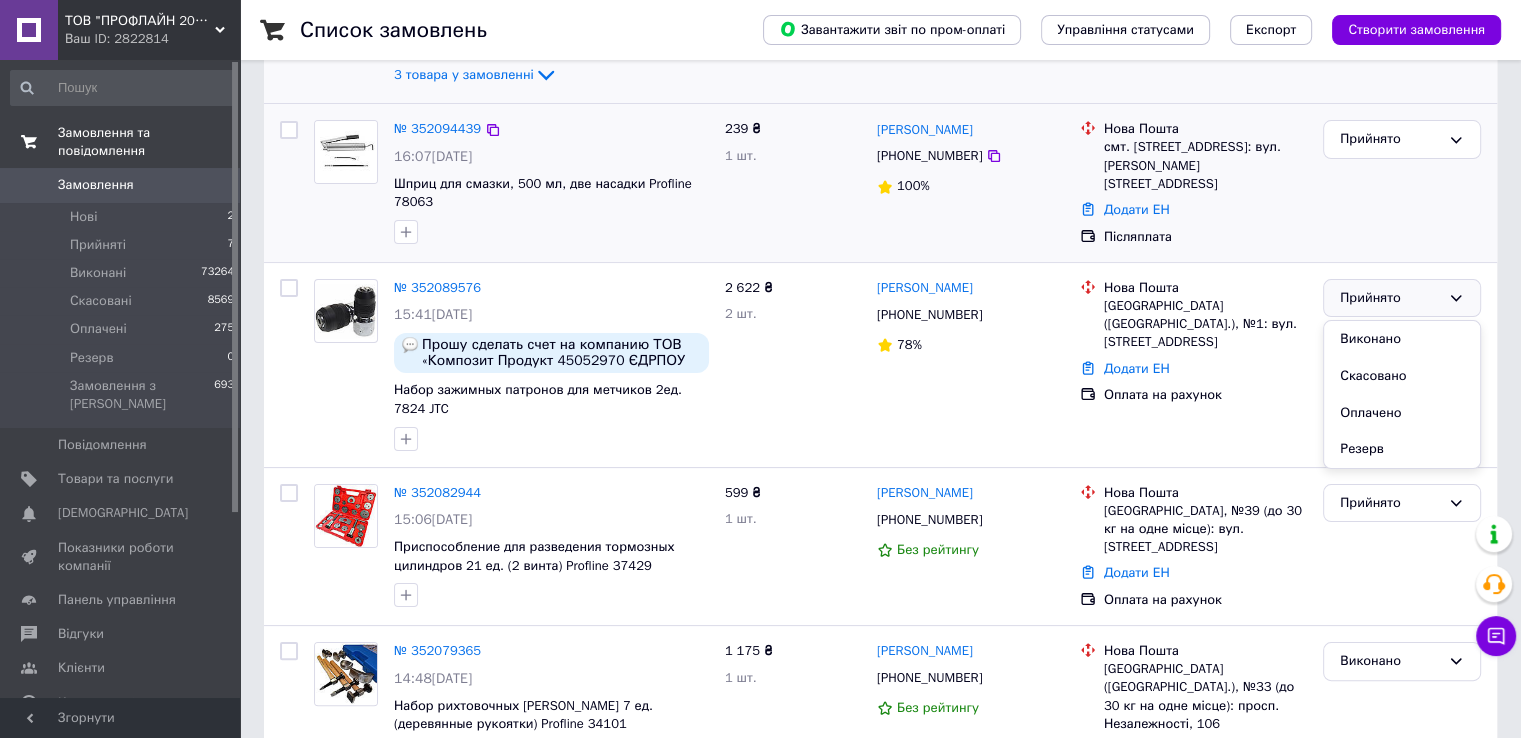 drag, startPoint x: 1424, startPoint y: 343, endPoint x: 183, endPoint y: 692, distance: 1289.14 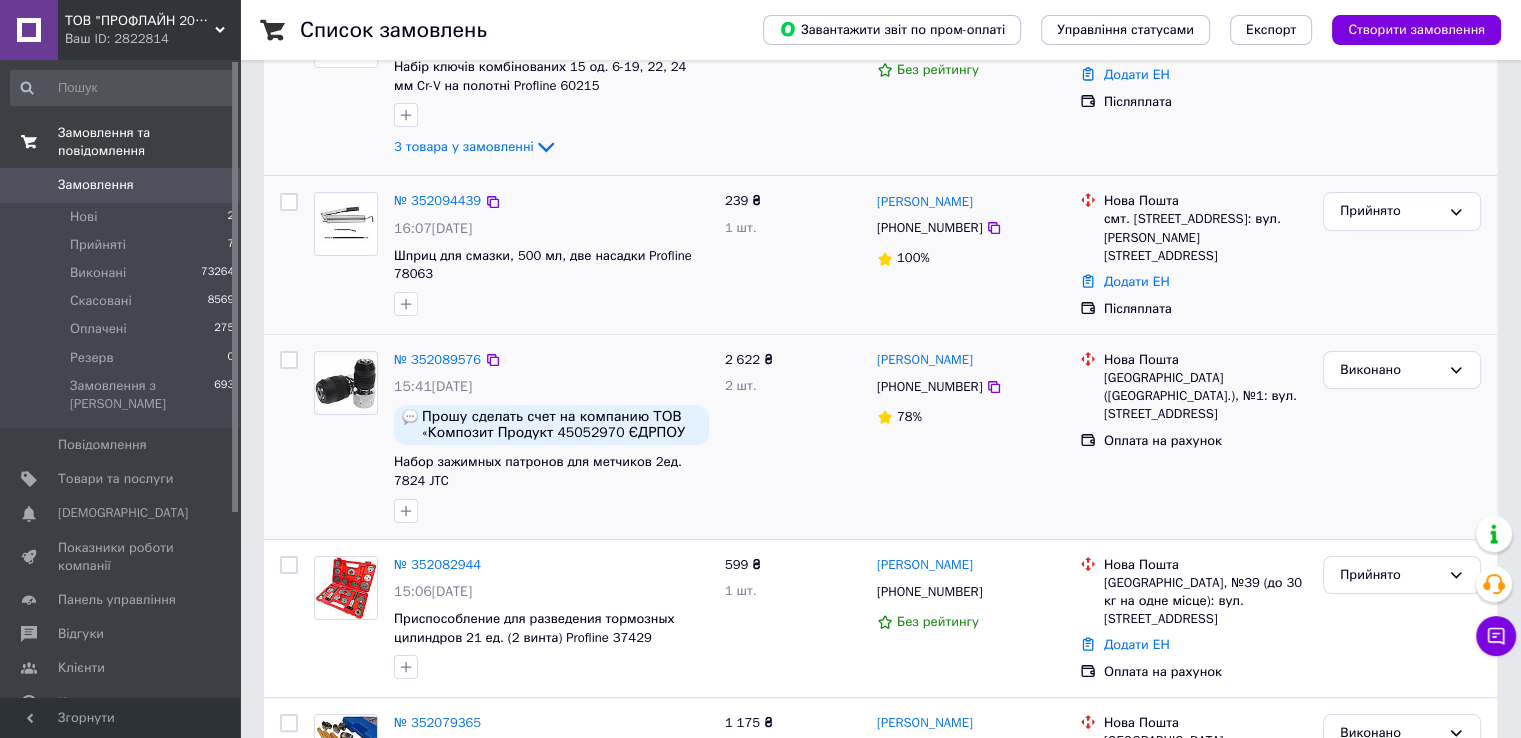 scroll, scrollTop: 100, scrollLeft: 0, axis: vertical 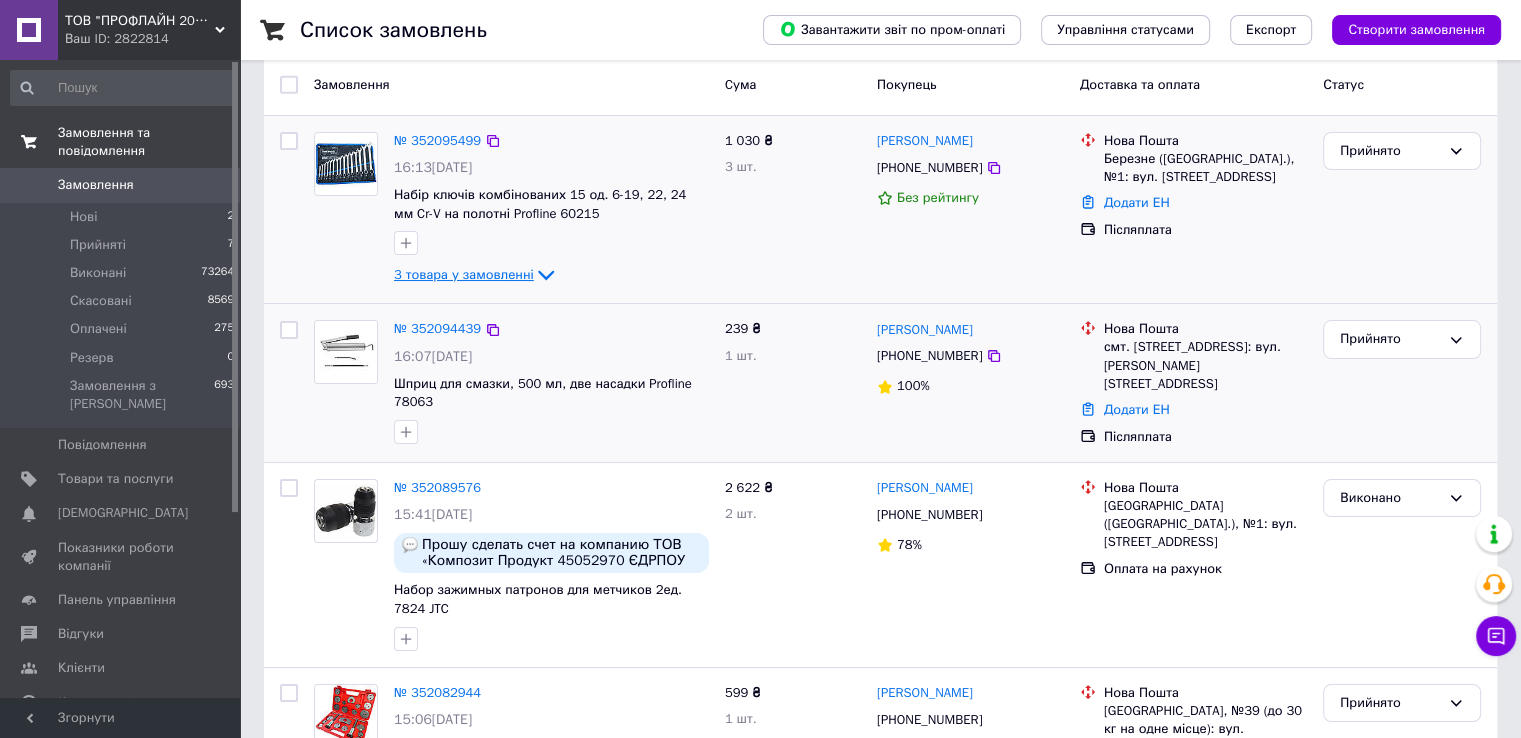 click on "3 товара у замовленні" at bounding box center (464, 274) 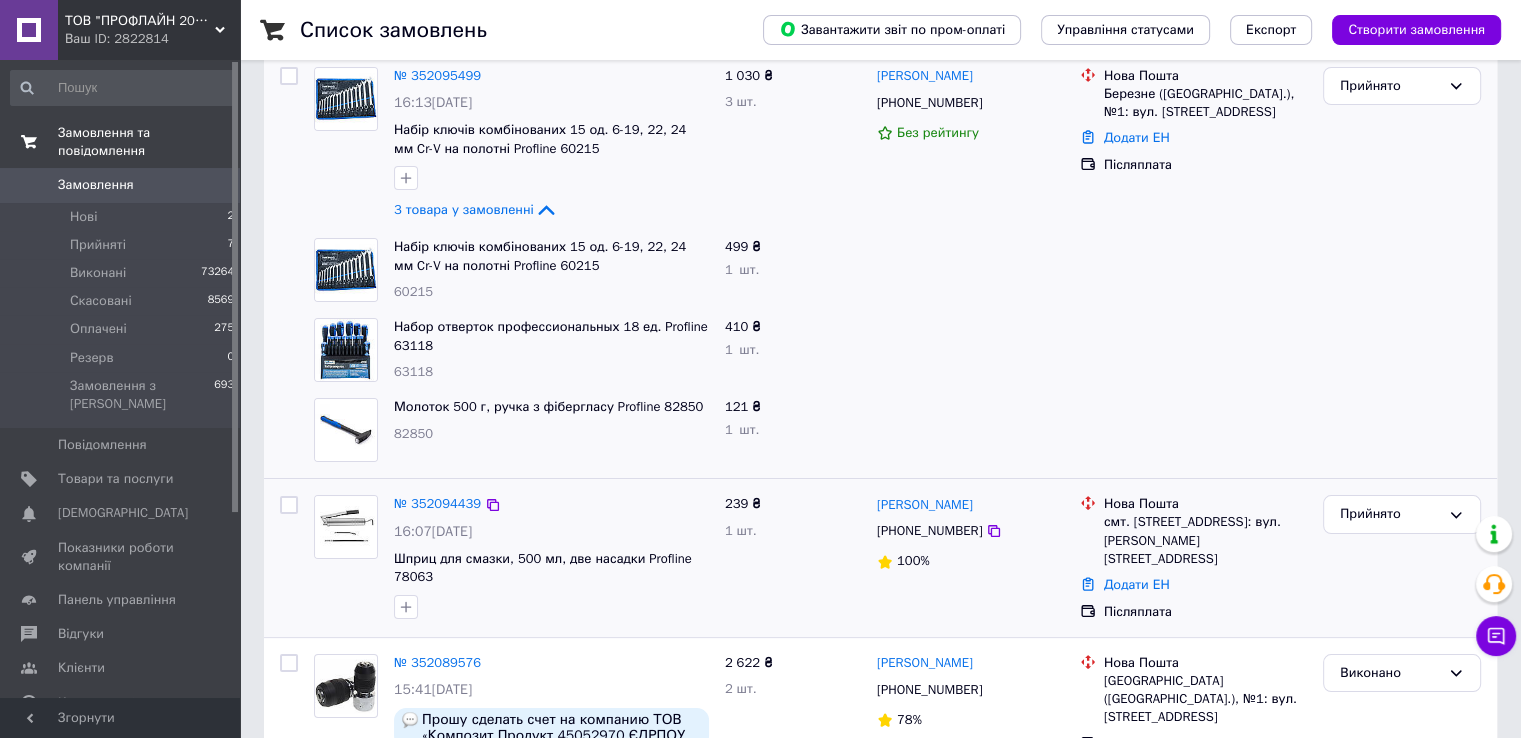 scroll, scrollTop: 200, scrollLeft: 0, axis: vertical 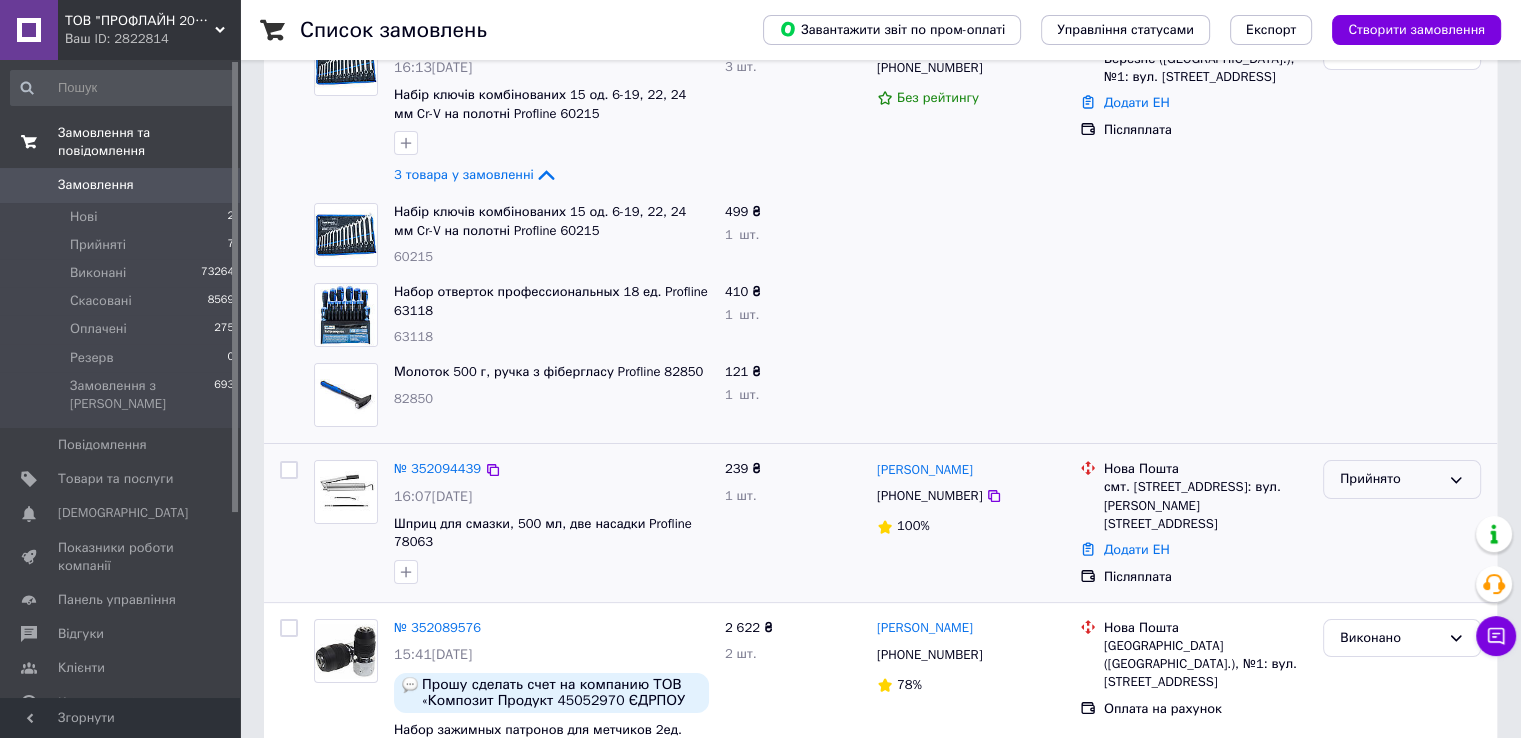 drag, startPoint x: 1404, startPoint y: 470, endPoint x: 1396, endPoint y: 490, distance: 21.540659 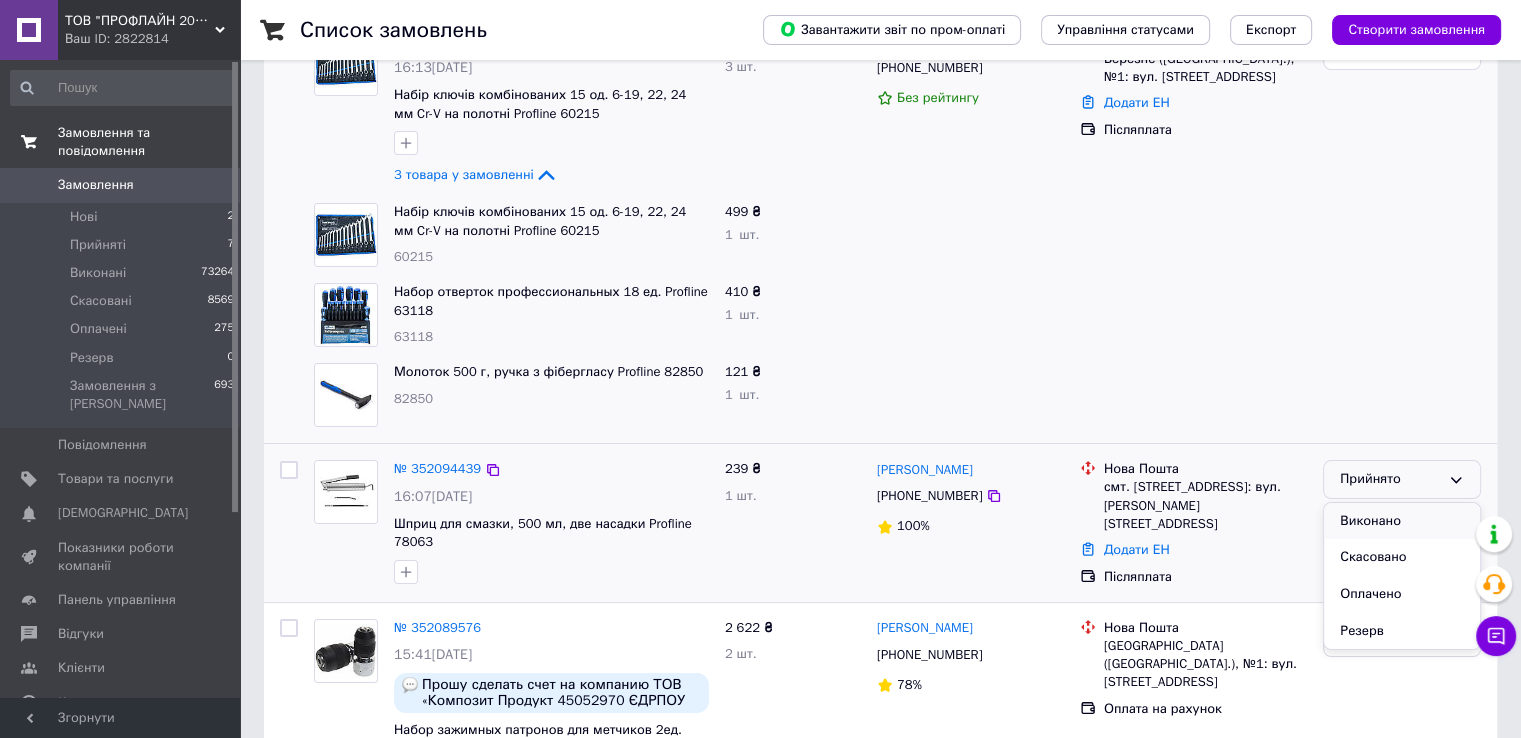 click on "Виконано" at bounding box center [1402, 521] 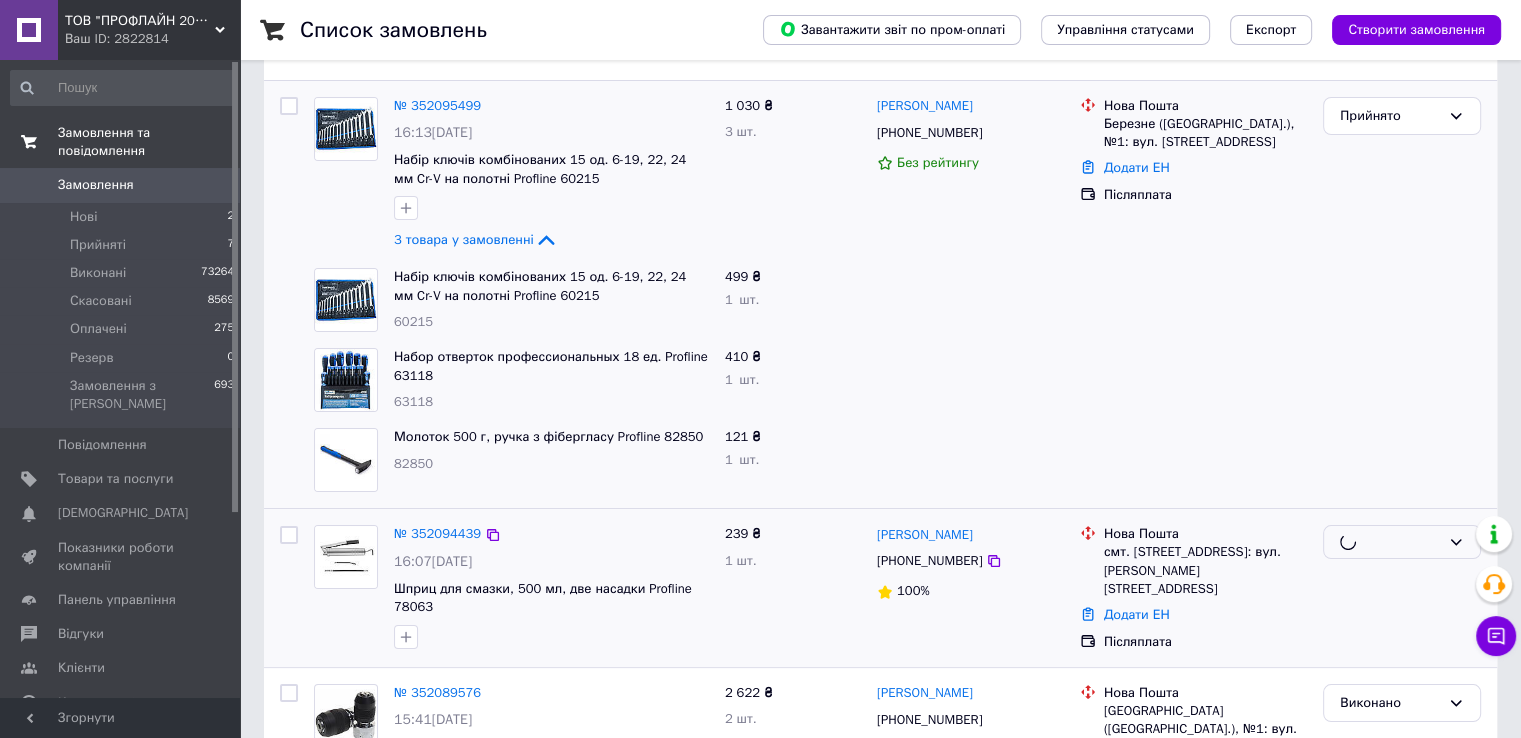 scroll, scrollTop: 100, scrollLeft: 0, axis: vertical 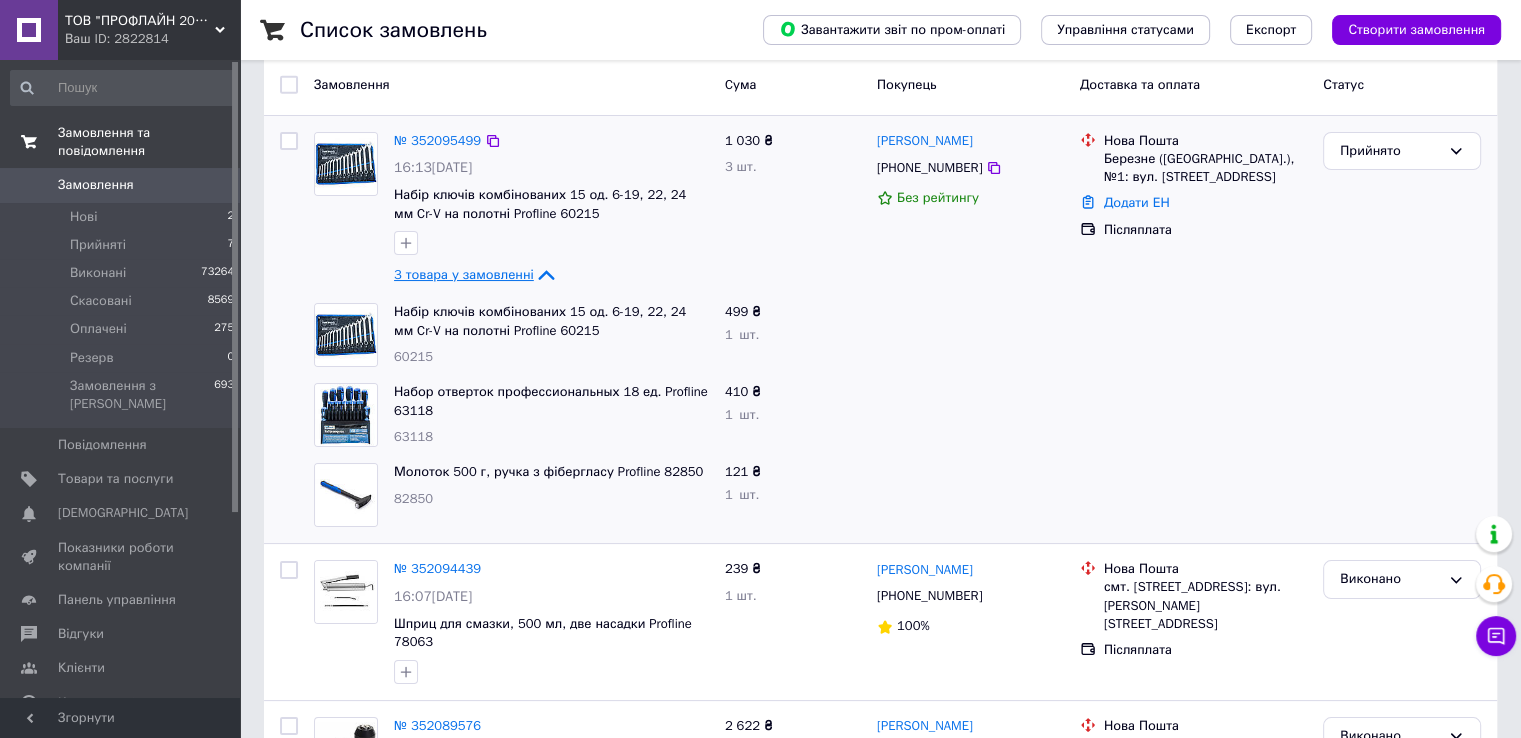 click on "3 товара у замовленні" at bounding box center (464, 274) 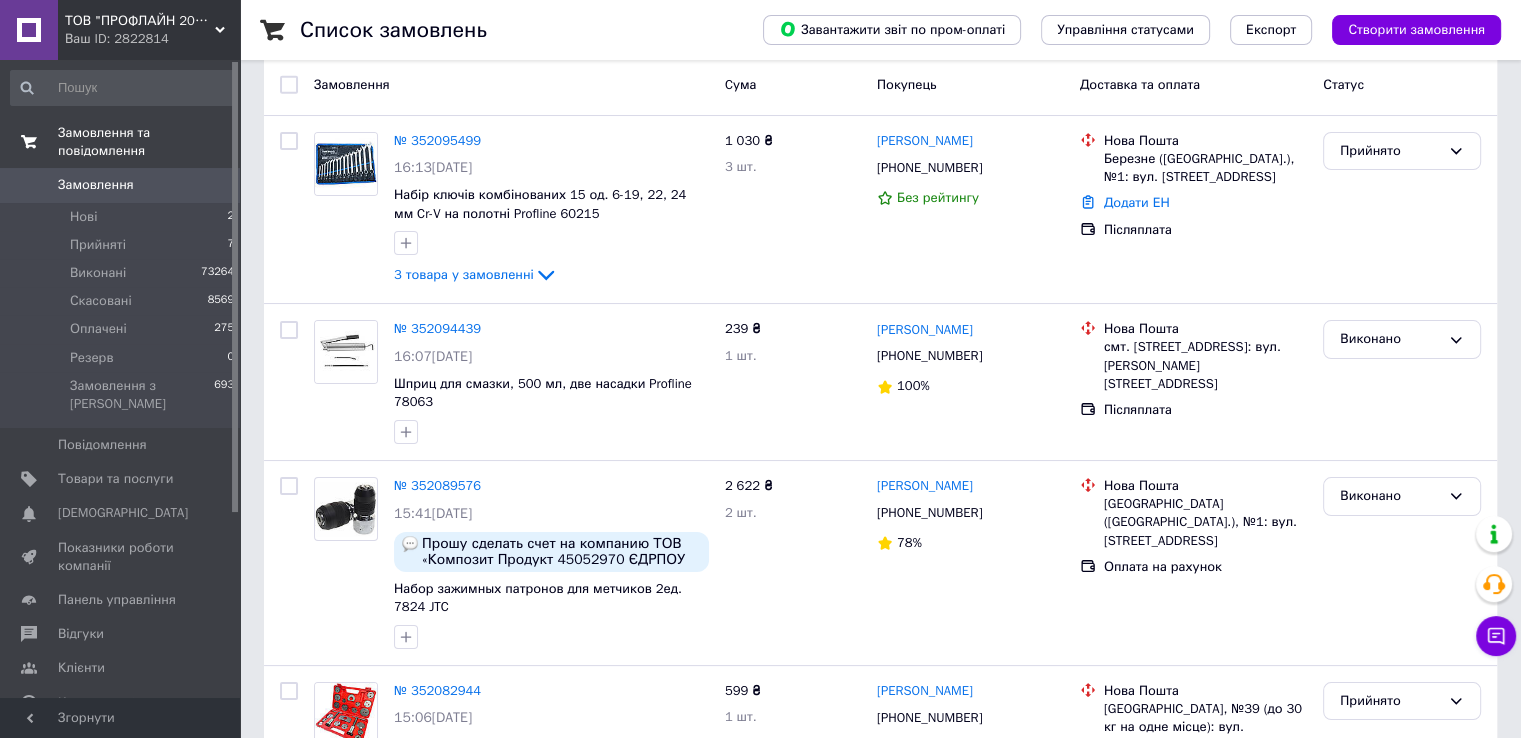 drag, startPoint x: 1362, startPoint y: 149, endPoint x: 1367, endPoint y: 171, distance: 22.561028 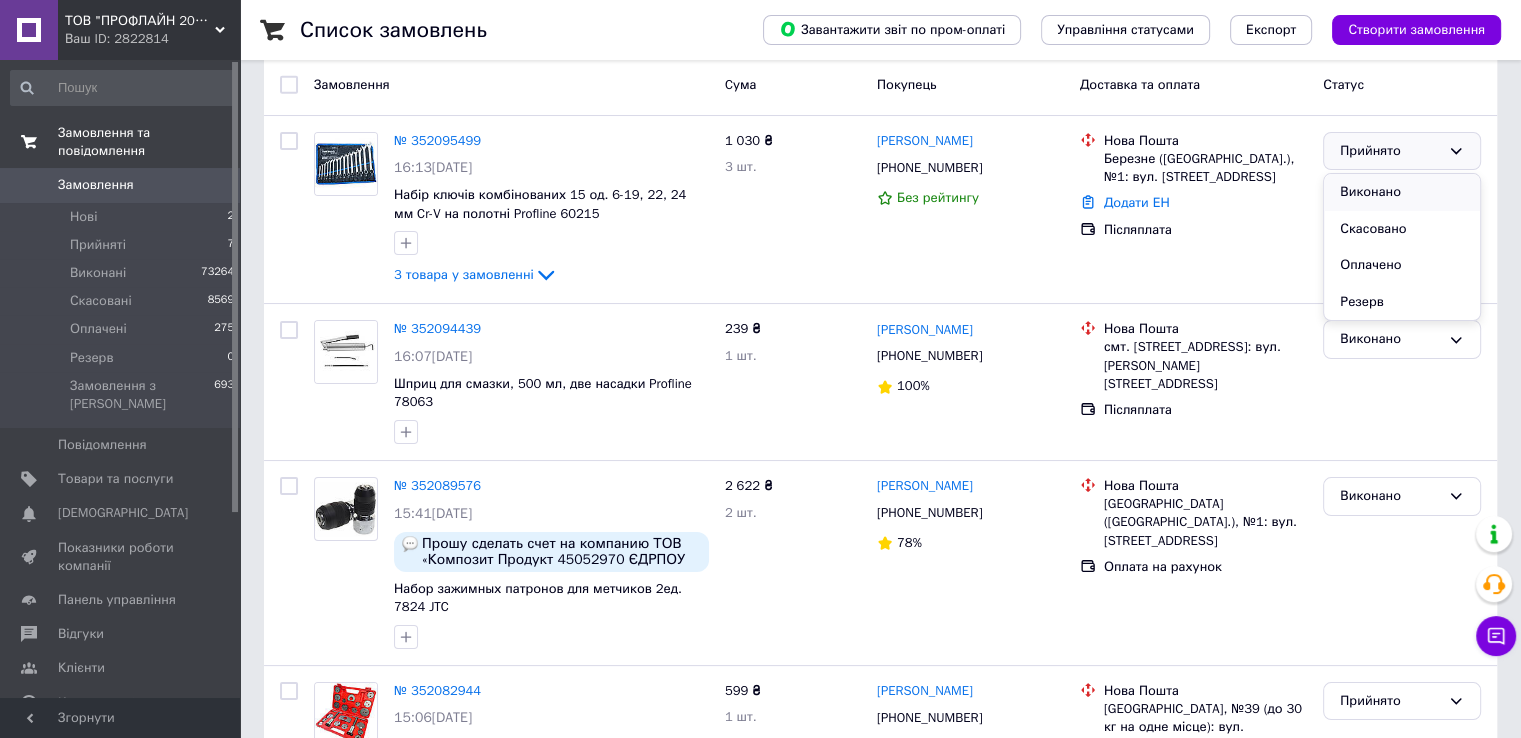 click on "Виконано" at bounding box center (1402, 192) 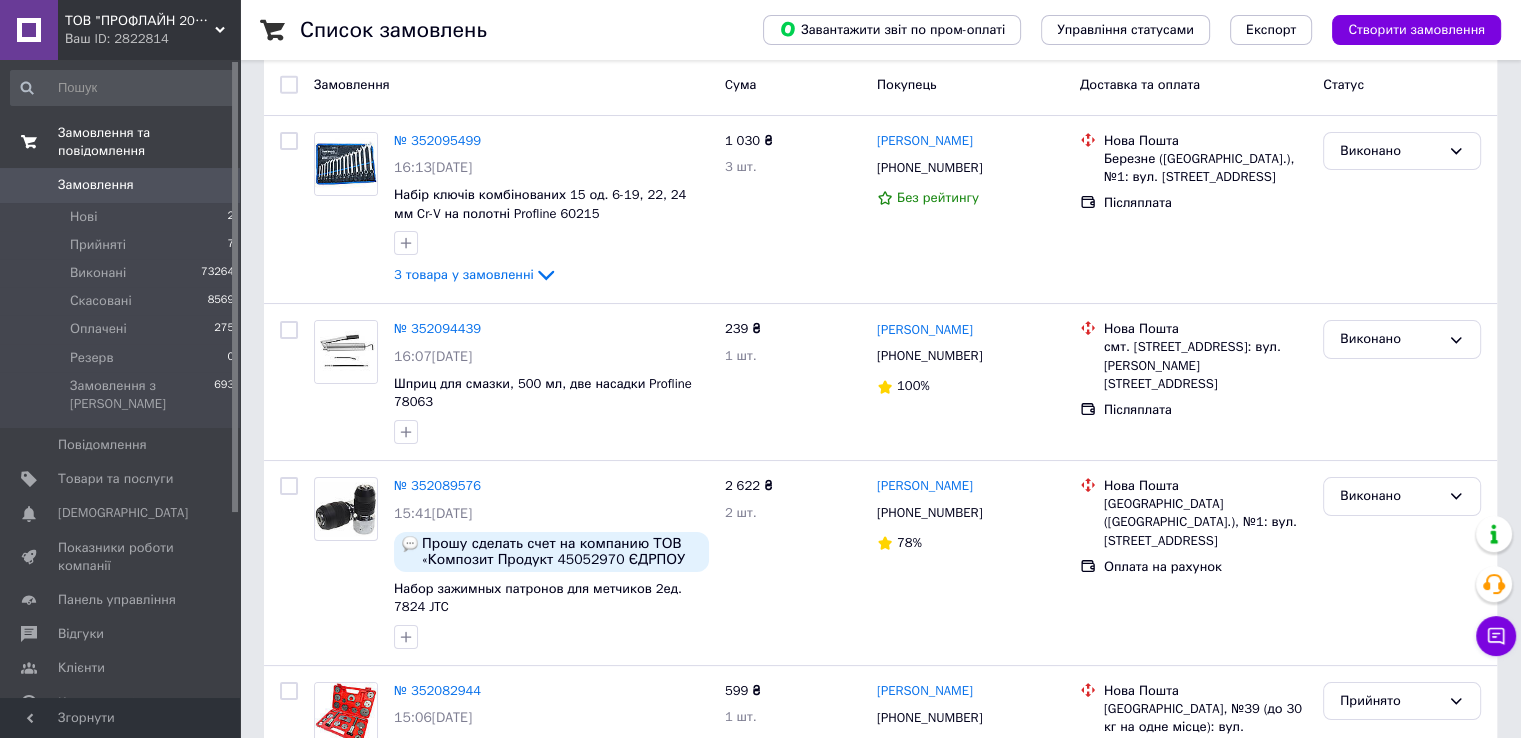 click on "Замовлення" at bounding box center (121, 185) 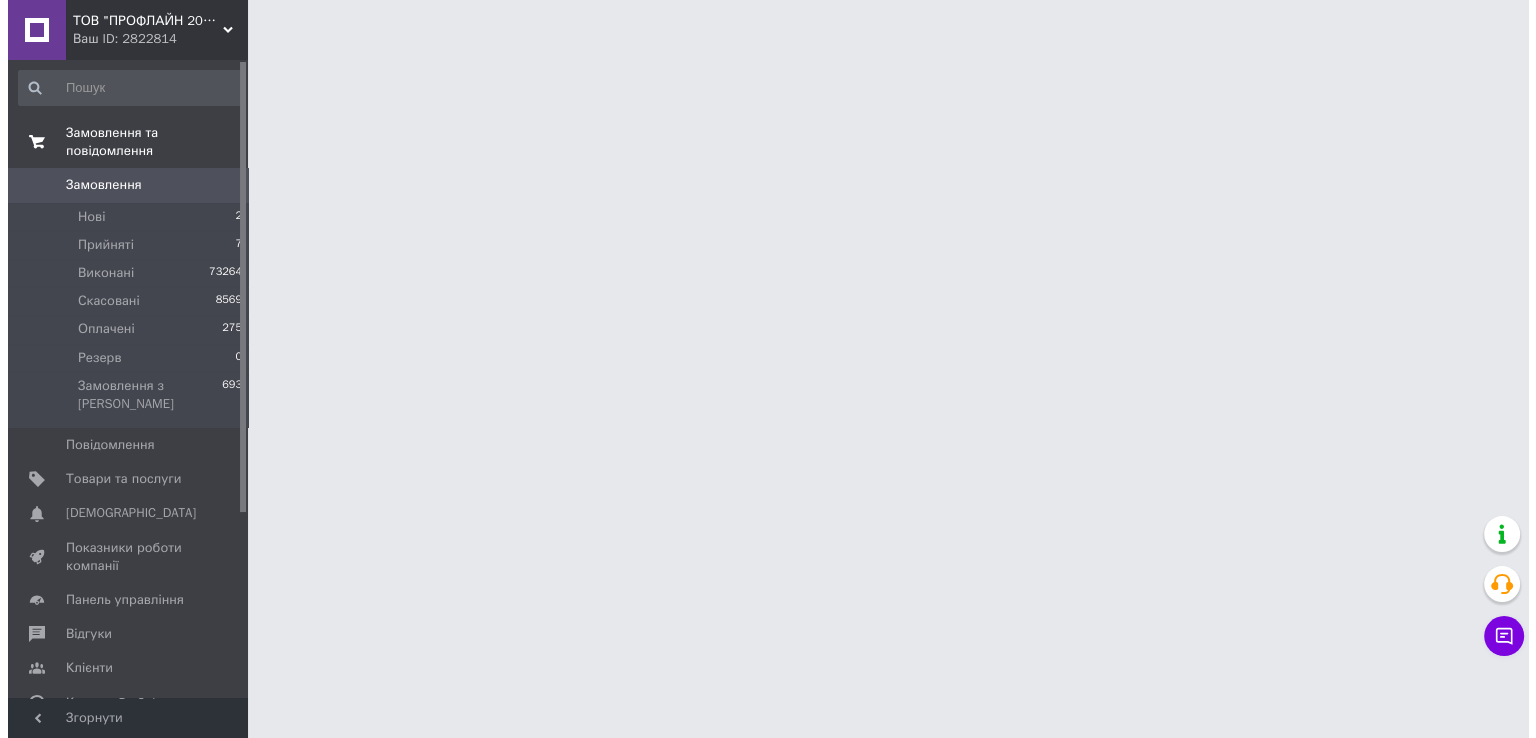 scroll, scrollTop: 0, scrollLeft: 0, axis: both 